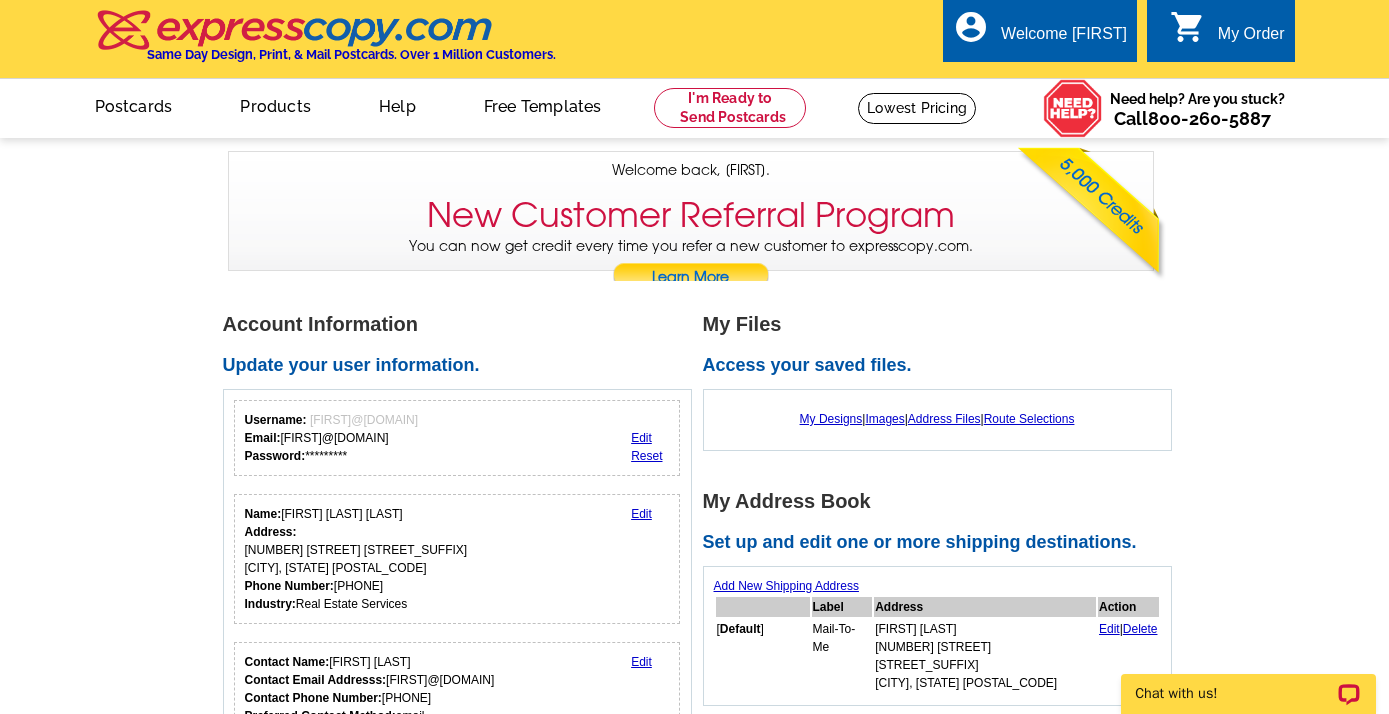 scroll, scrollTop: 0, scrollLeft: 0, axis: both 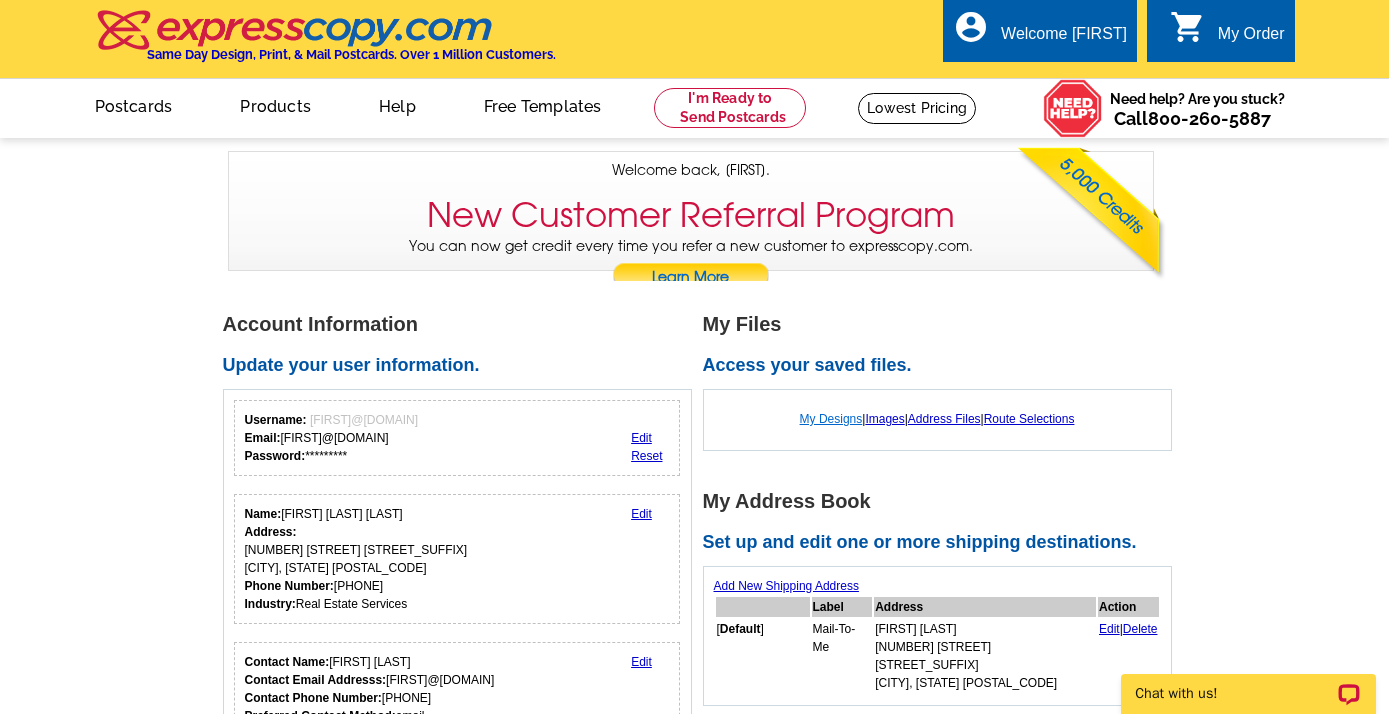 click on "My Designs" at bounding box center (831, 419) 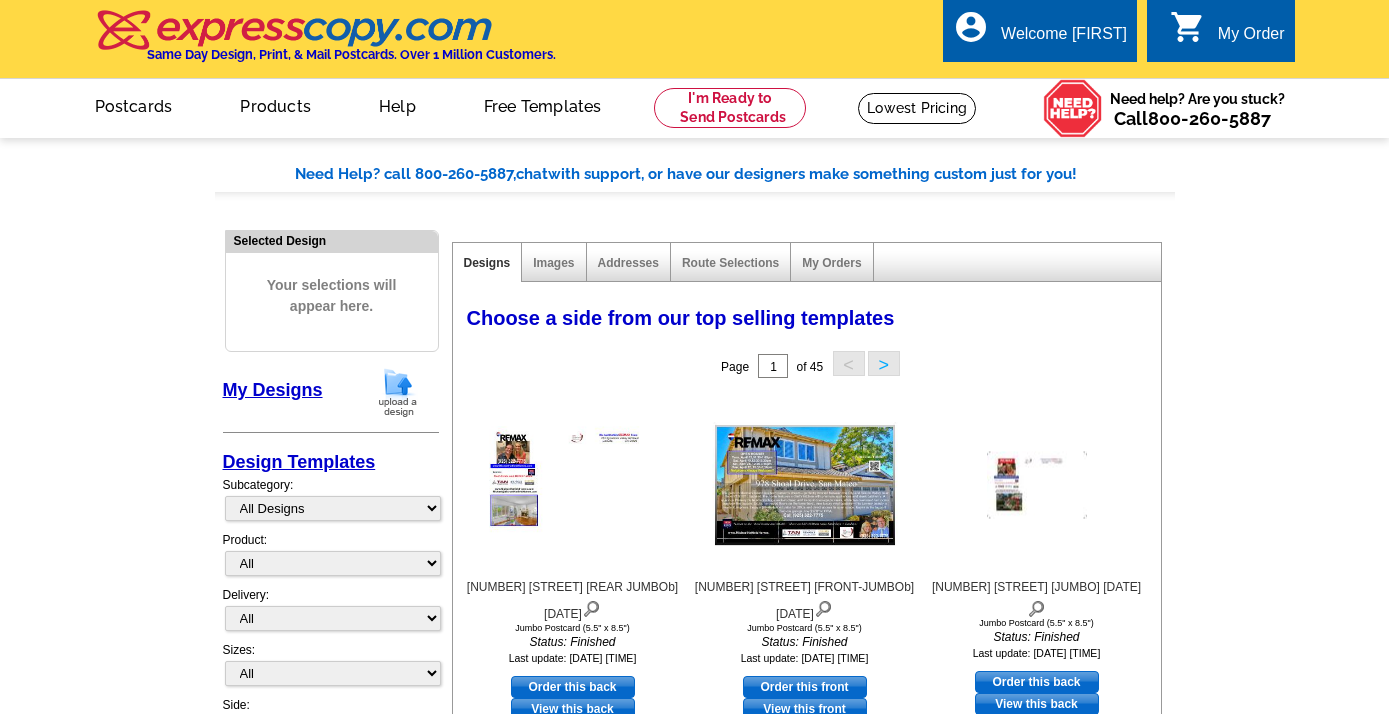 scroll, scrollTop: 0, scrollLeft: 0, axis: both 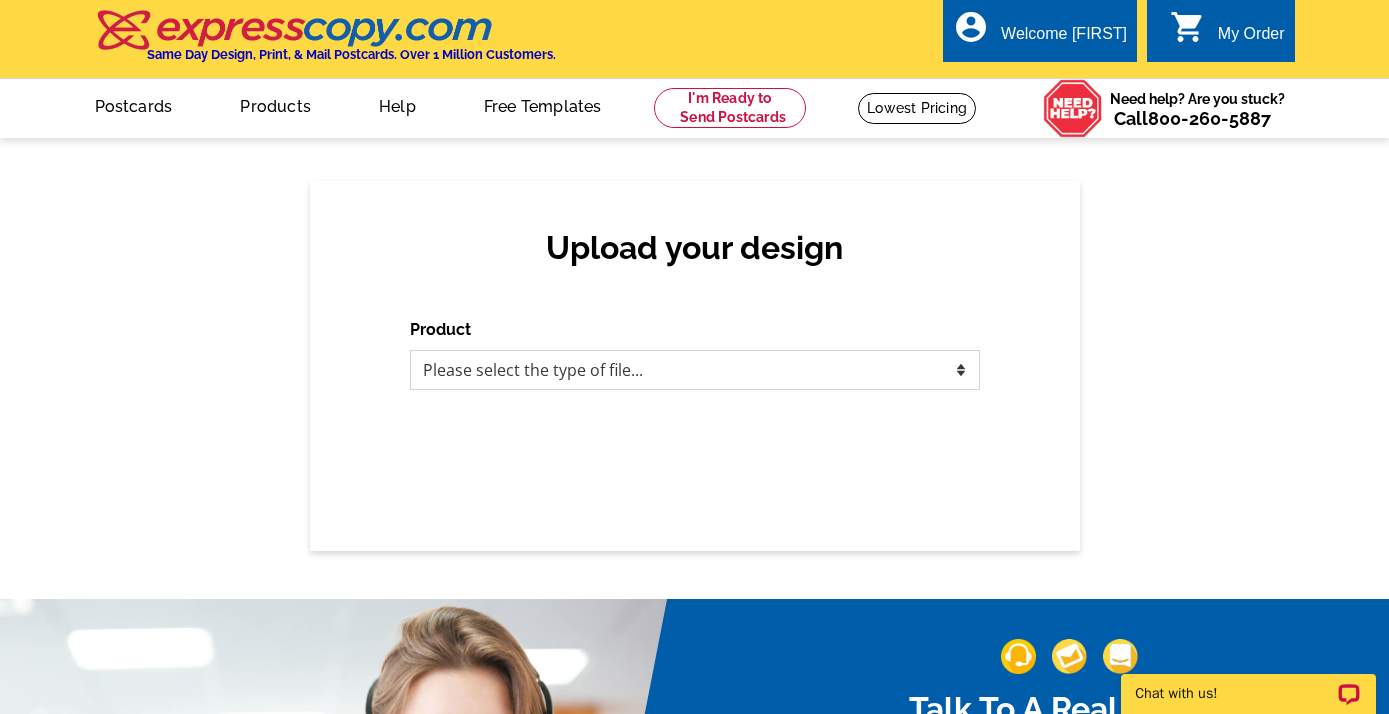 click on "Please select the type of file...
Postcards
Business Cards
Letters and flyers
Greeting Cards
Door Hangers" at bounding box center (695, 370) 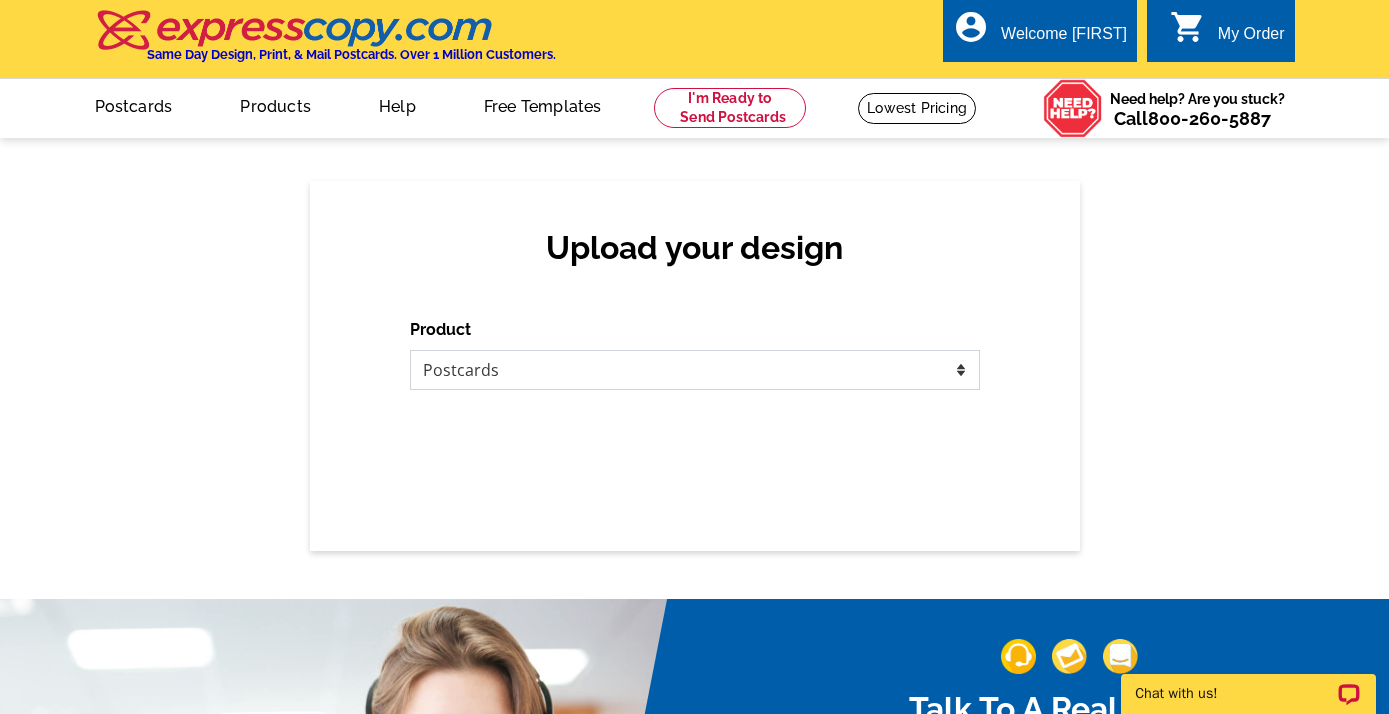 click on "Postcards" at bounding box center [0, 0] 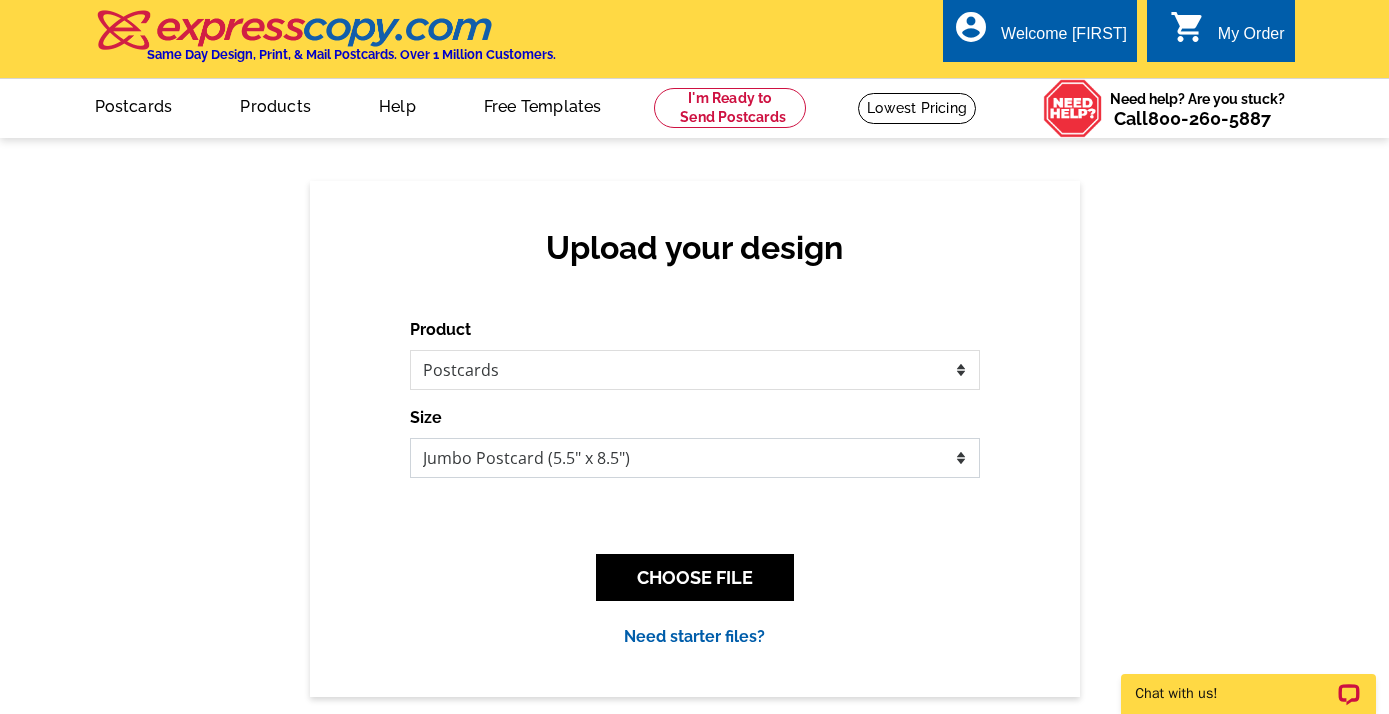 click on "Jumbo Postcard (5.5" x 8.5") Regular Postcard (4.25" x 5.6") Panoramic Postcard (5.75" x 11.25") Giant Postcard (8.5" x 11") EDDM Postcard (6.125" x 8.25")" at bounding box center (695, 458) 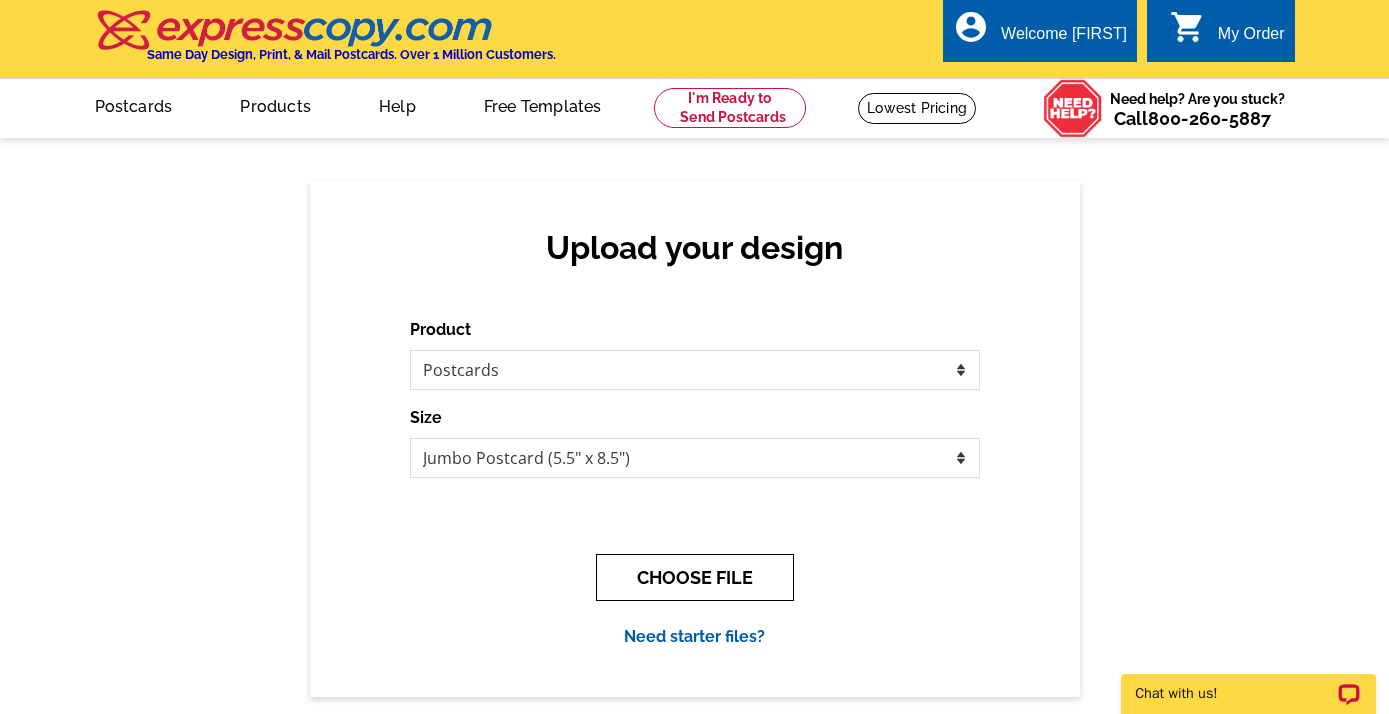 click on "CHOOSE FILE" at bounding box center (695, 577) 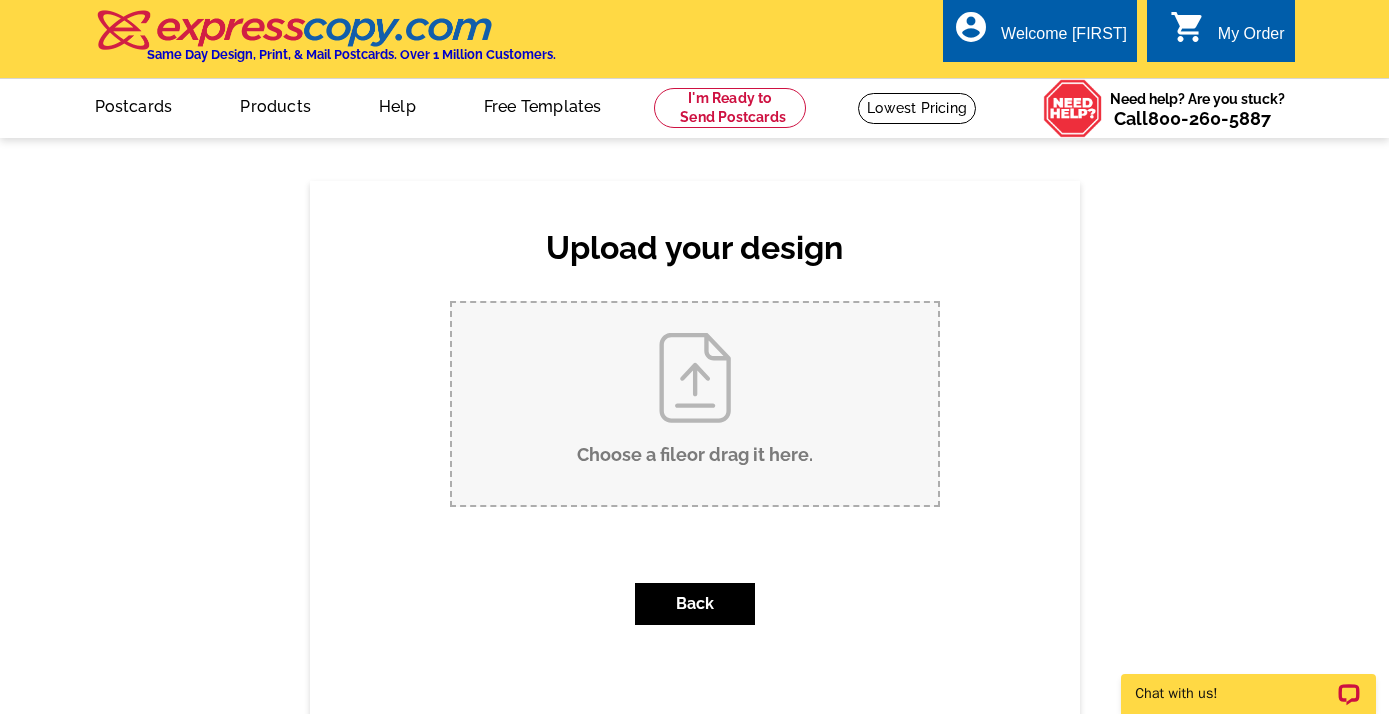 click on "Choose a file  or drag it here ." at bounding box center [695, 404] 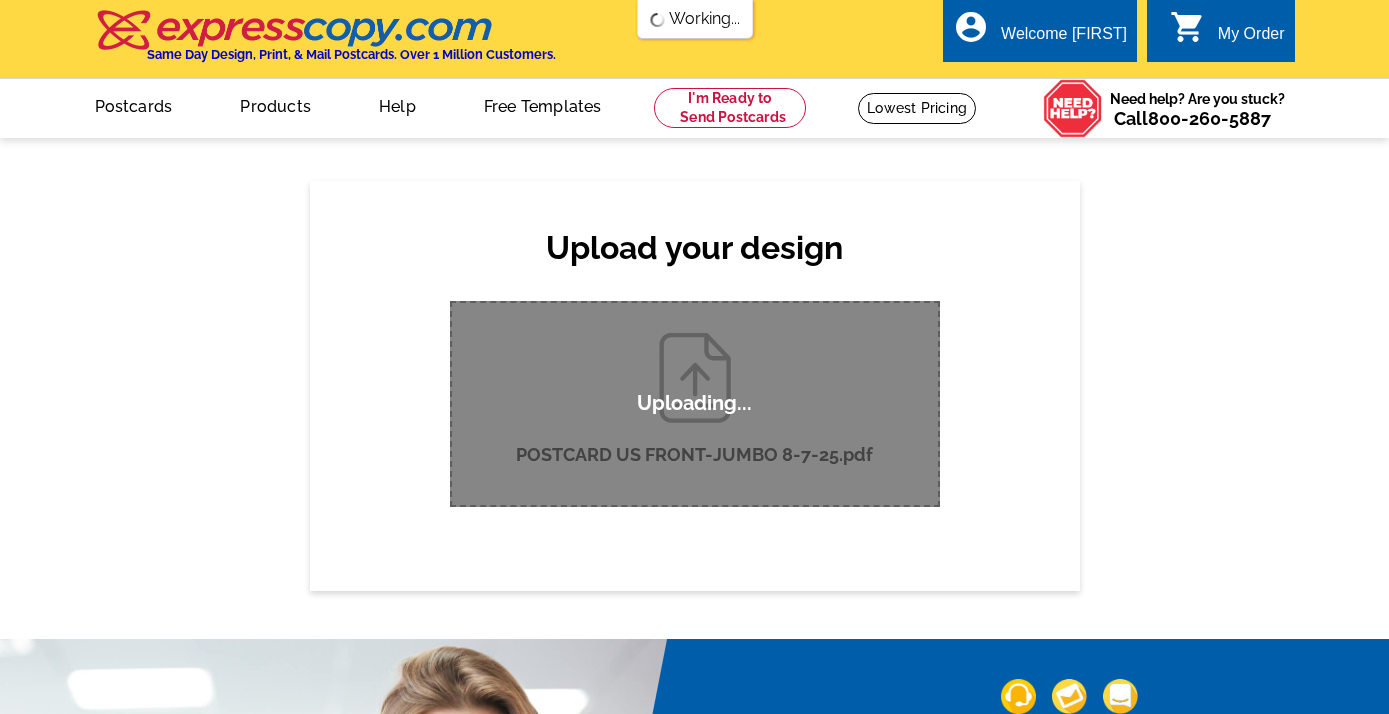 type 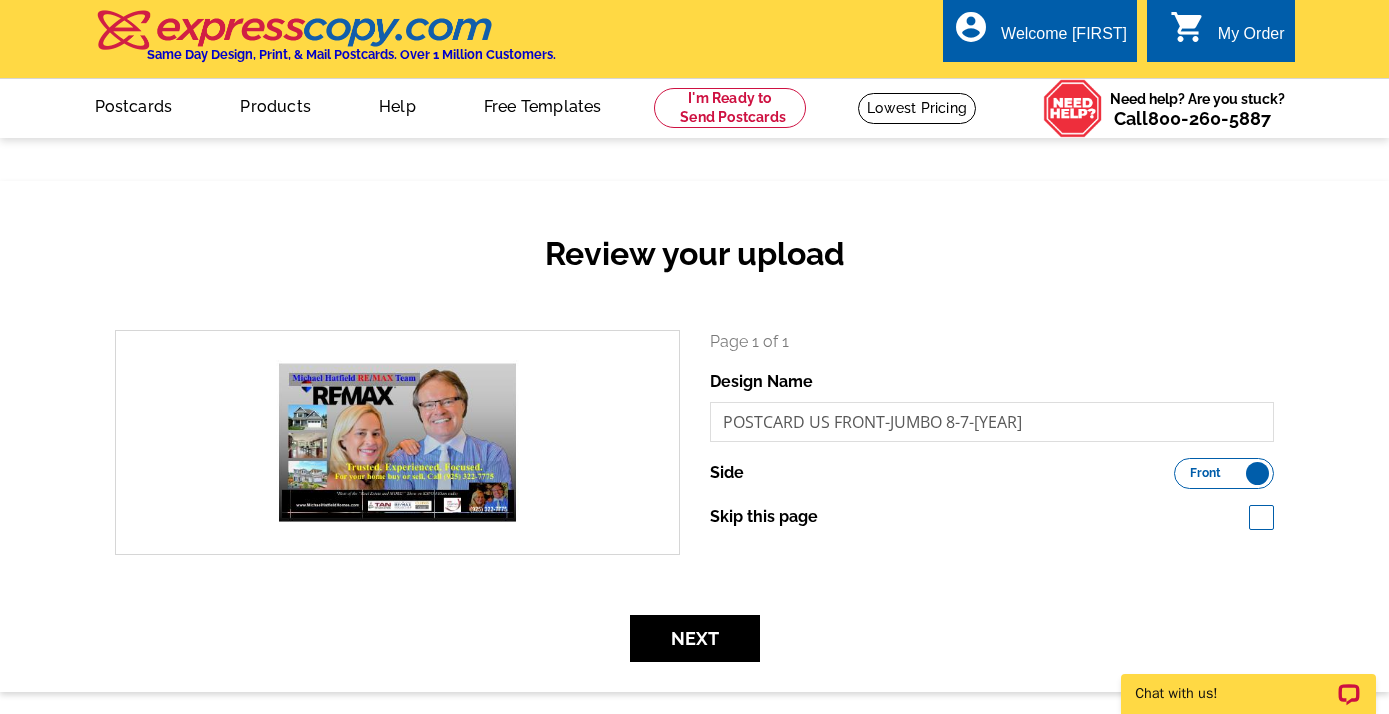 scroll, scrollTop: 0, scrollLeft: 0, axis: both 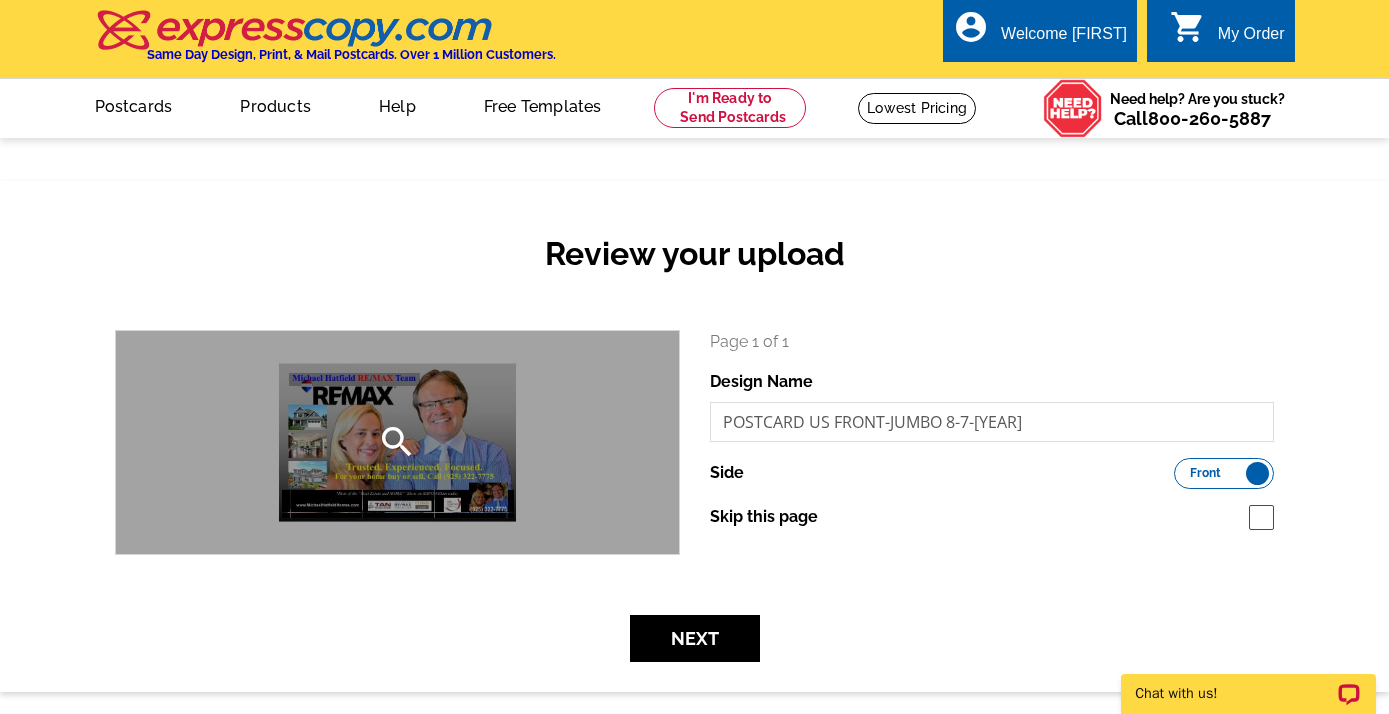 click on "search" at bounding box center (397, 442) 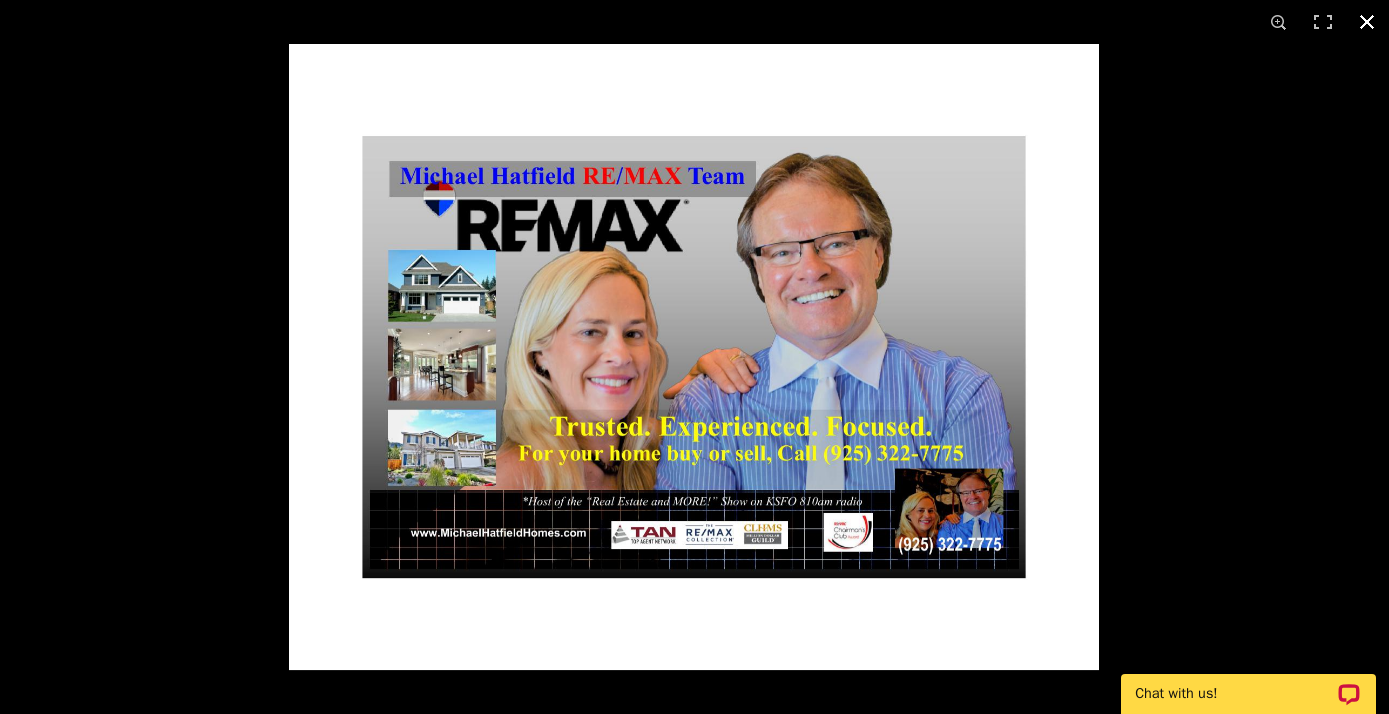 click at bounding box center (983, 401) 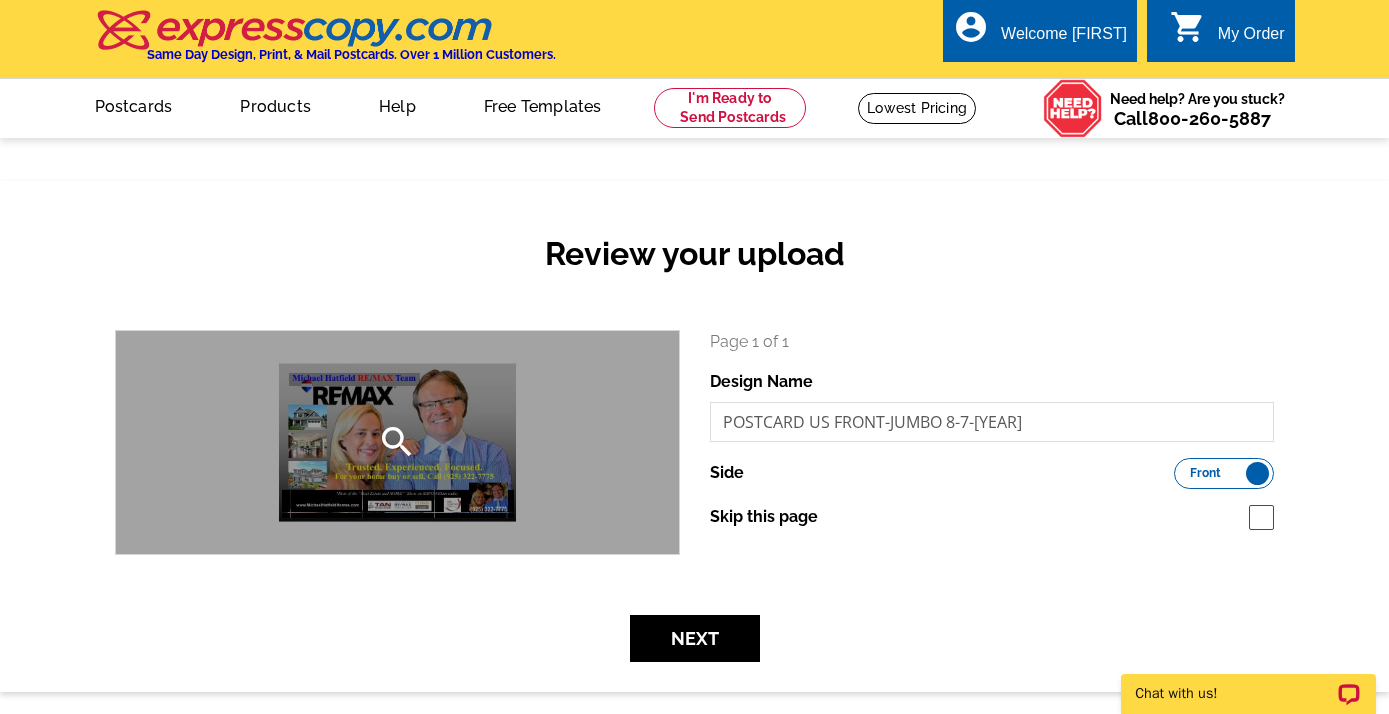 click on "search" at bounding box center [397, 442] 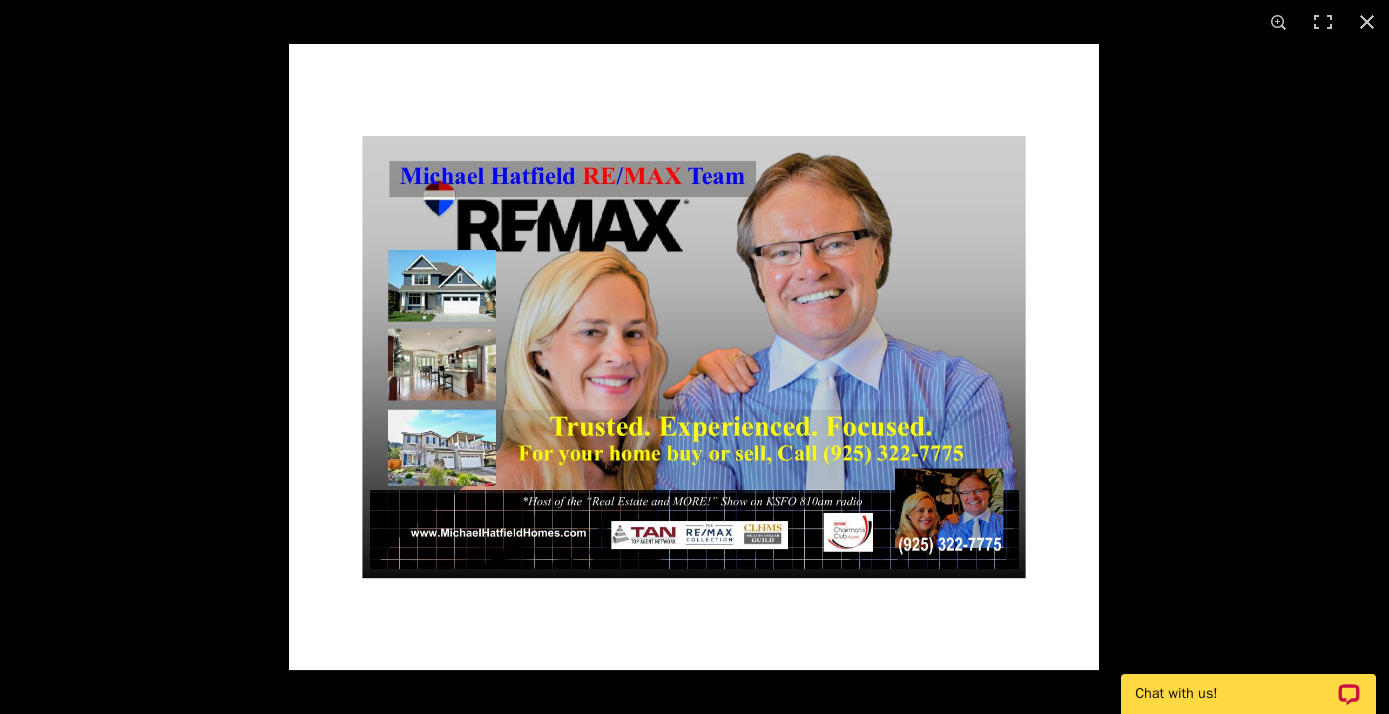 click at bounding box center [694, 357] 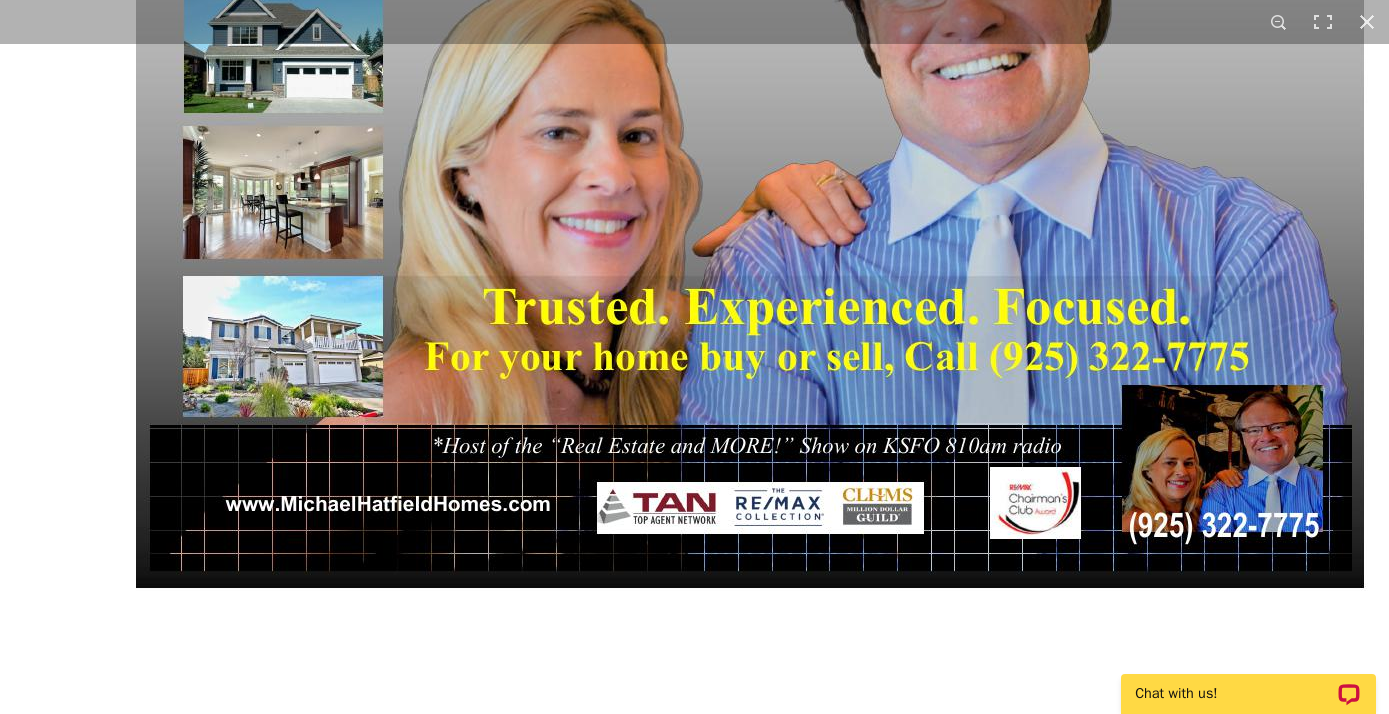 click at bounding box center [750, 178] 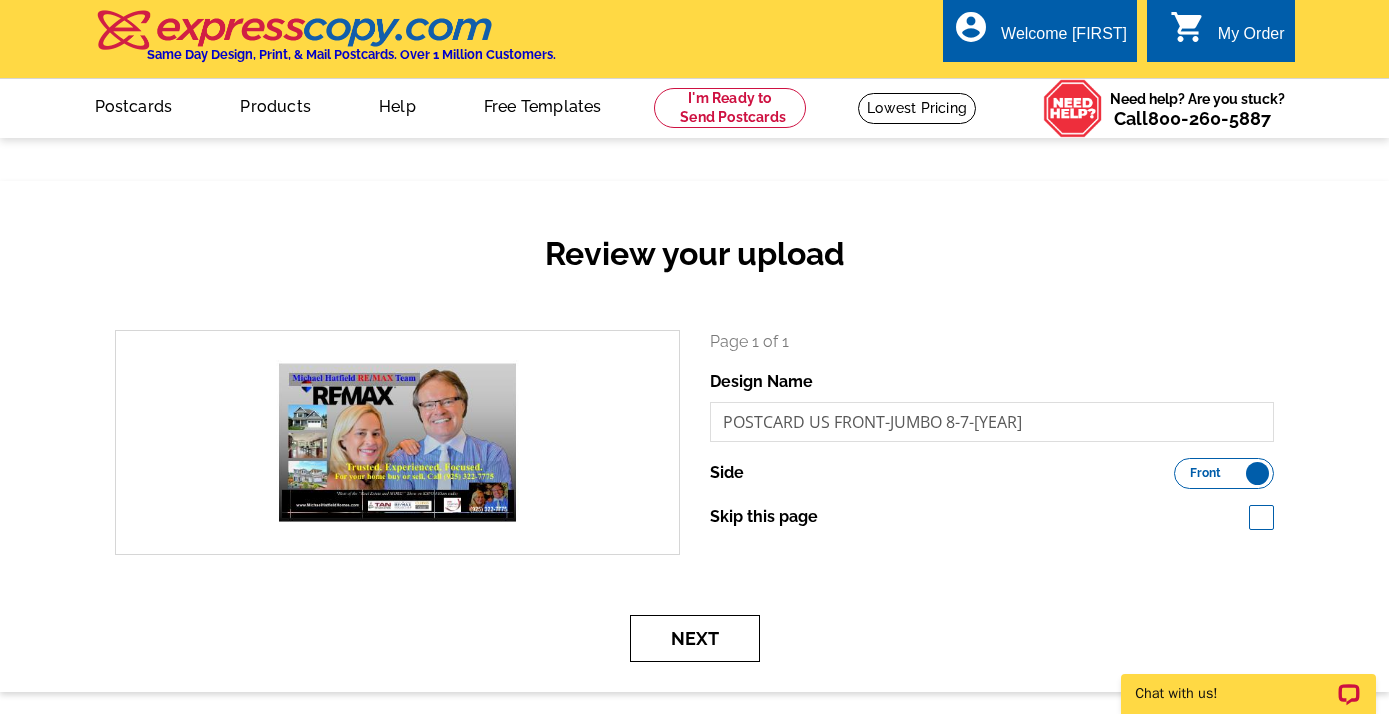 click on "Next" at bounding box center (695, 638) 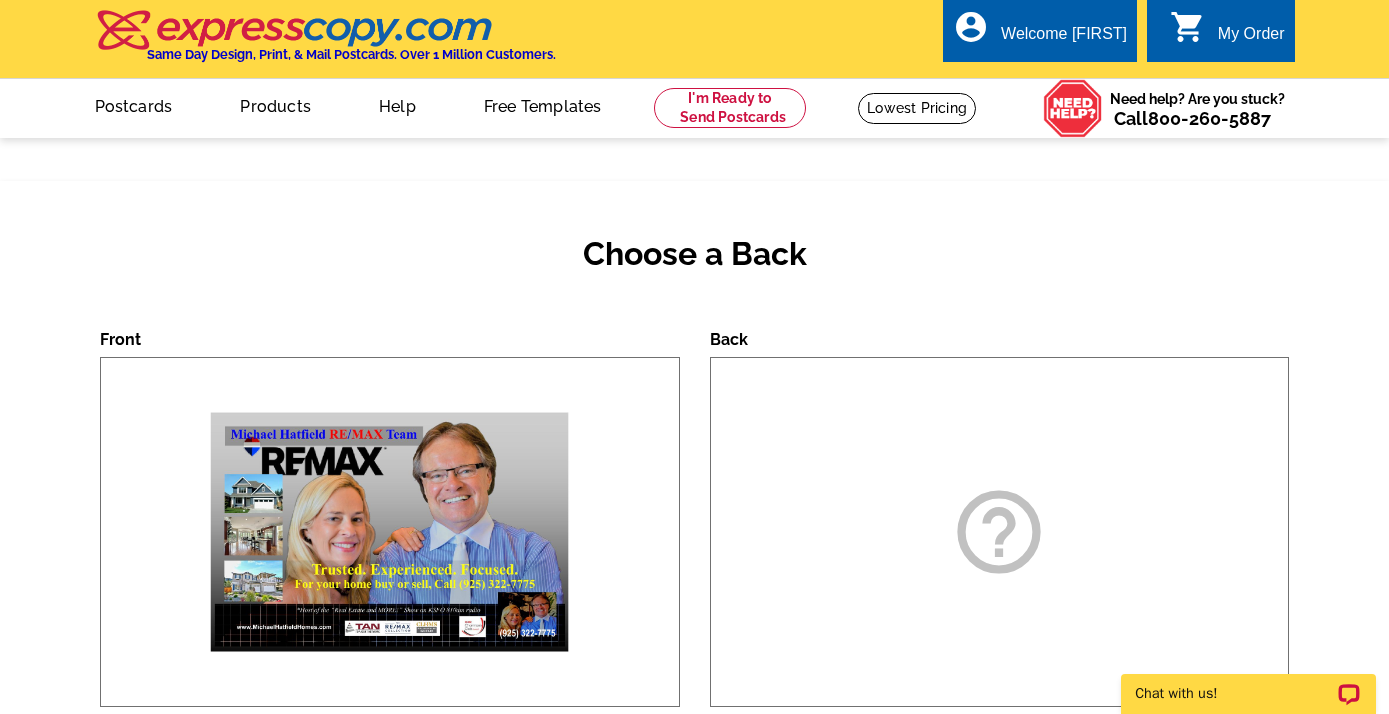 scroll, scrollTop: 0, scrollLeft: 0, axis: both 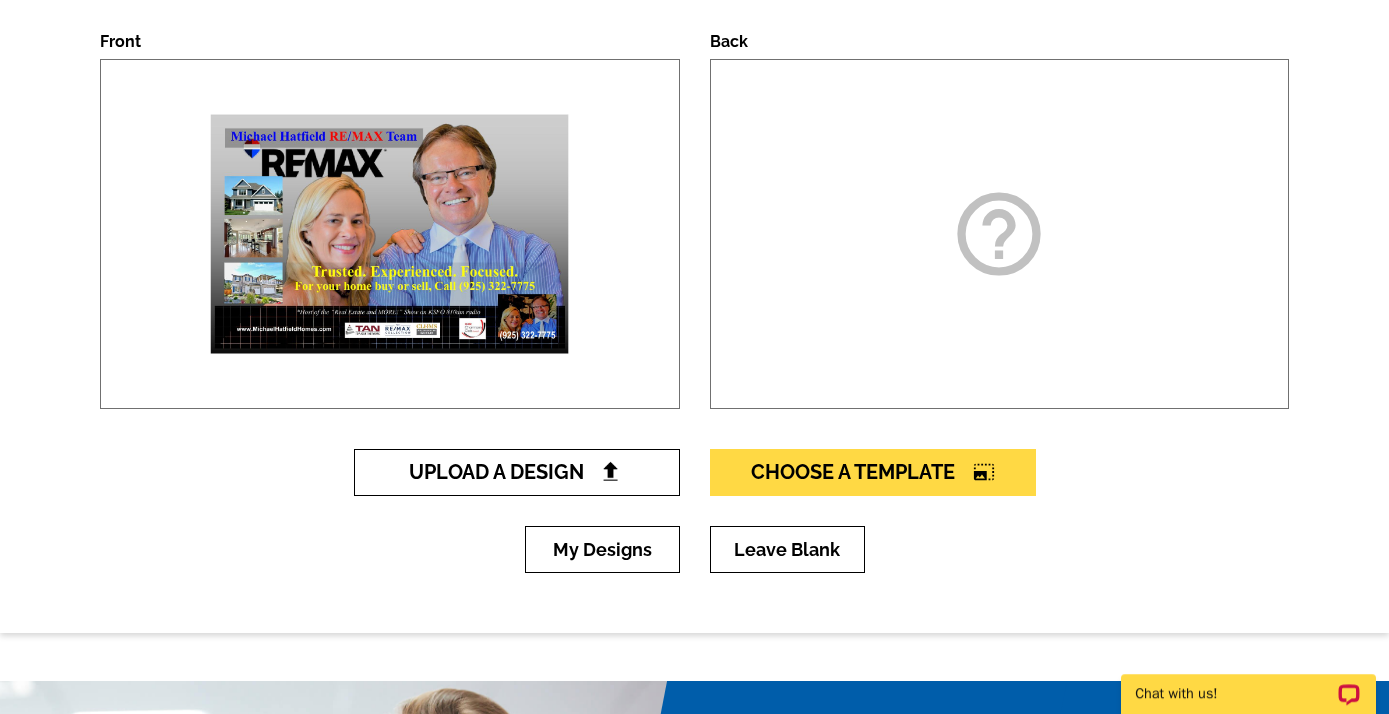 click on "Upload A Design" at bounding box center (517, 472) 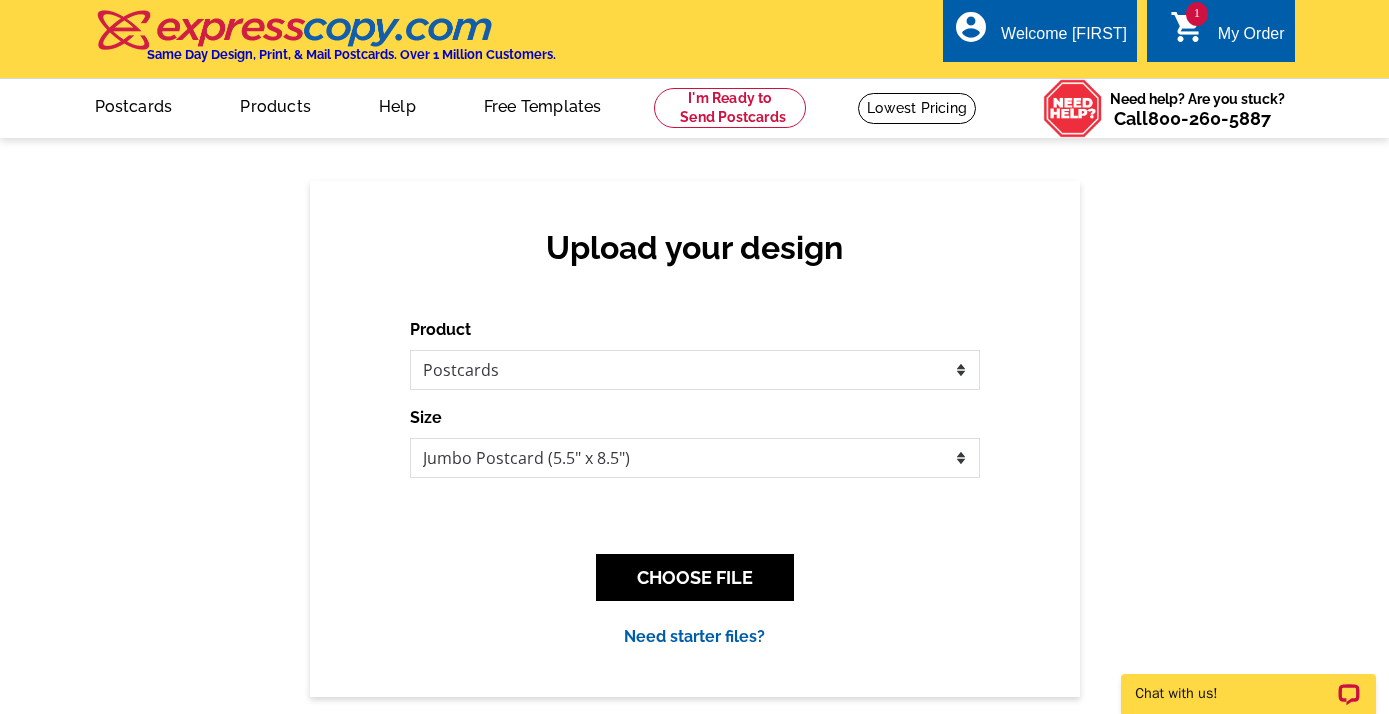 scroll, scrollTop: 0, scrollLeft: 0, axis: both 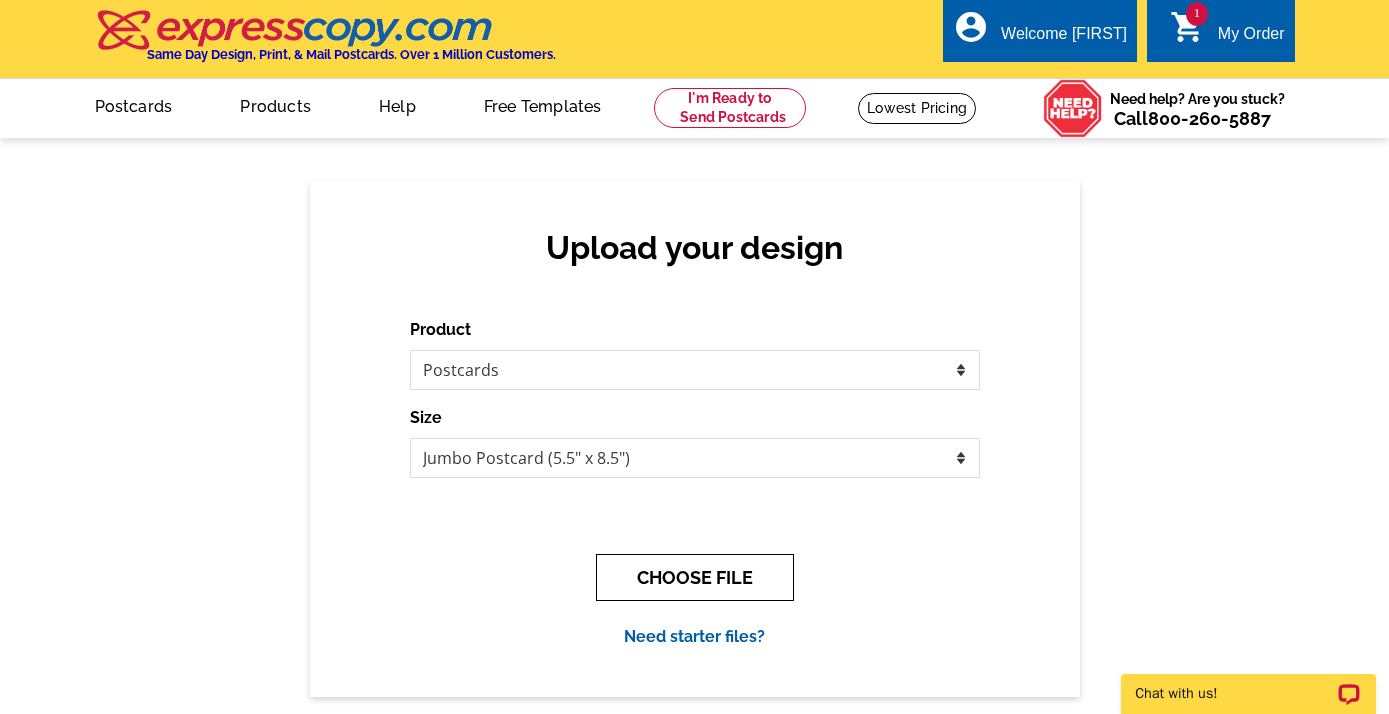click on "CHOOSE FILE" at bounding box center [695, 577] 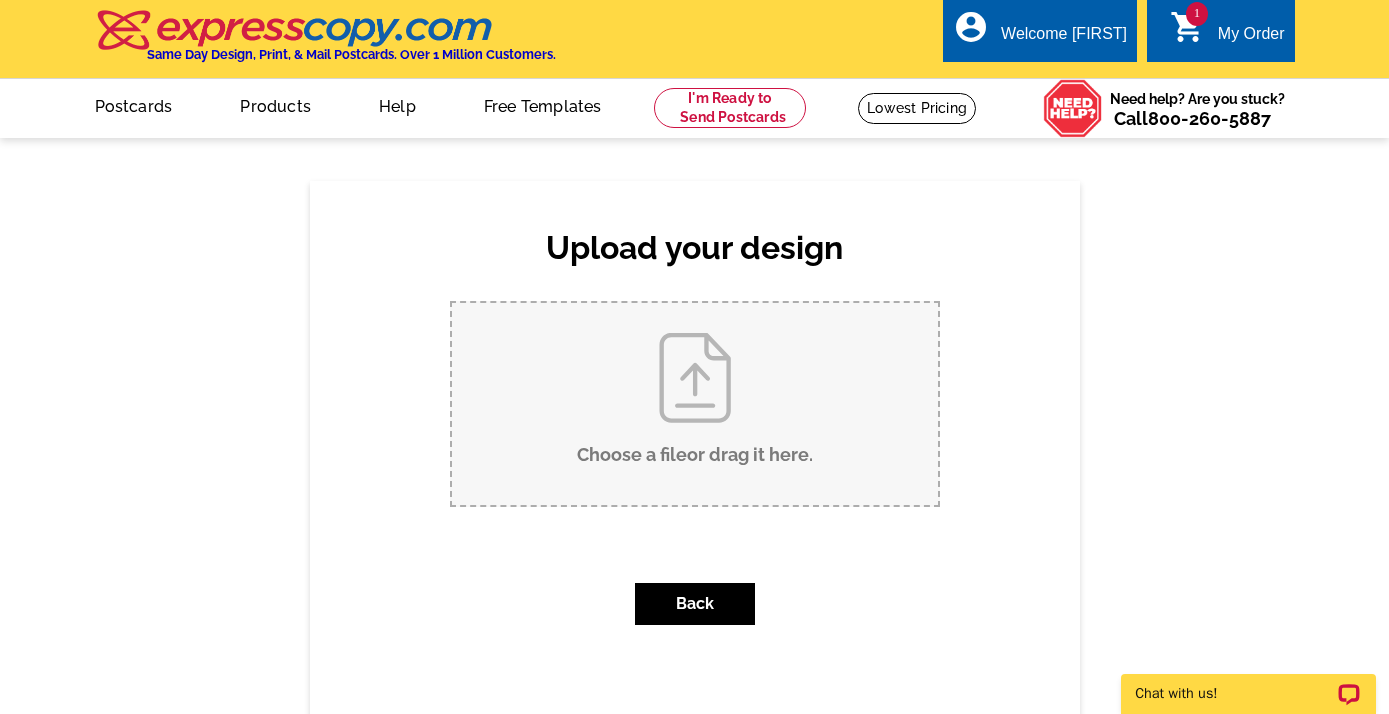 click on "Choose a file  or drag it here ." at bounding box center [695, 404] 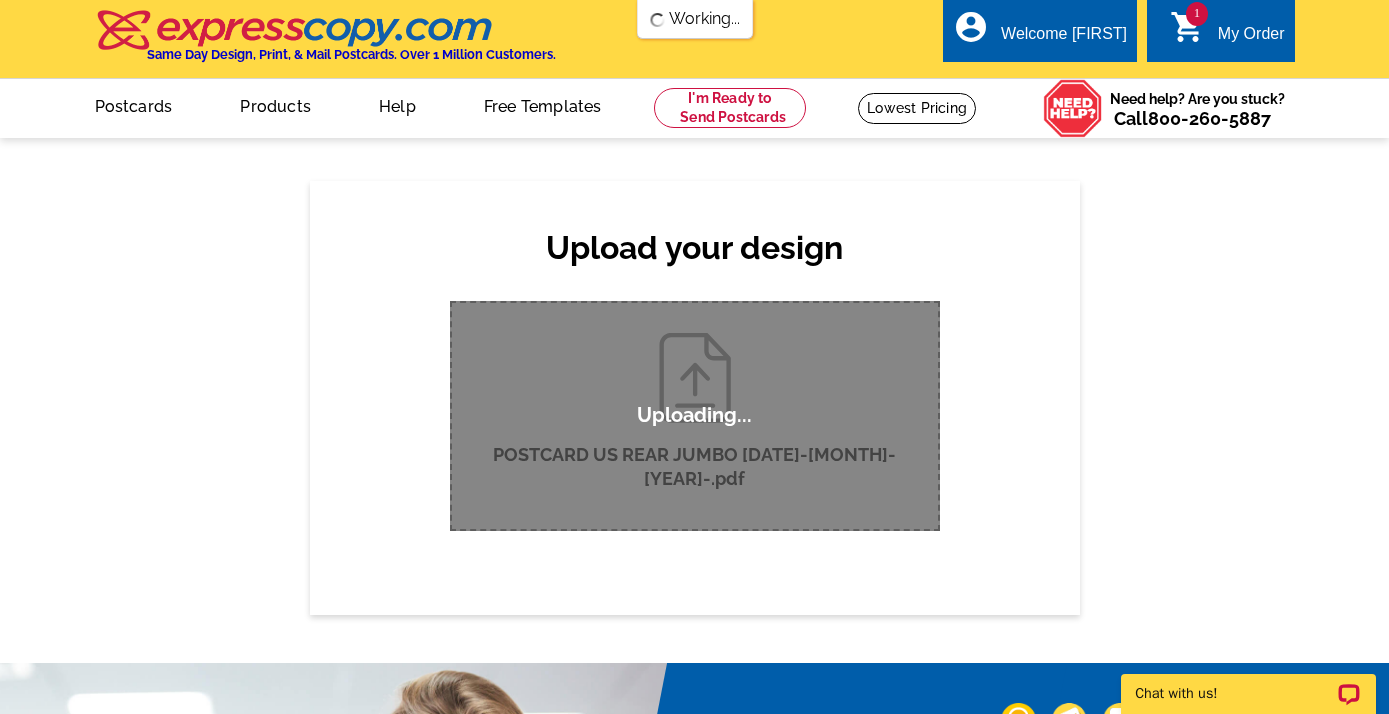 type 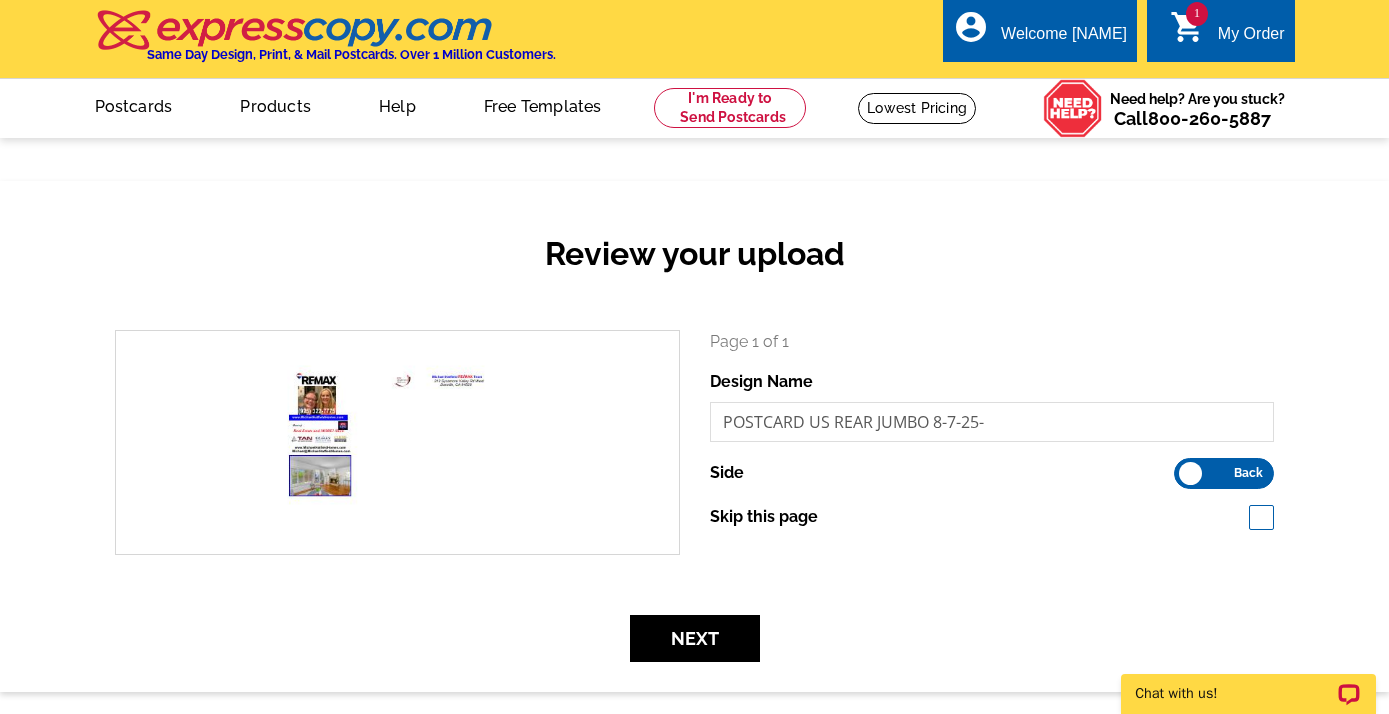 scroll, scrollTop: 0, scrollLeft: 0, axis: both 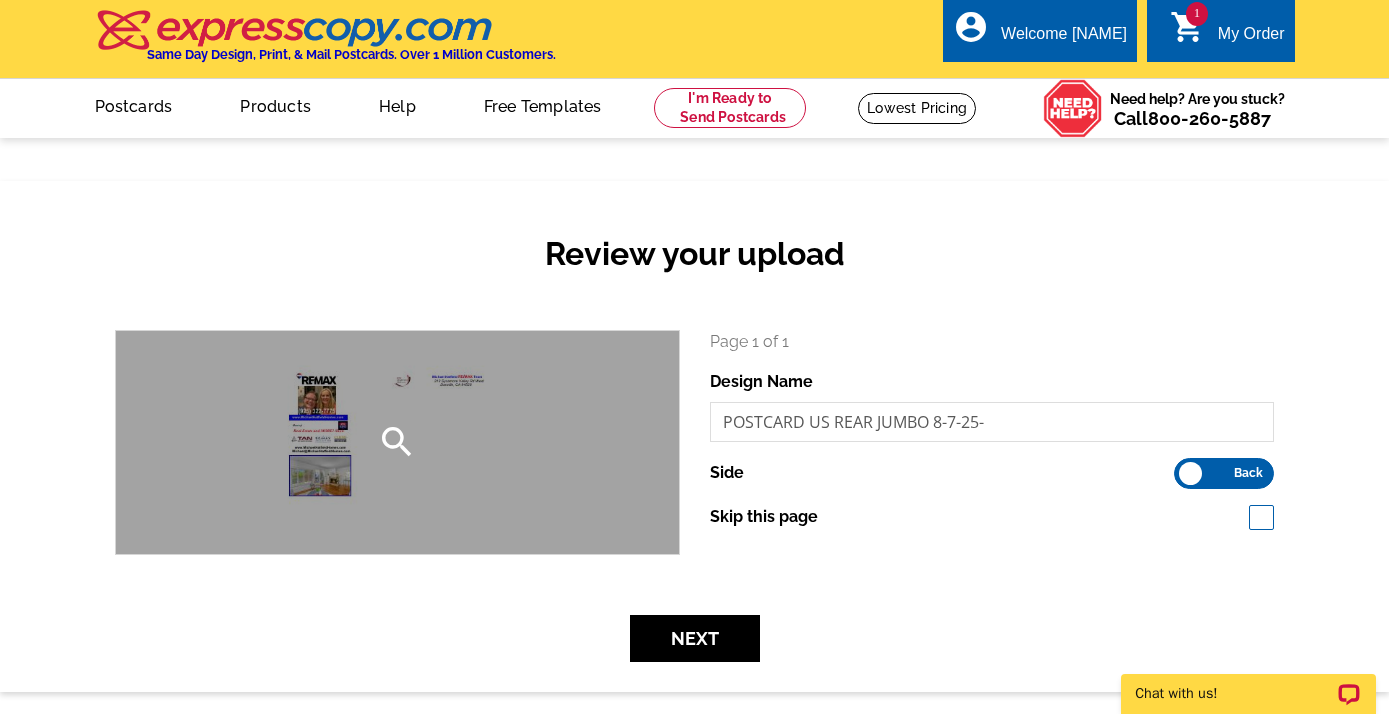 click on "search" at bounding box center (397, 442) 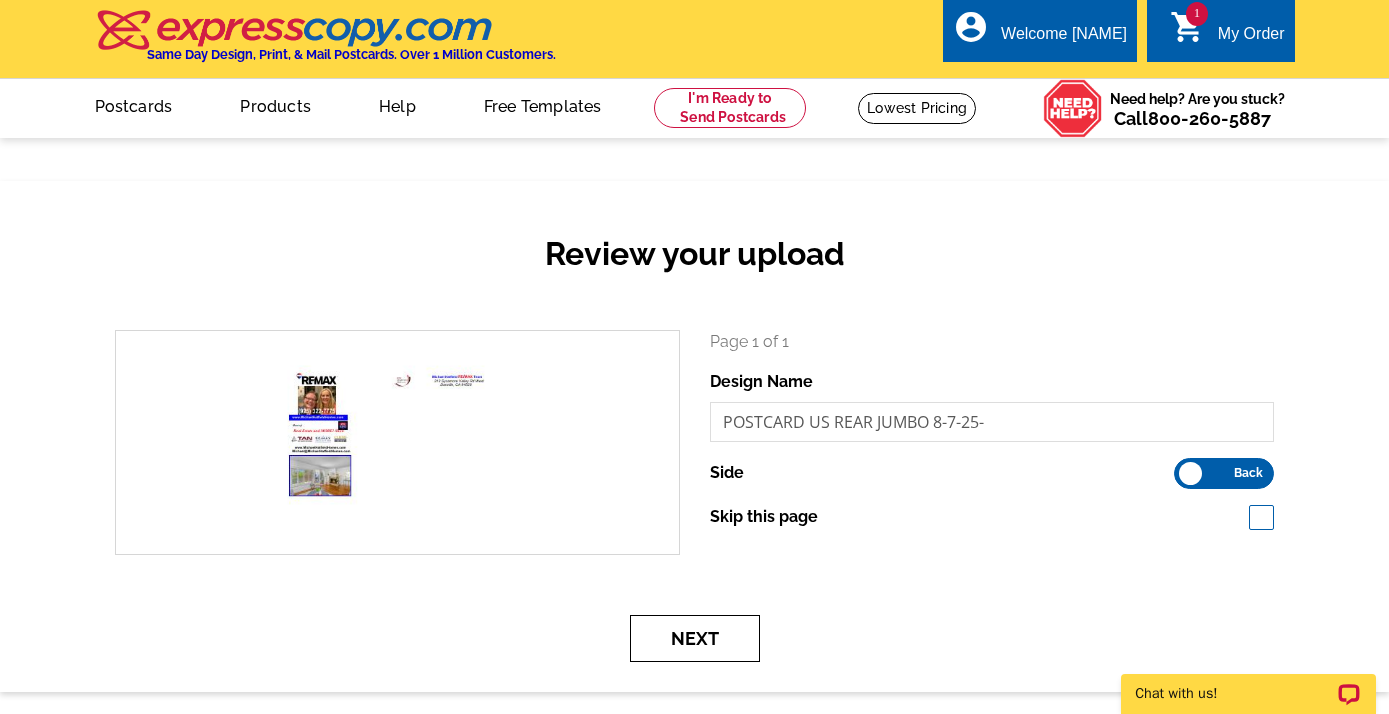 click on "Next" at bounding box center [695, 638] 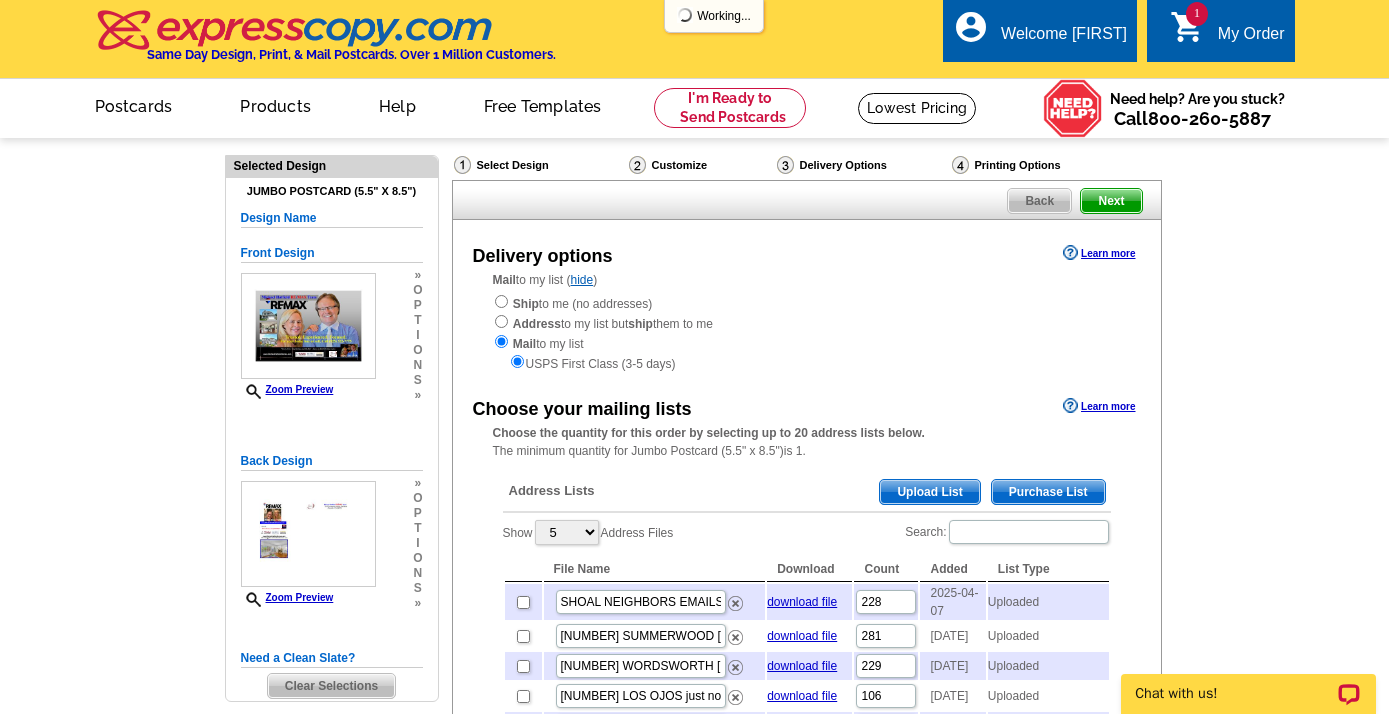 scroll, scrollTop: 0, scrollLeft: 0, axis: both 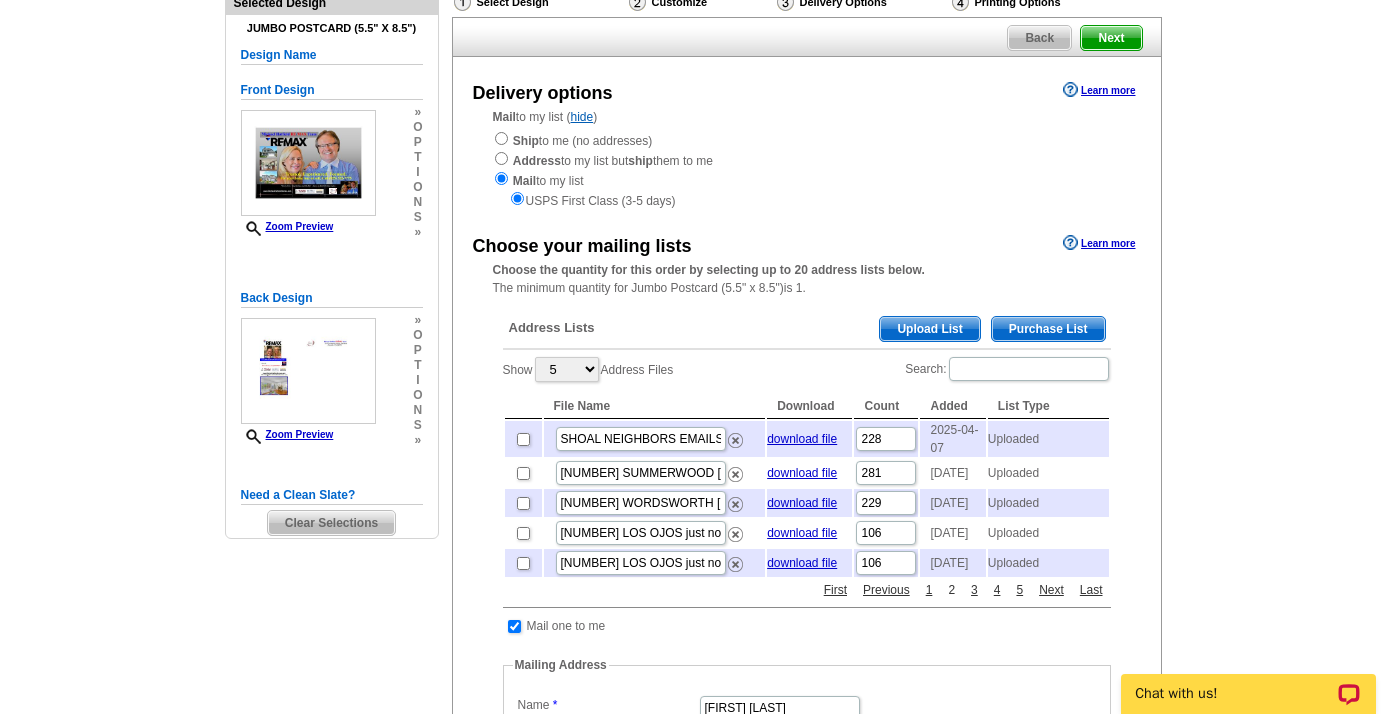 click on "2" at bounding box center (951, 590) 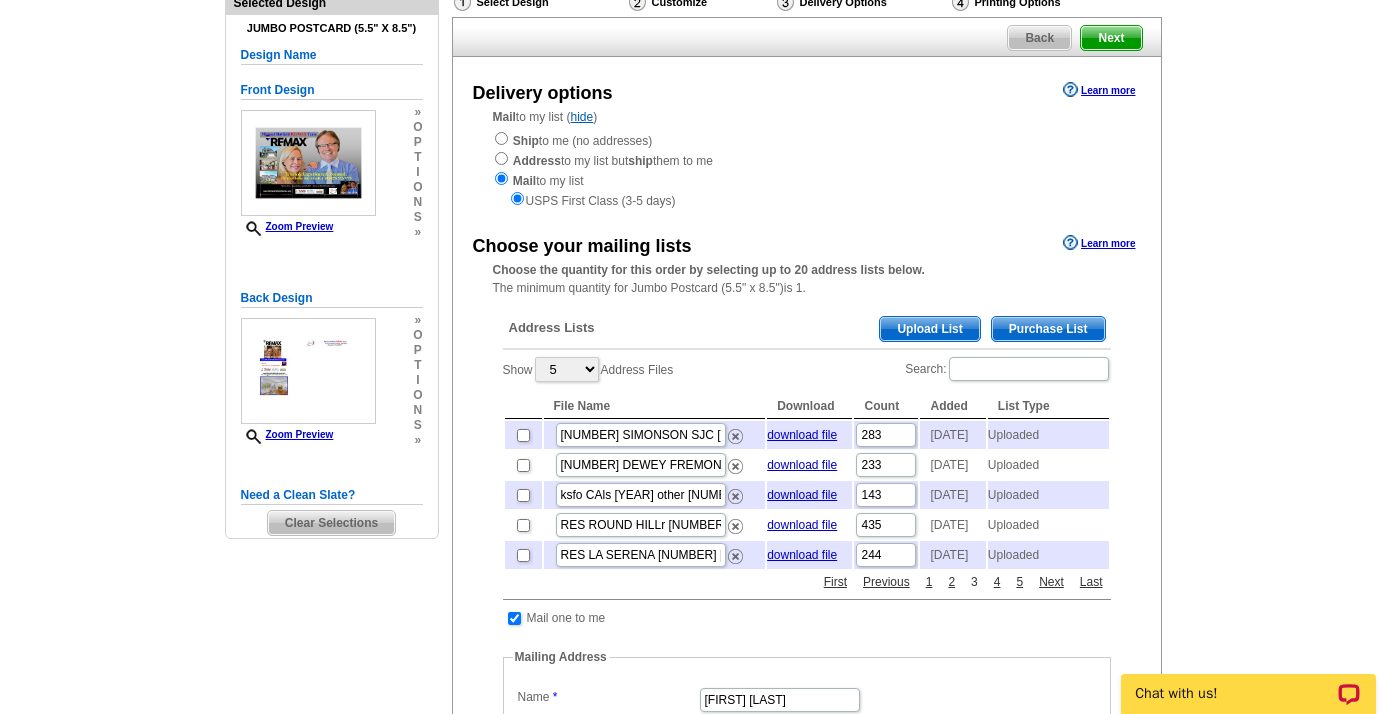 click on "3" at bounding box center (974, 582) 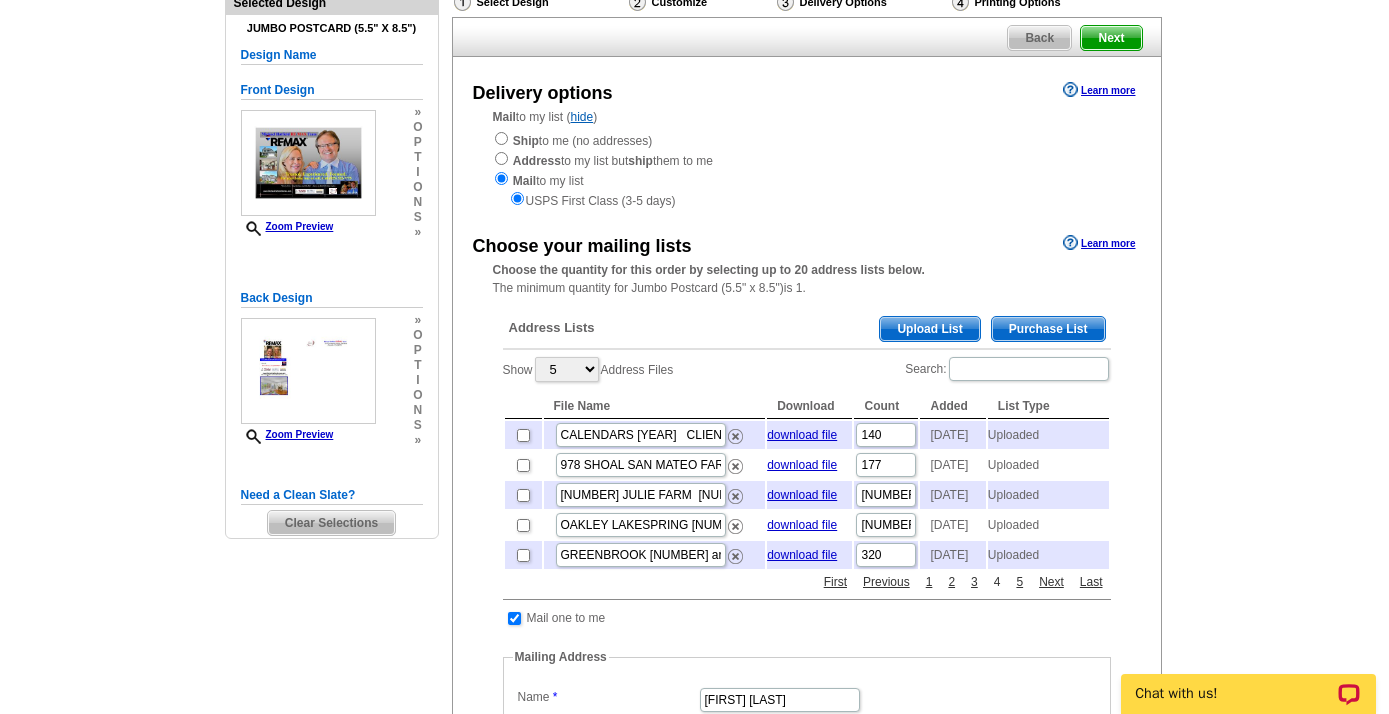 click on "4" at bounding box center [997, 582] 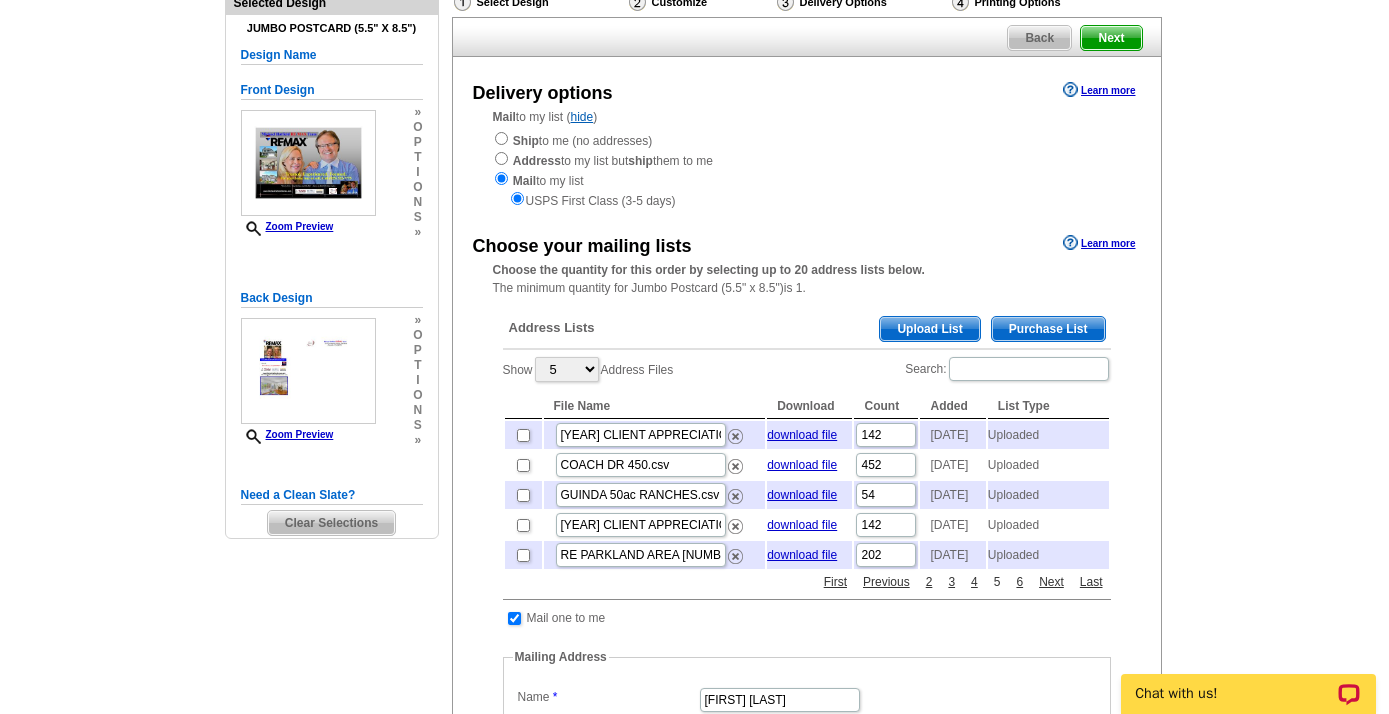 click on "5" at bounding box center (997, 582) 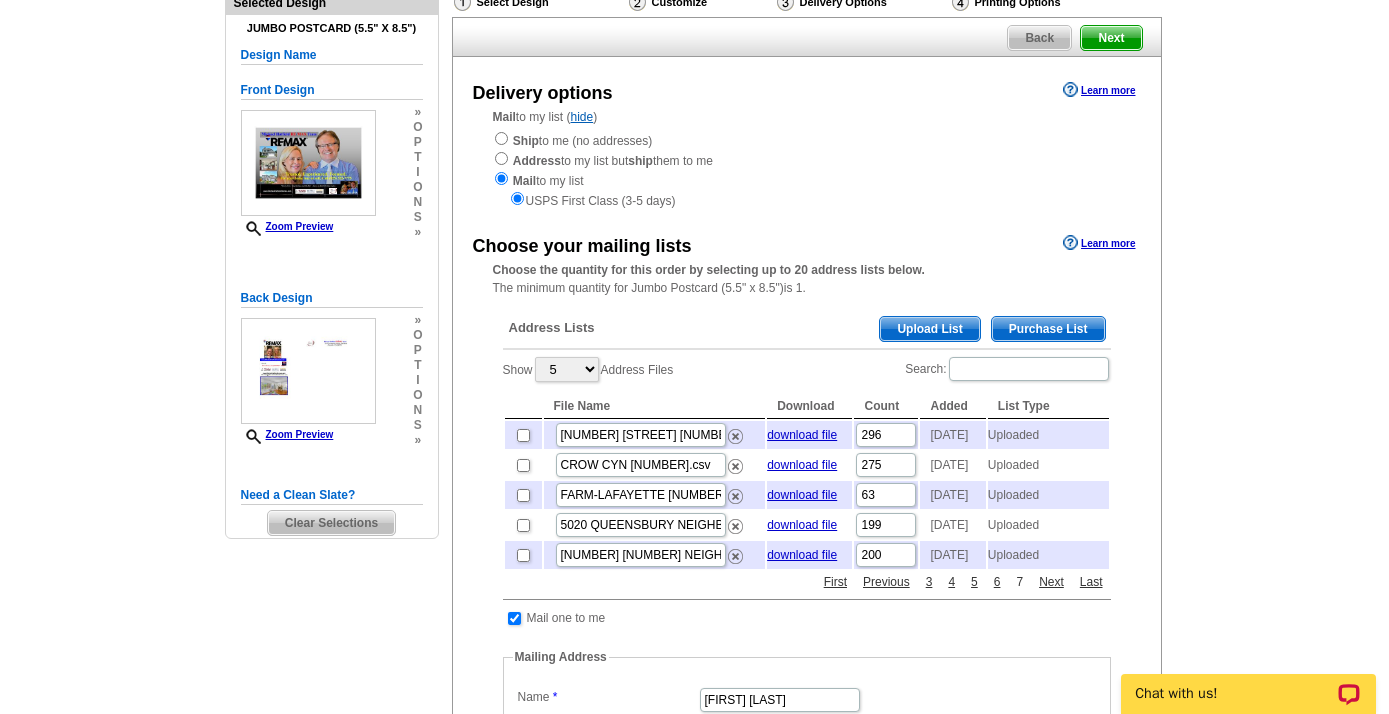 click on "7" at bounding box center [1019, 582] 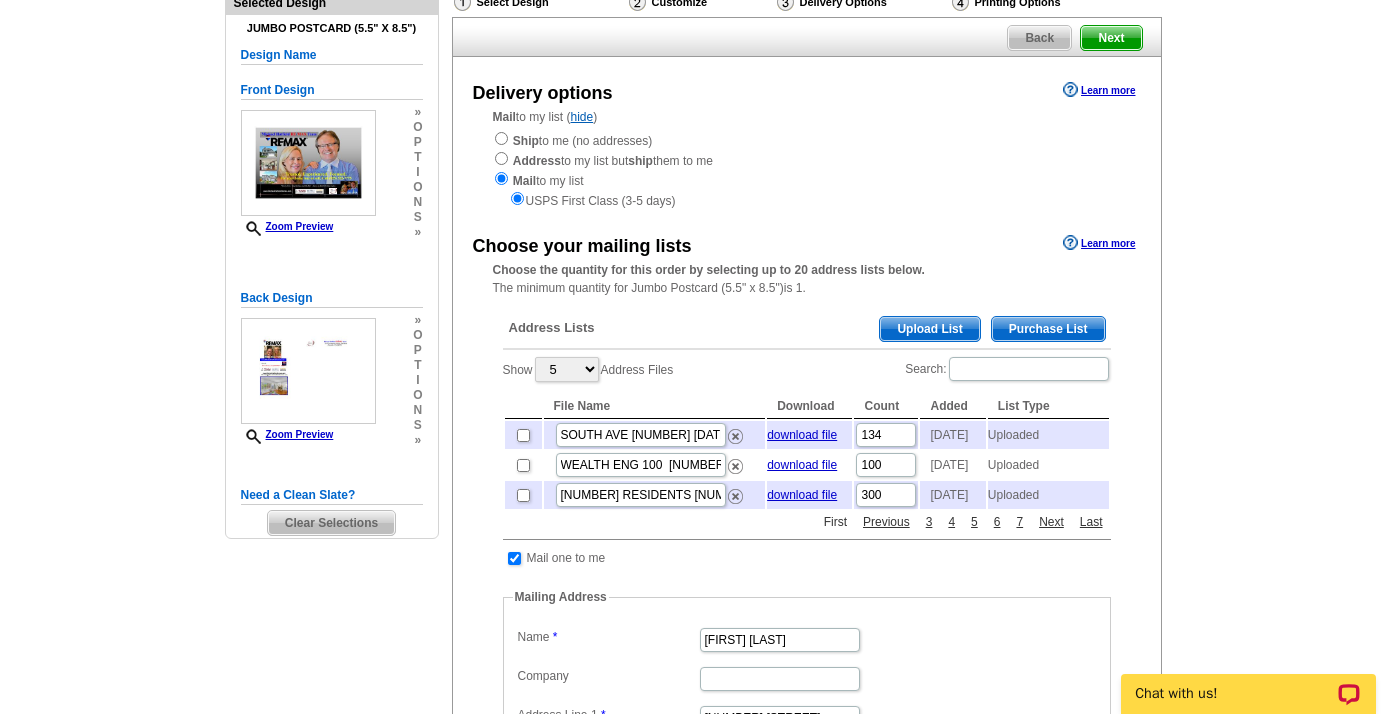click on "First" at bounding box center [835, 522] 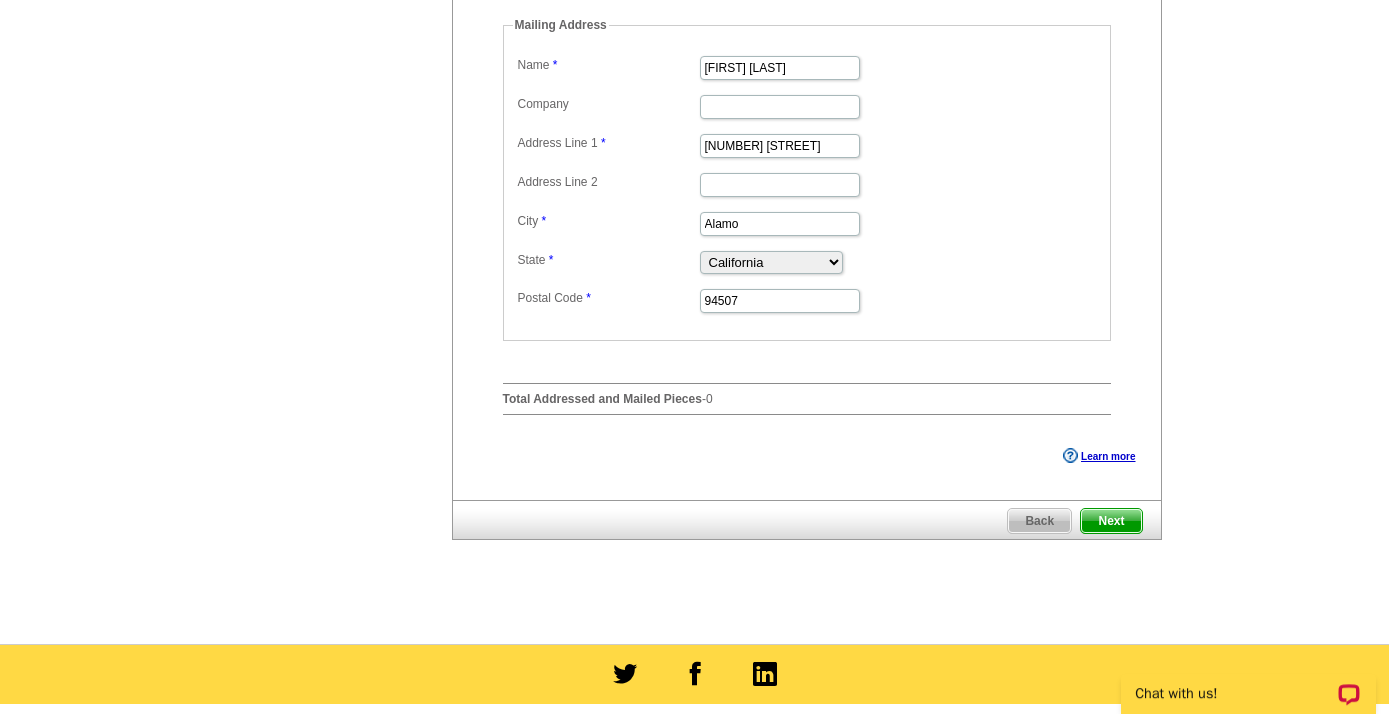 scroll, scrollTop: 769, scrollLeft: 0, axis: vertical 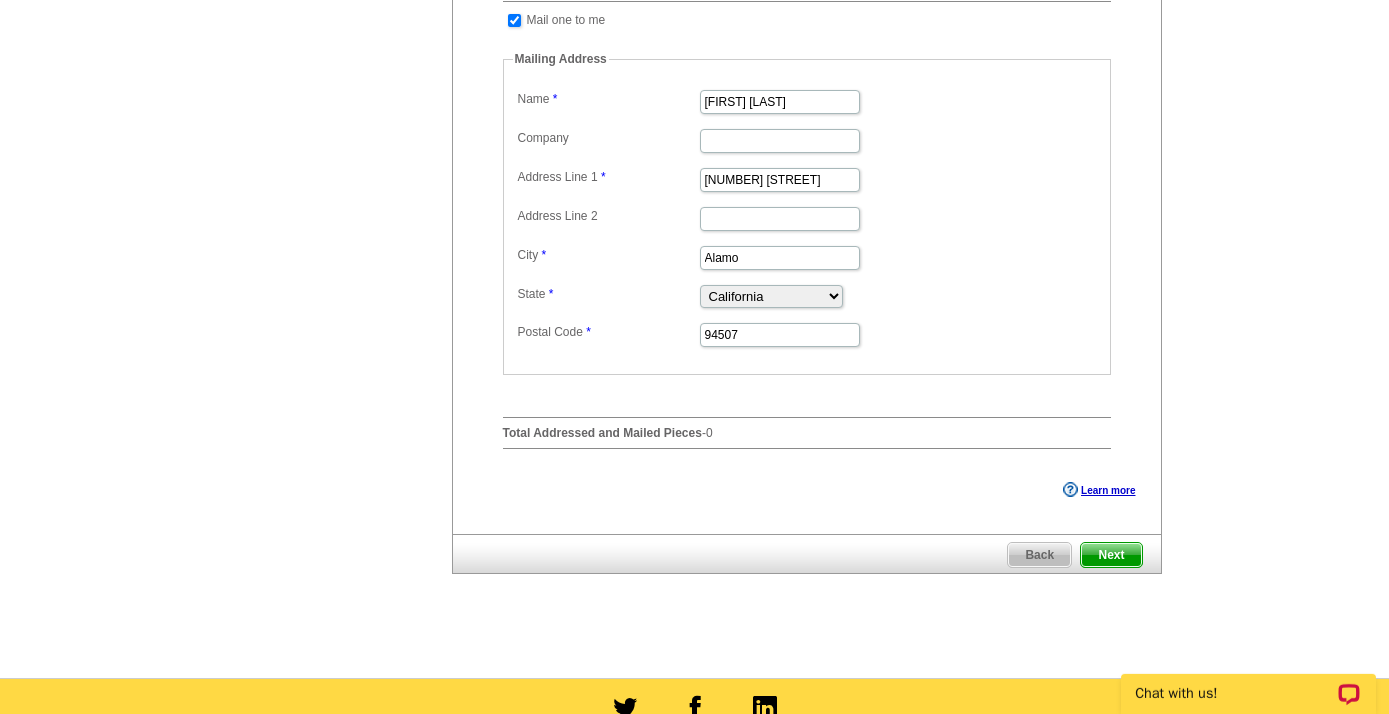 click on "Need Help? call 800-260-5887,  chat  with support, or have our designers make something custom just for you!
Got it, no need for the selection guide next time.
Show Results
Selected Design
Jumbo Postcard (5.5" x 8.5")
Design Name
Front Design
Zoom Preview
»
o
p
t
i
o
n
s
»
» o" at bounding box center (694, 21) 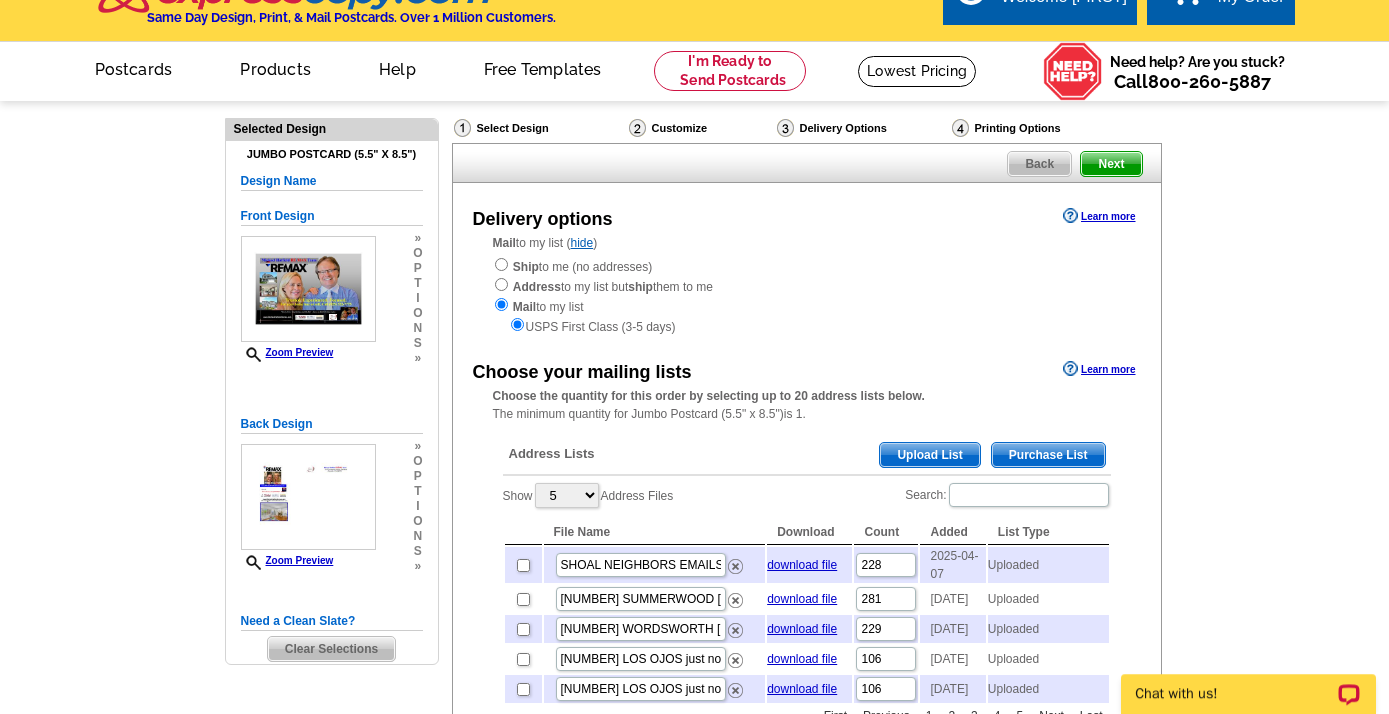 scroll, scrollTop: 0, scrollLeft: 0, axis: both 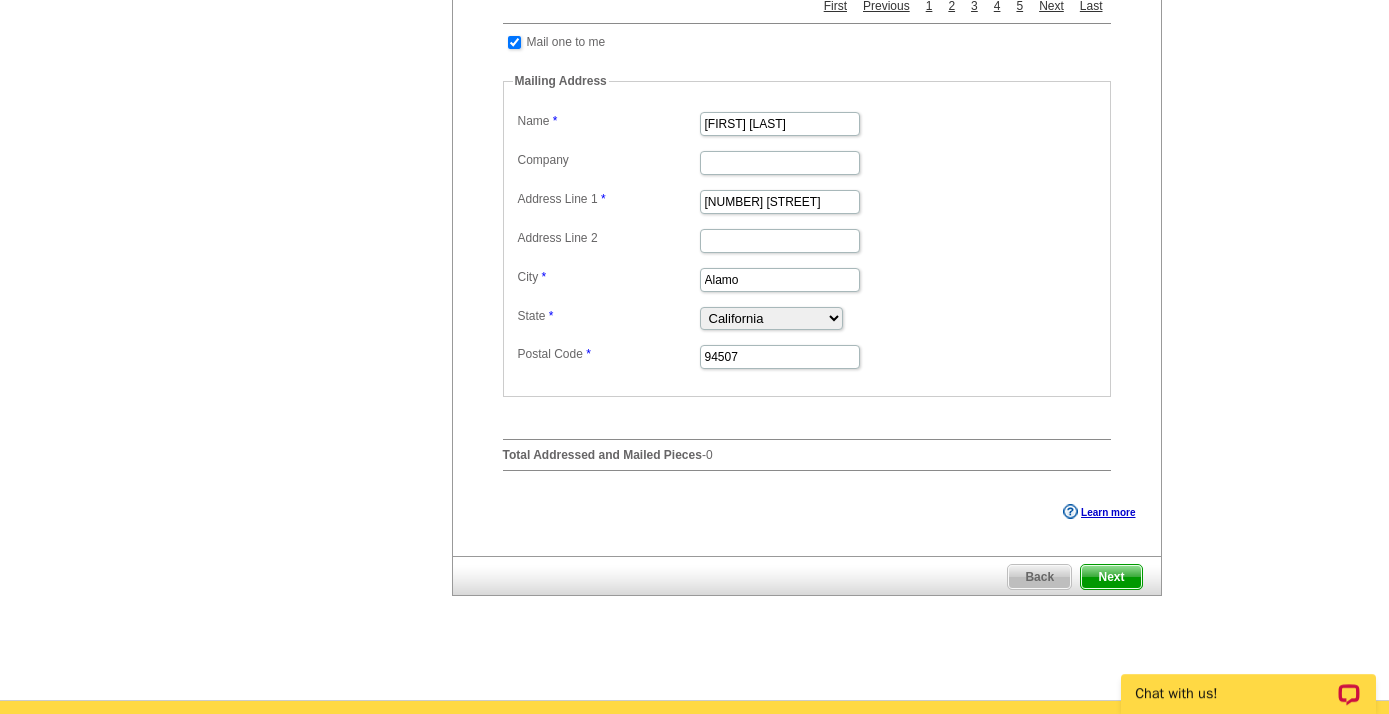 click on "Back" at bounding box center [1039, 577] 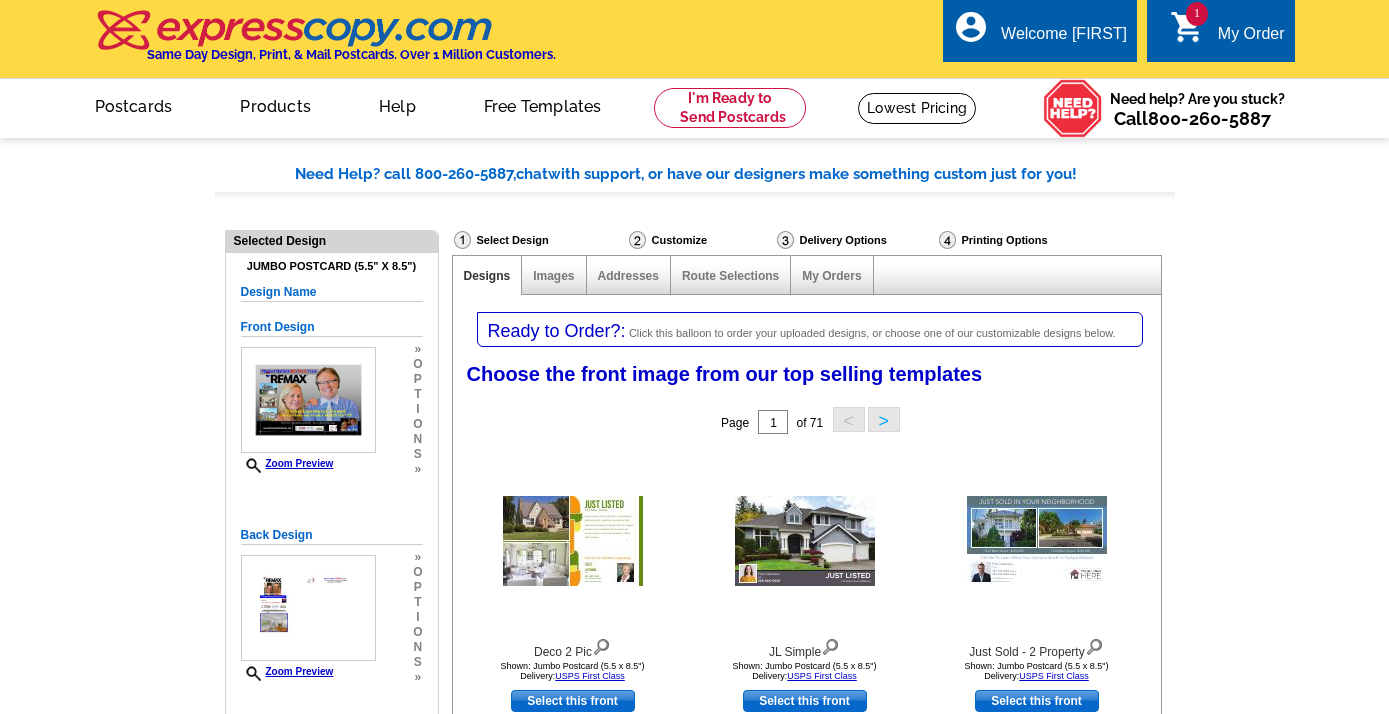 select on "785" 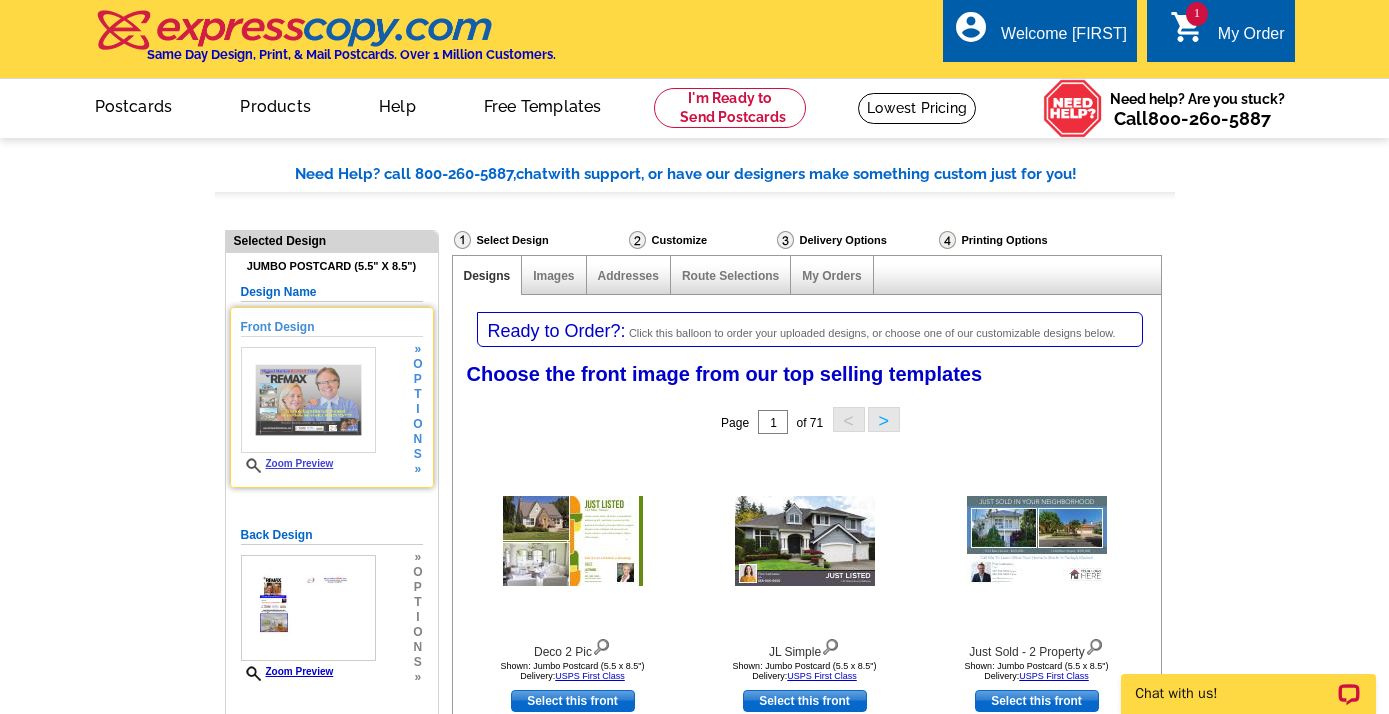 scroll, scrollTop: 0, scrollLeft: 0, axis: both 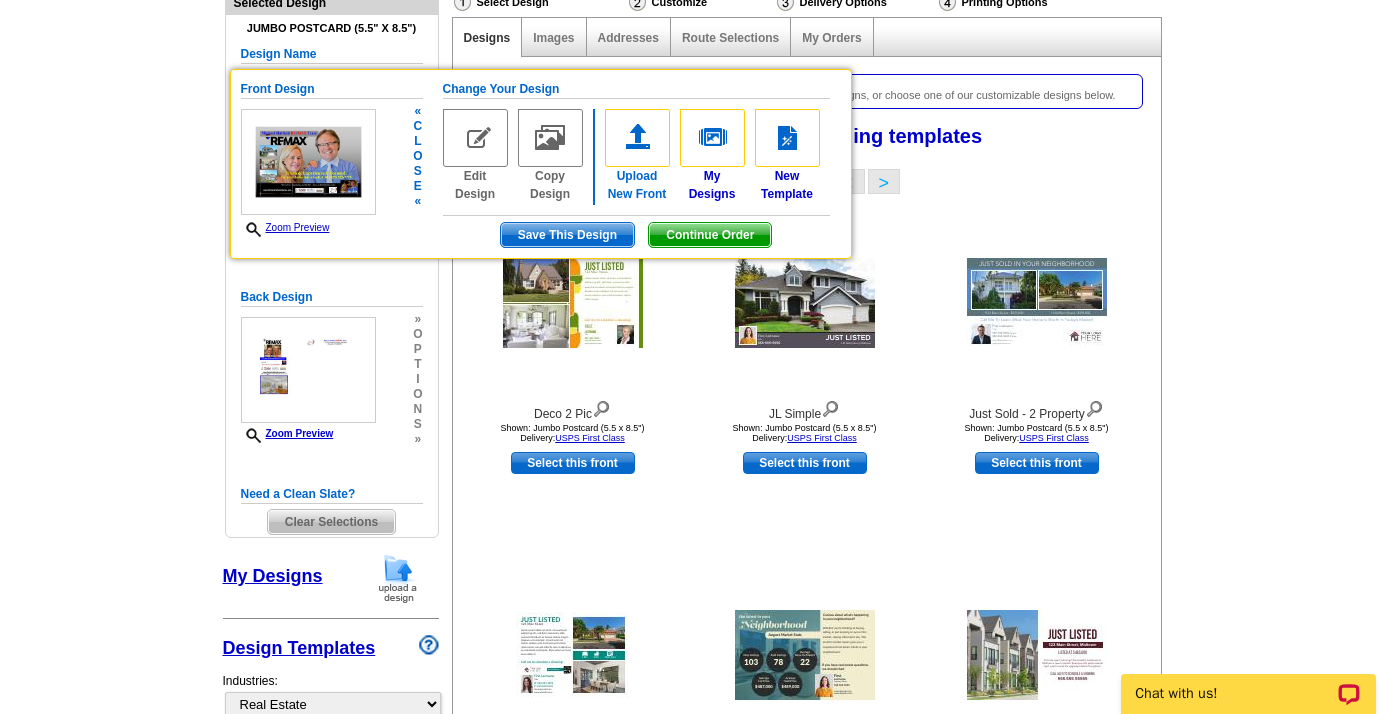 click at bounding box center (637, 138) 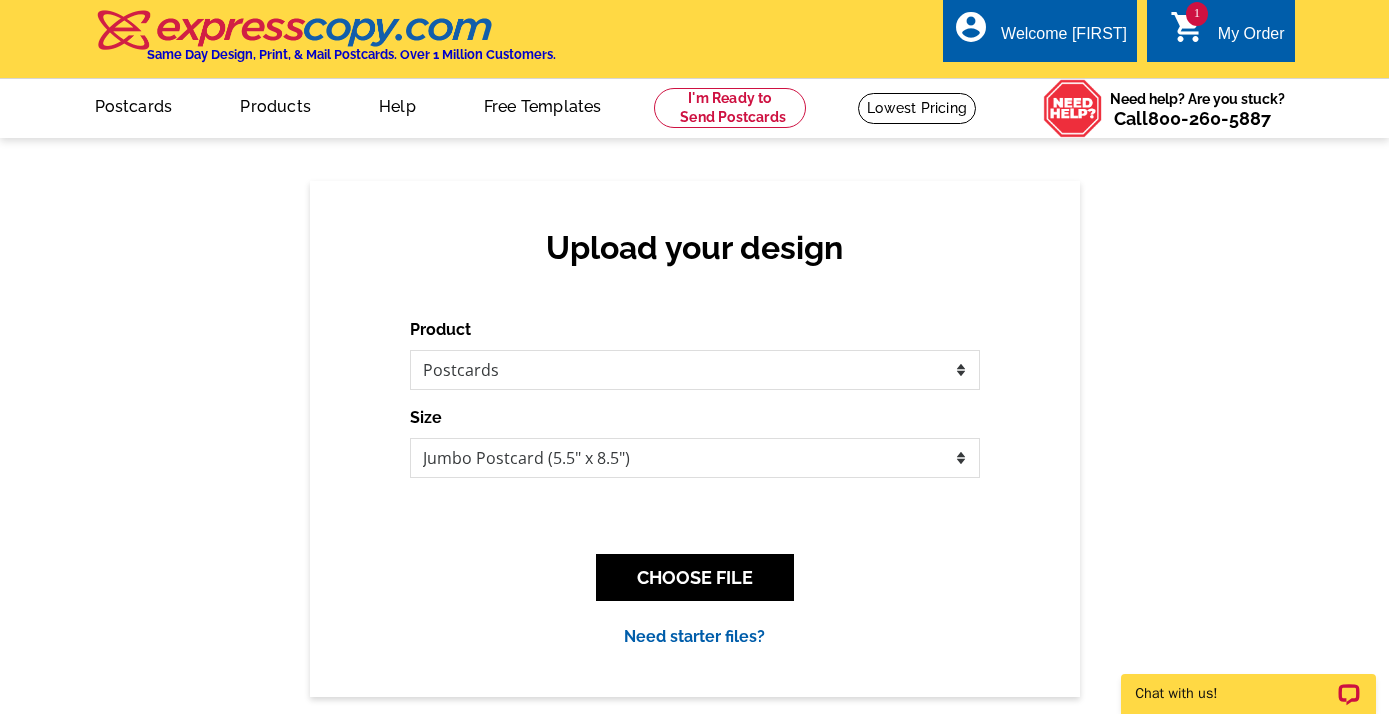 scroll, scrollTop: 0, scrollLeft: 0, axis: both 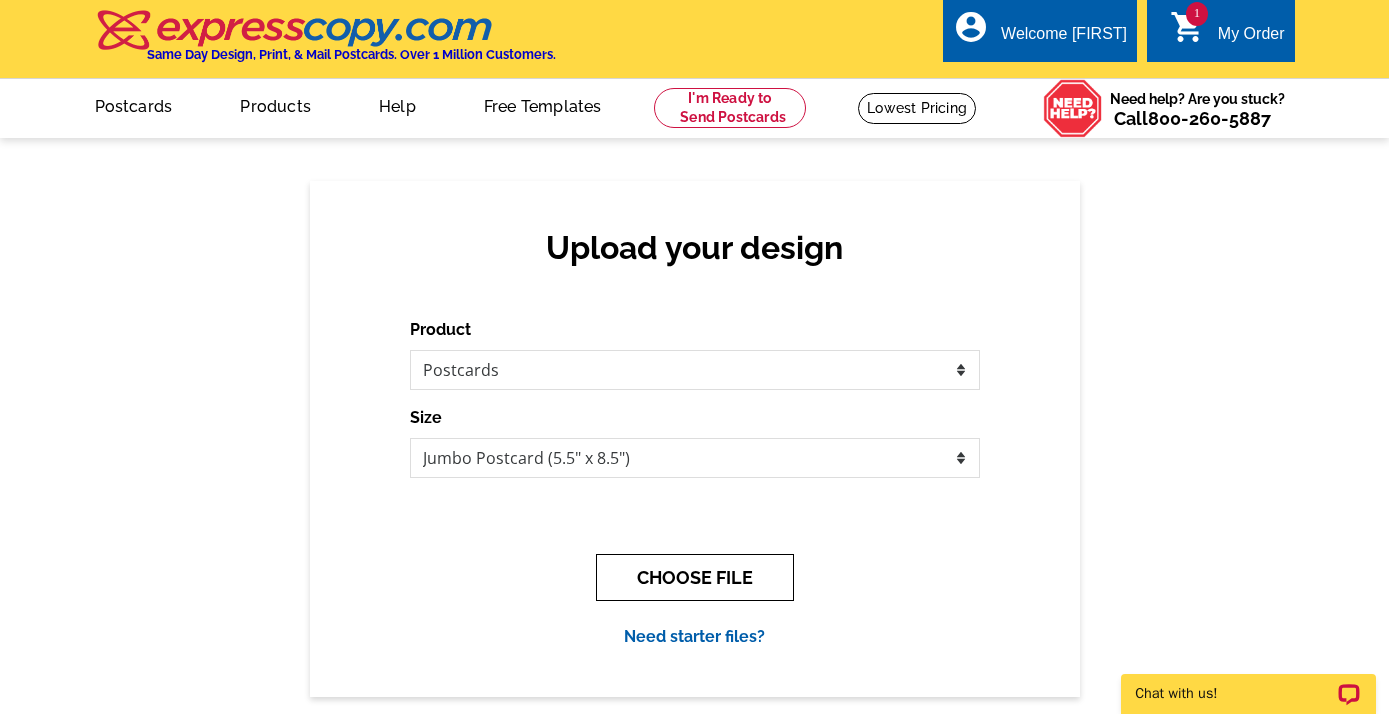 click on "CHOOSE FILE" at bounding box center [695, 577] 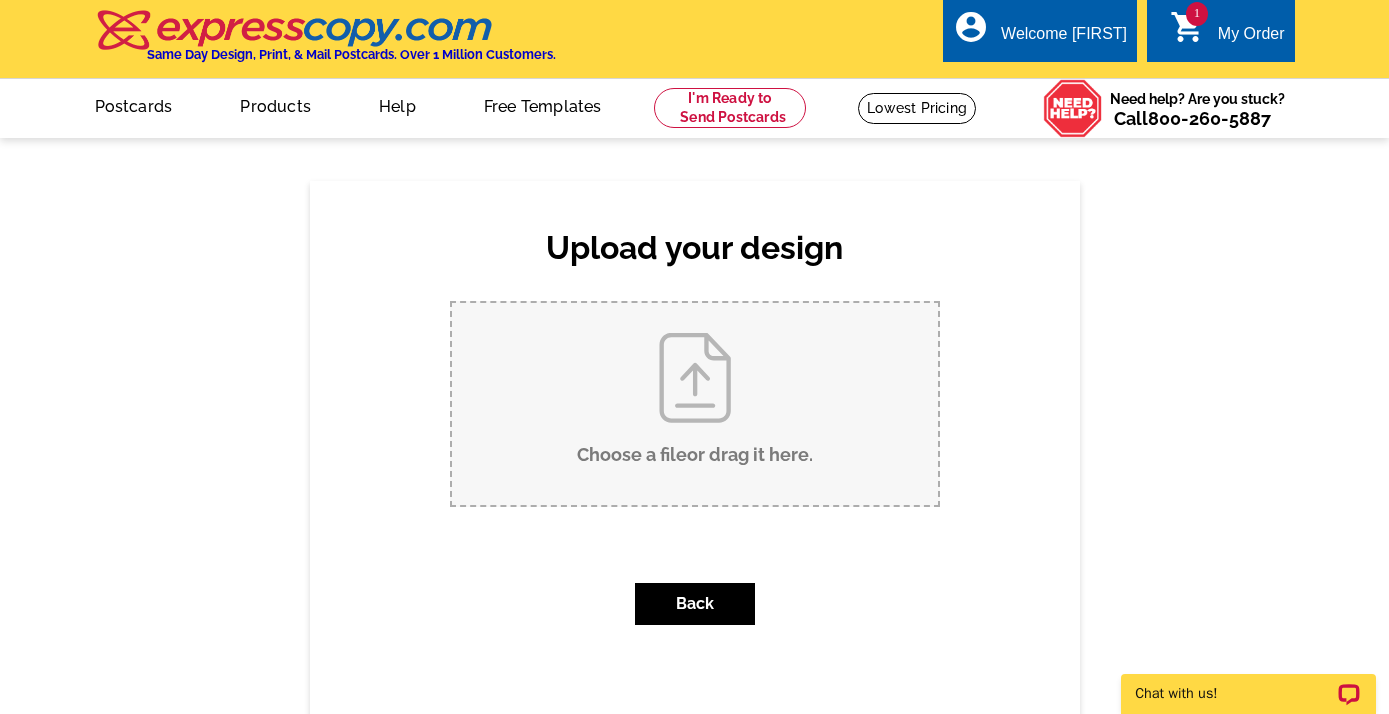 click on "Choose a file  or drag it here ." at bounding box center (695, 404) 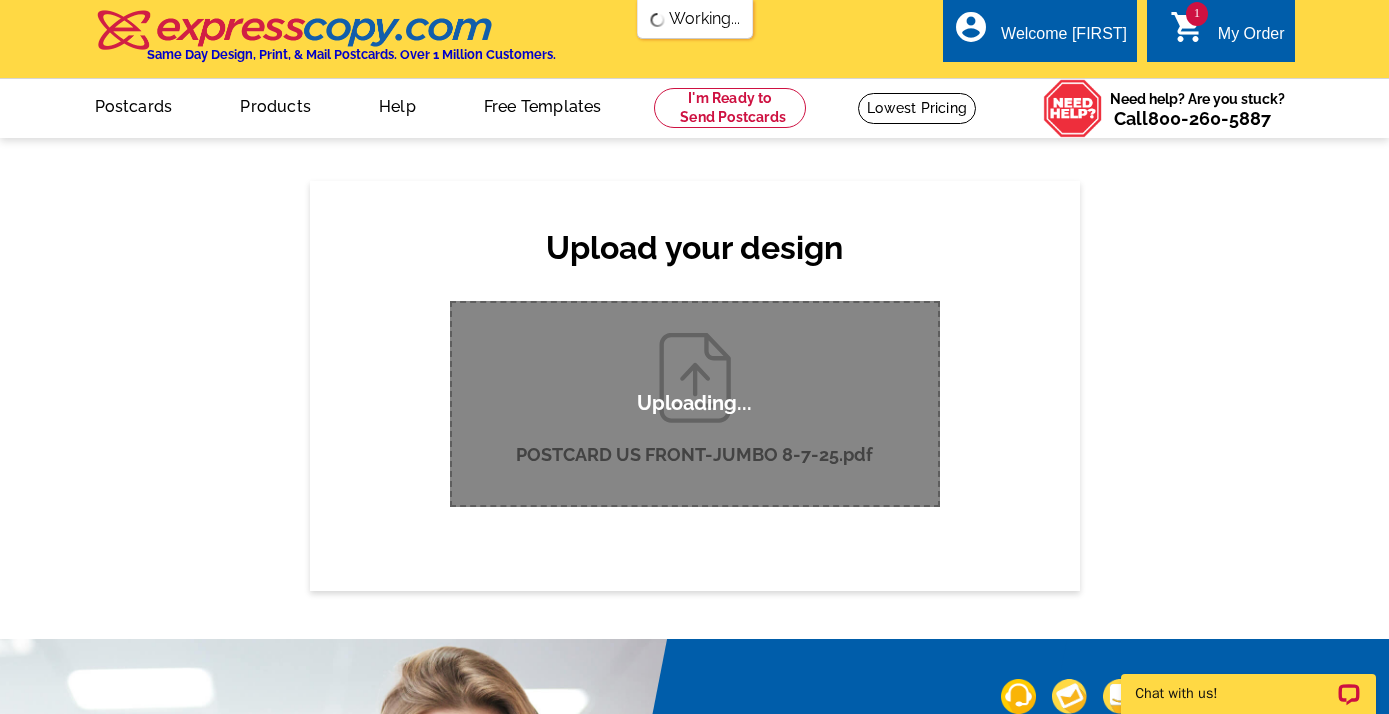 type 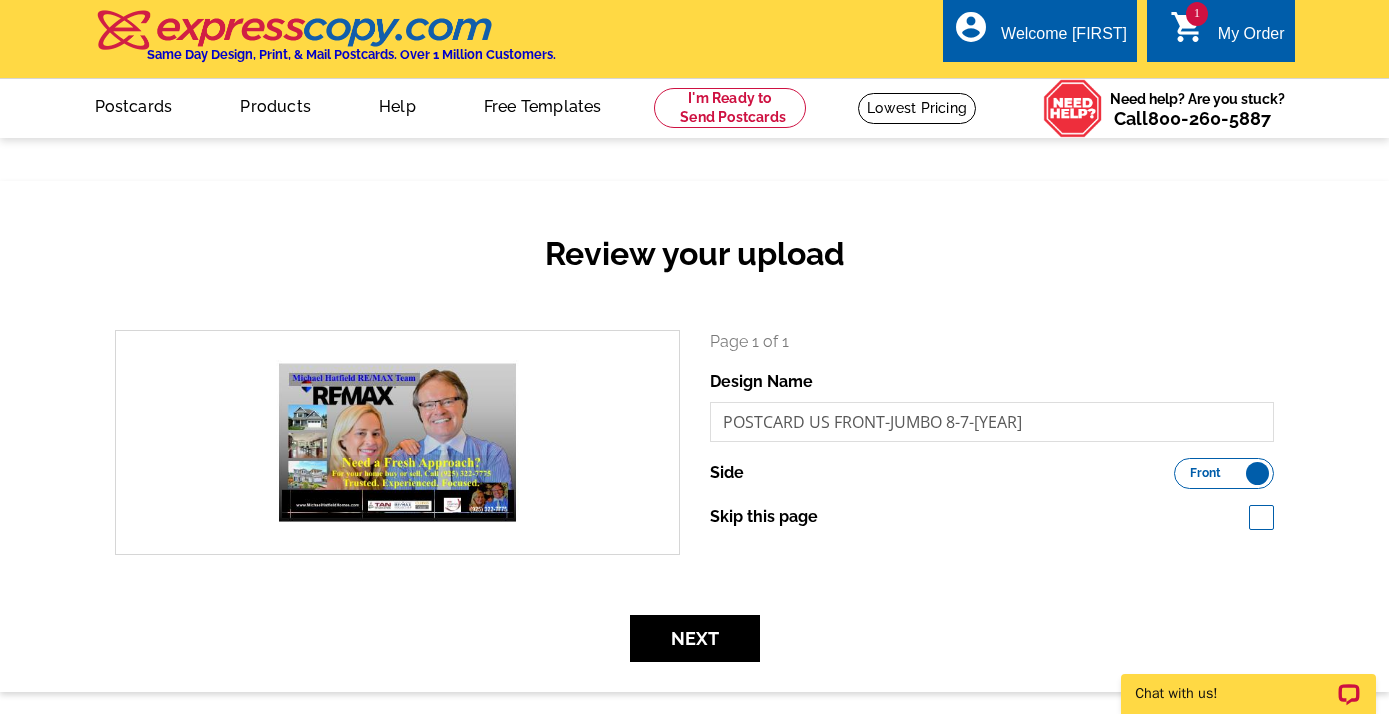scroll, scrollTop: 0, scrollLeft: 0, axis: both 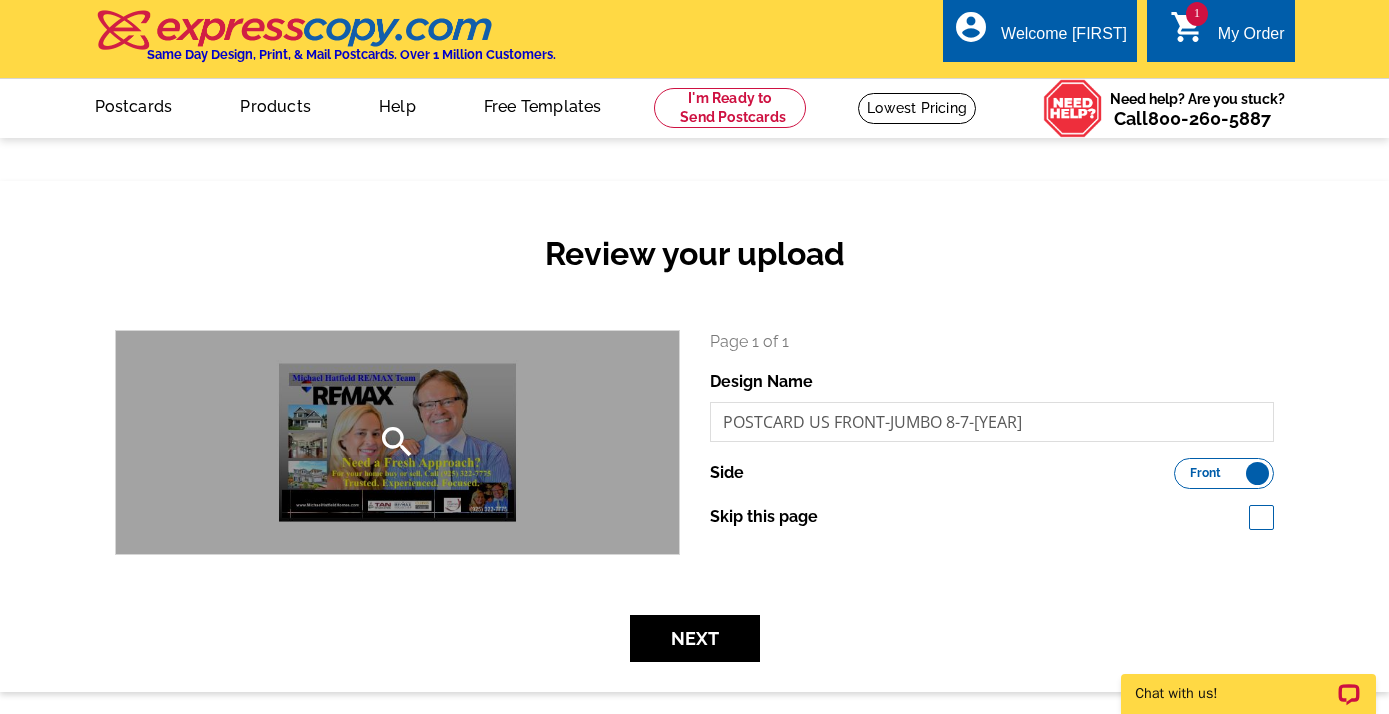 click on "search" at bounding box center (397, 442) 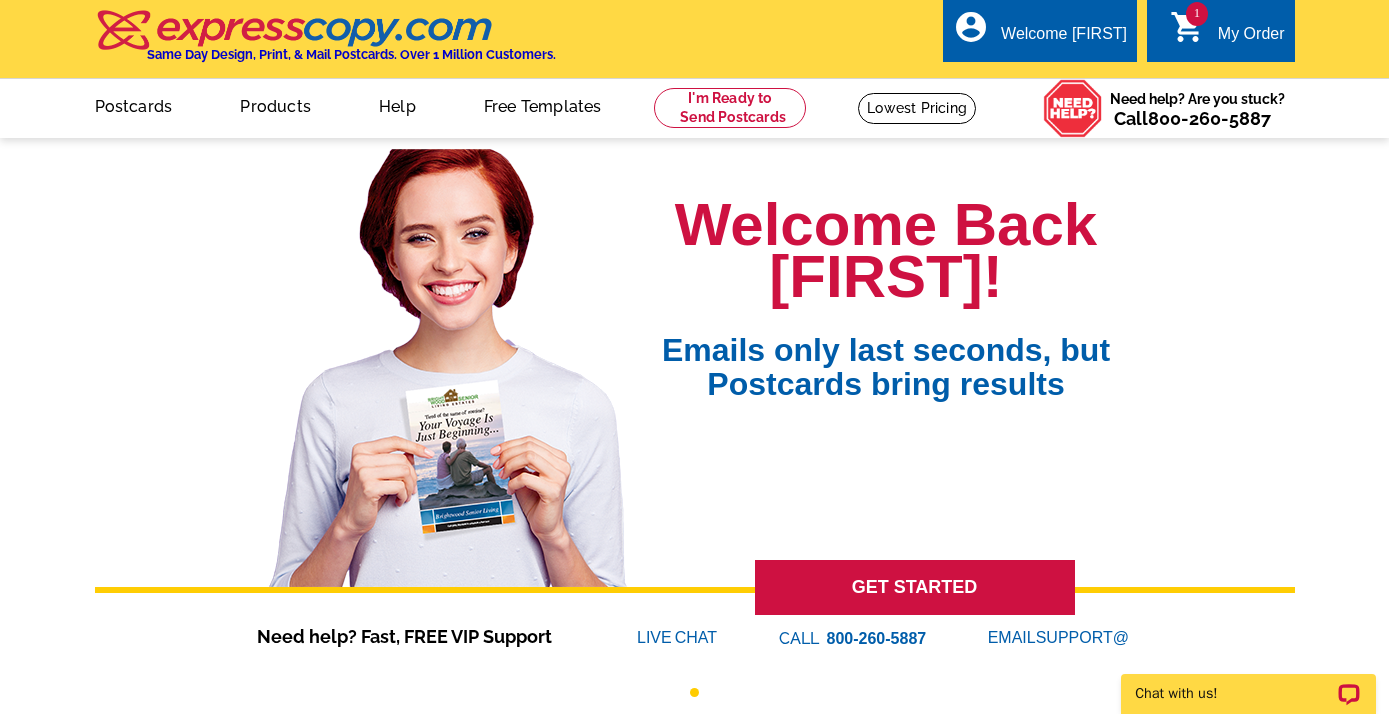 scroll, scrollTop: 0, scrollLeft: 0, axis: both 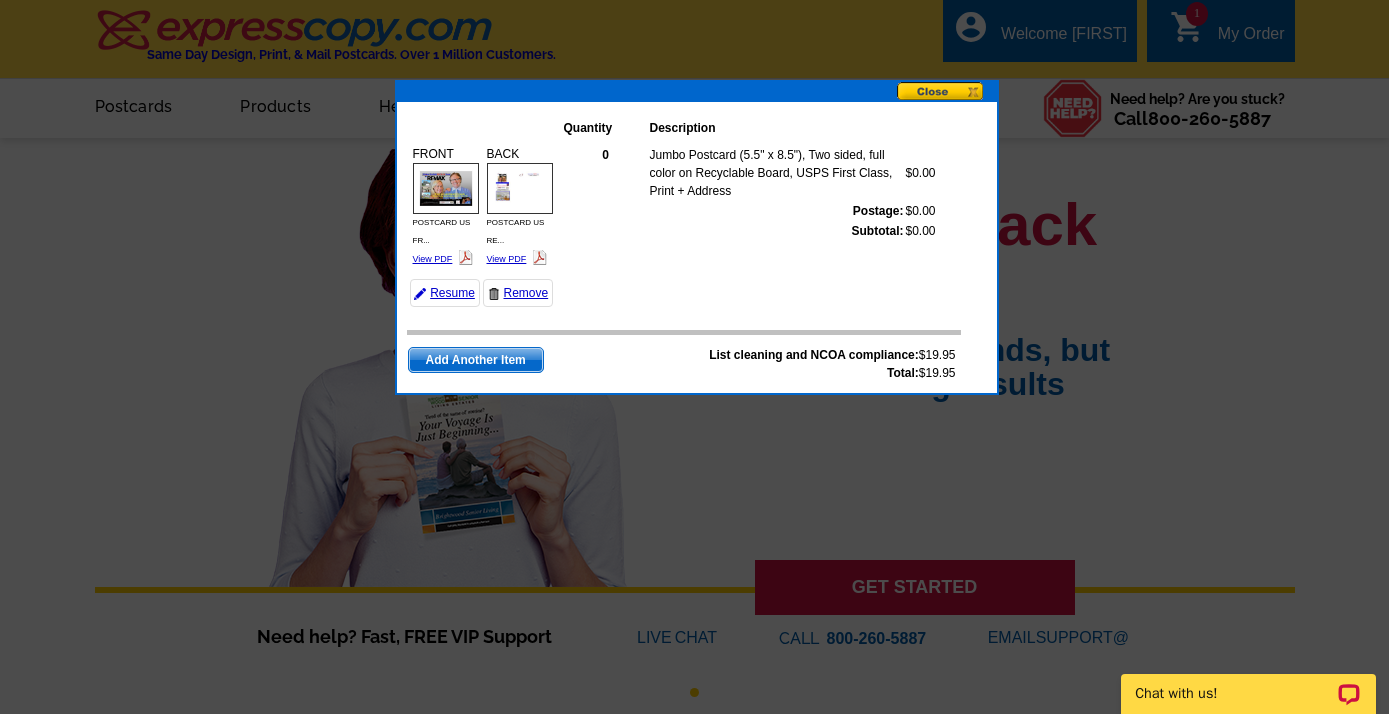click at bounding box center (520, 188) 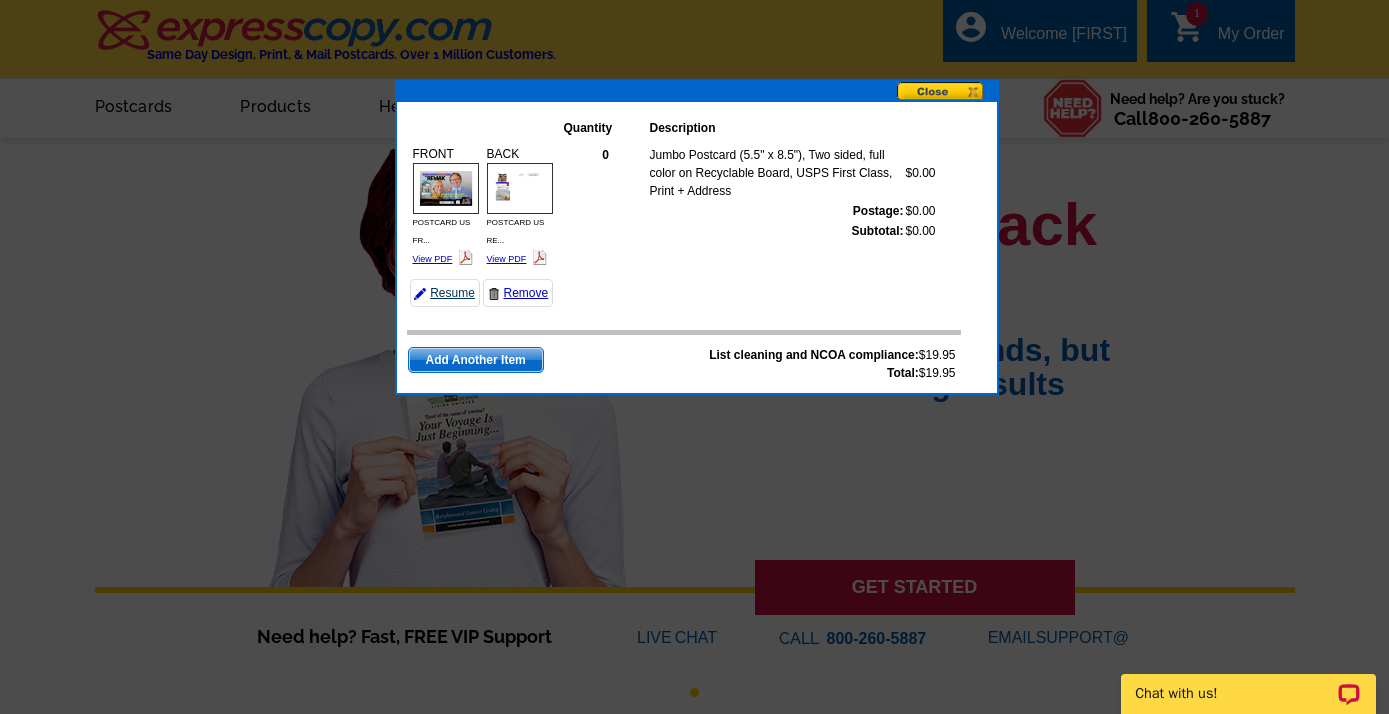 click on "Resume" at bounding box center [445, 293] 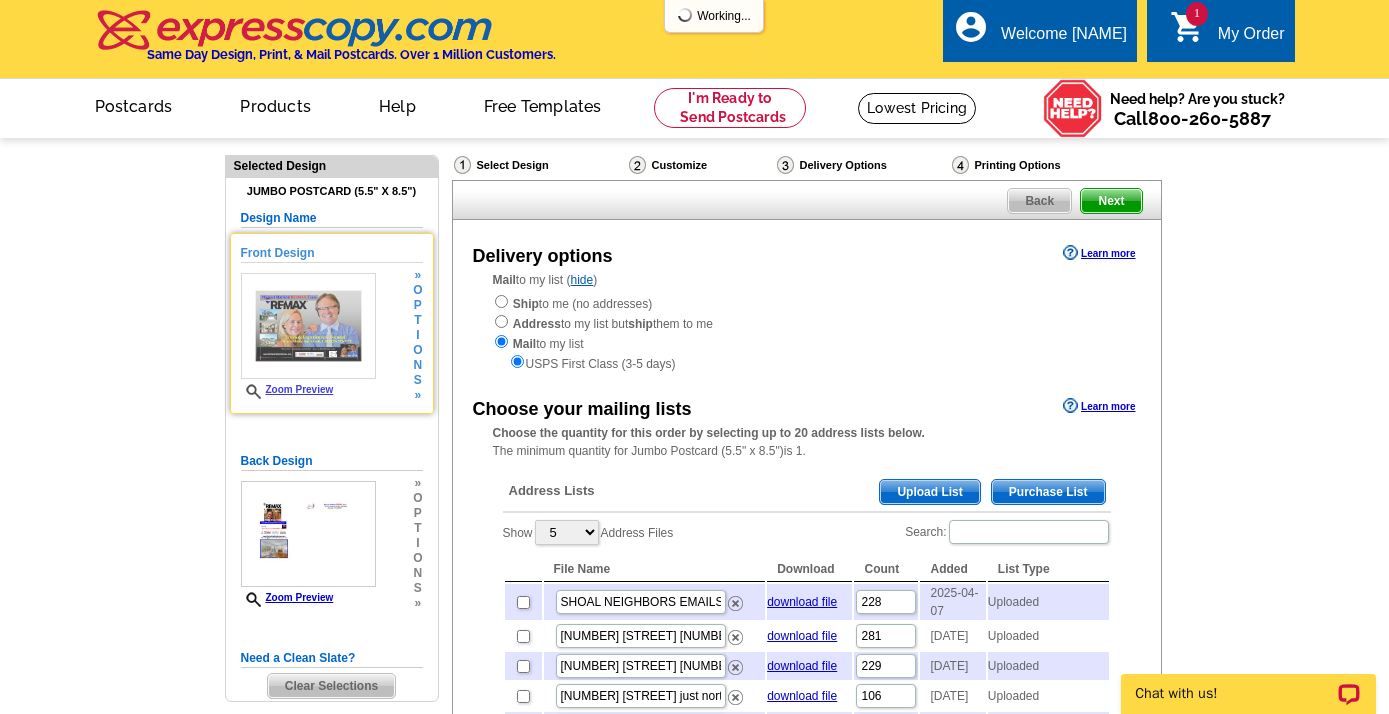 scroll, scrollTop: 0, scrollLeft: 0, axis: both 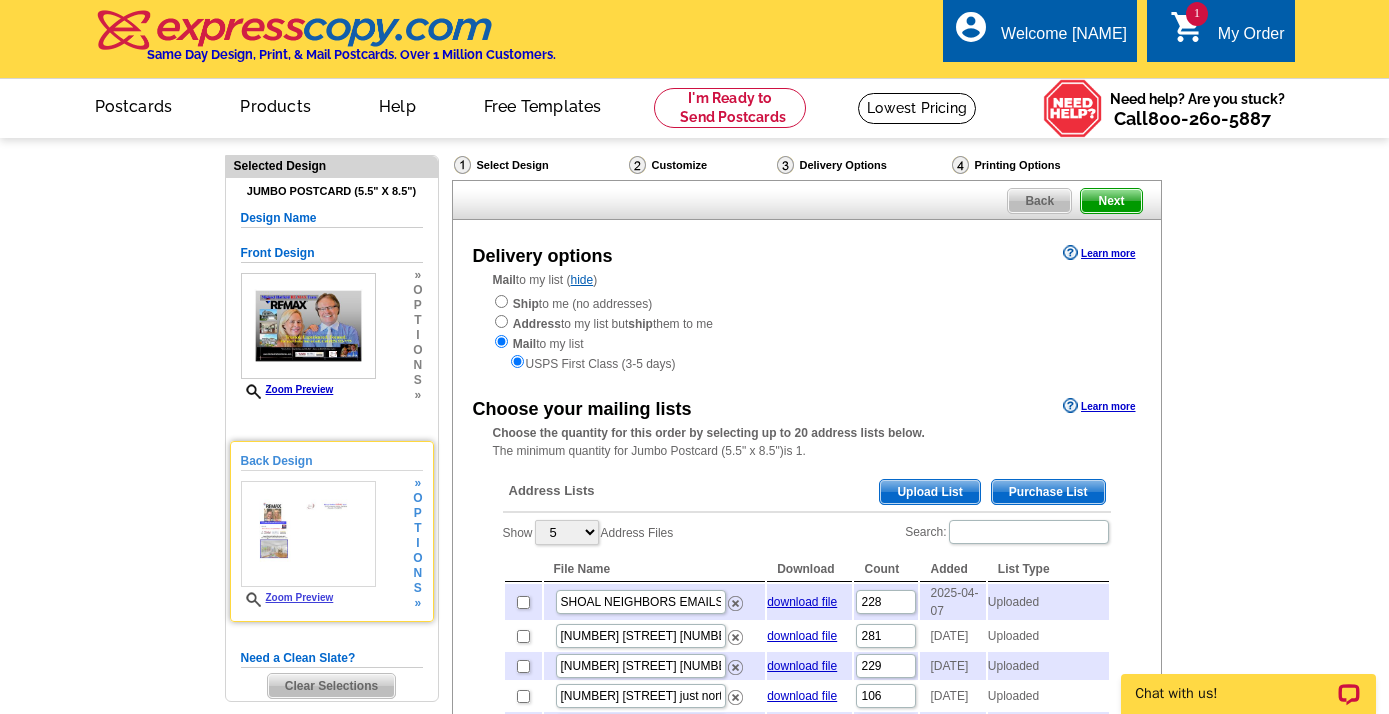 click on "t" at bounding box center (417, 528) 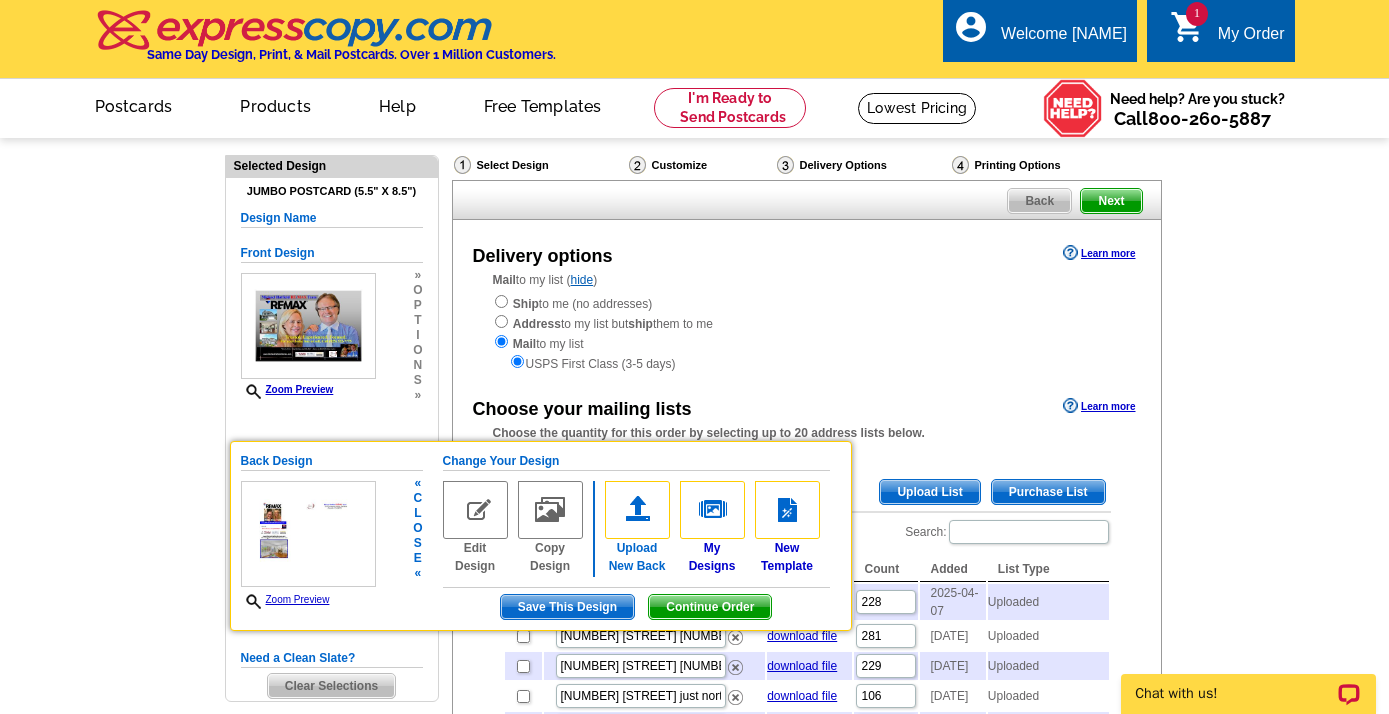 click at bounding box center (637, 510) 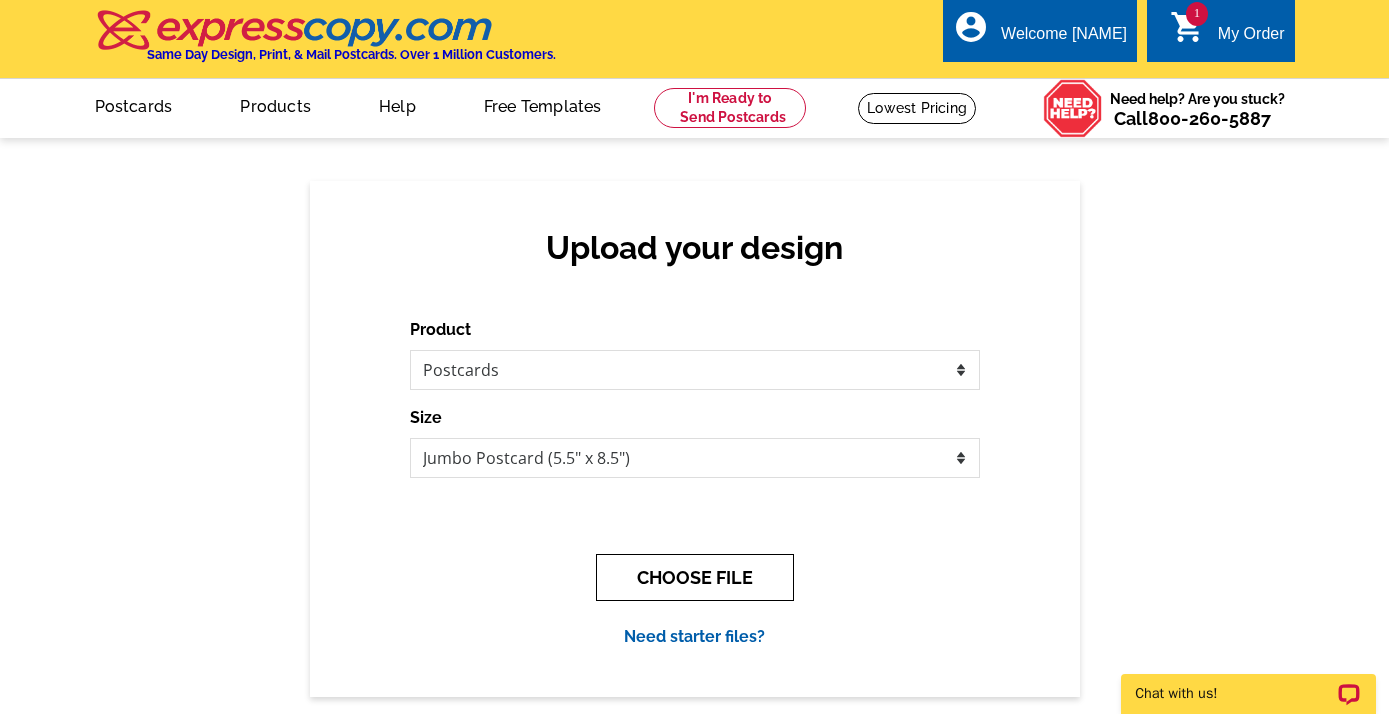 scroll, scrollTop: 0, scrollLeft: 0, axis: both 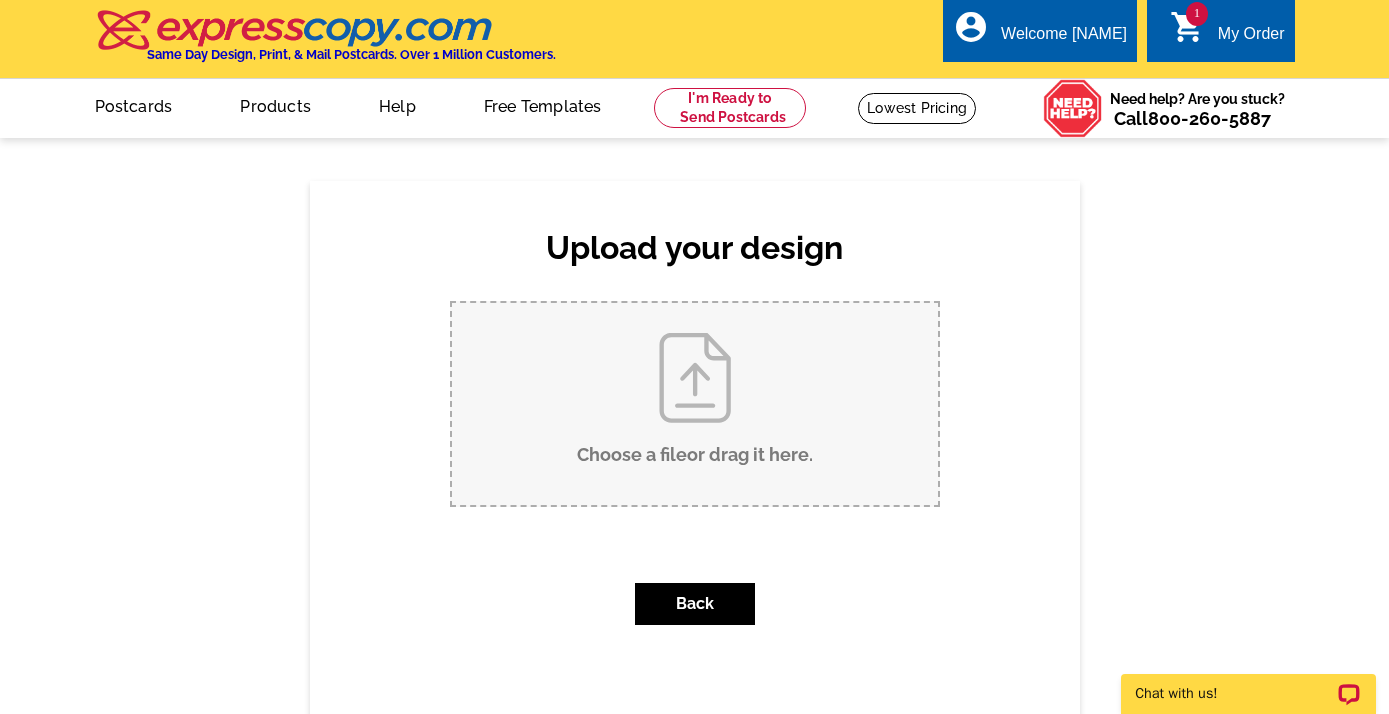 click on "Choose a file  or drag it here ." at bounding box center [695, 404] 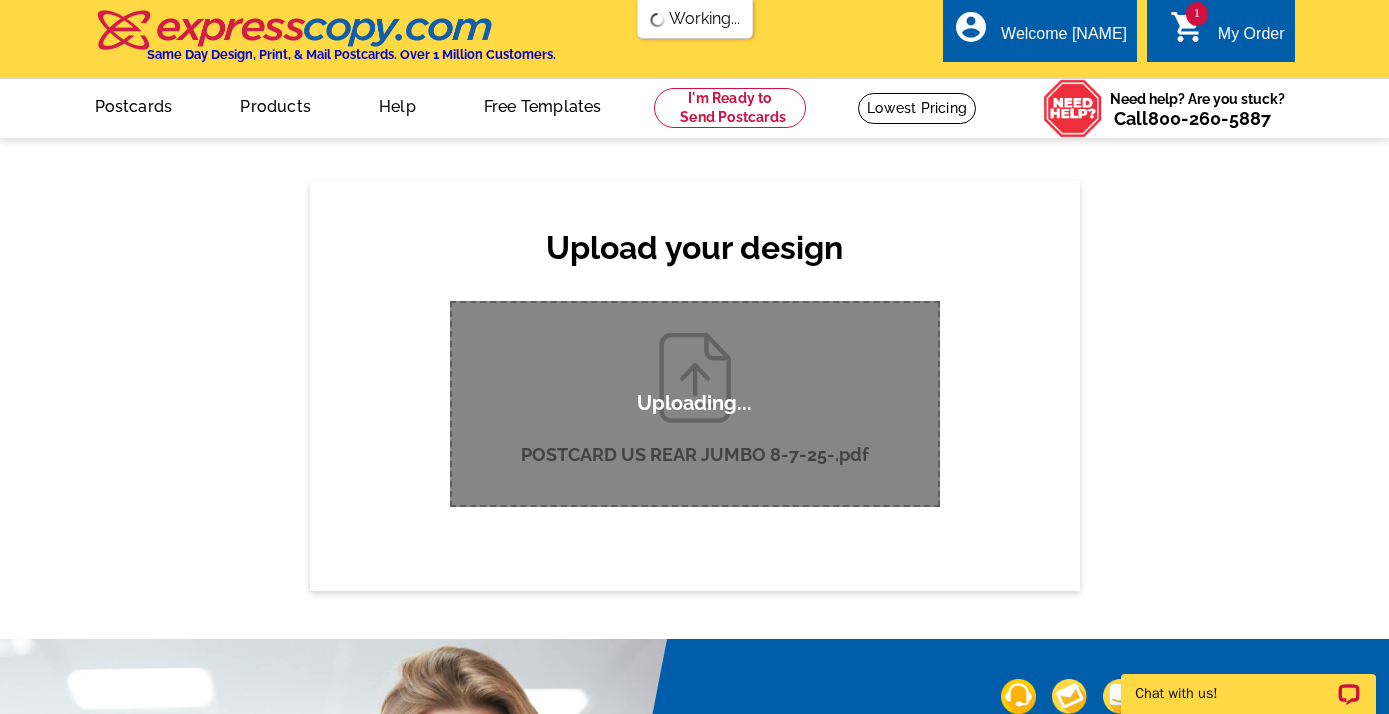 type 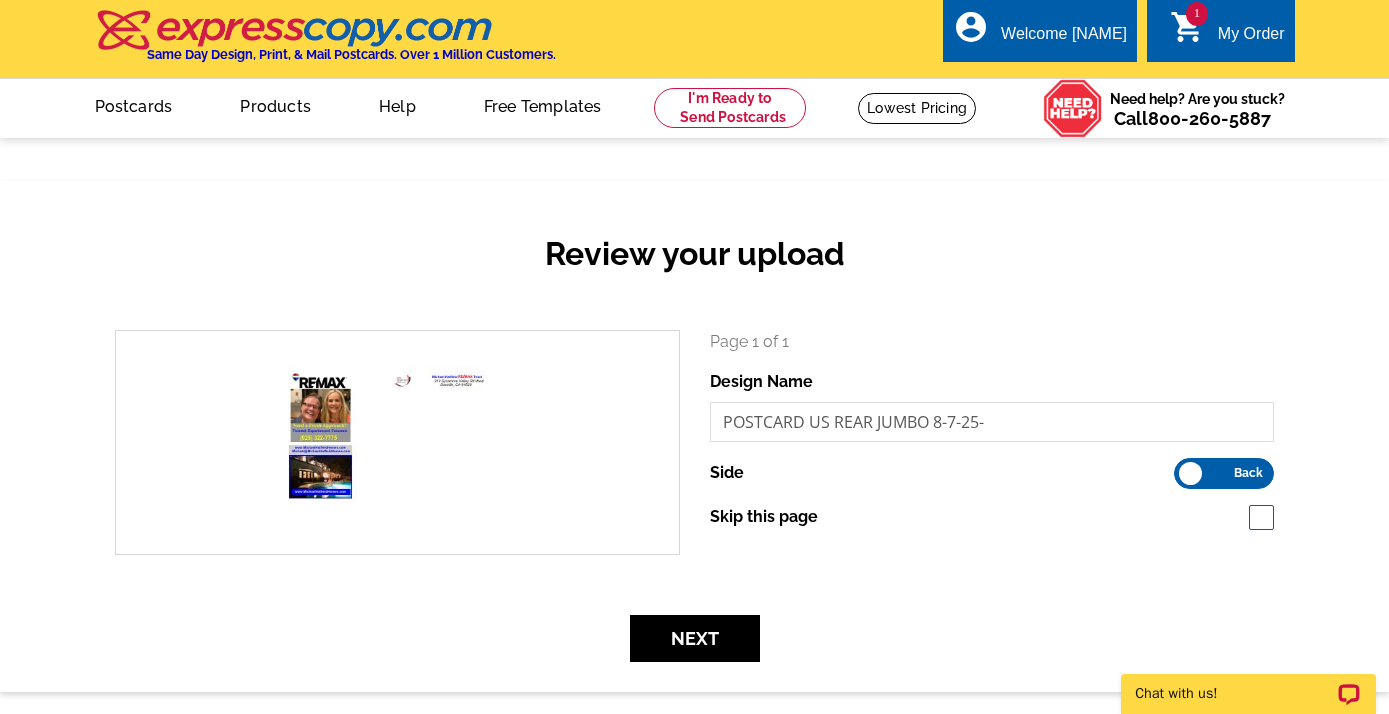 scroll, scrollTop: 0, scrollLeft: 0, axis: both 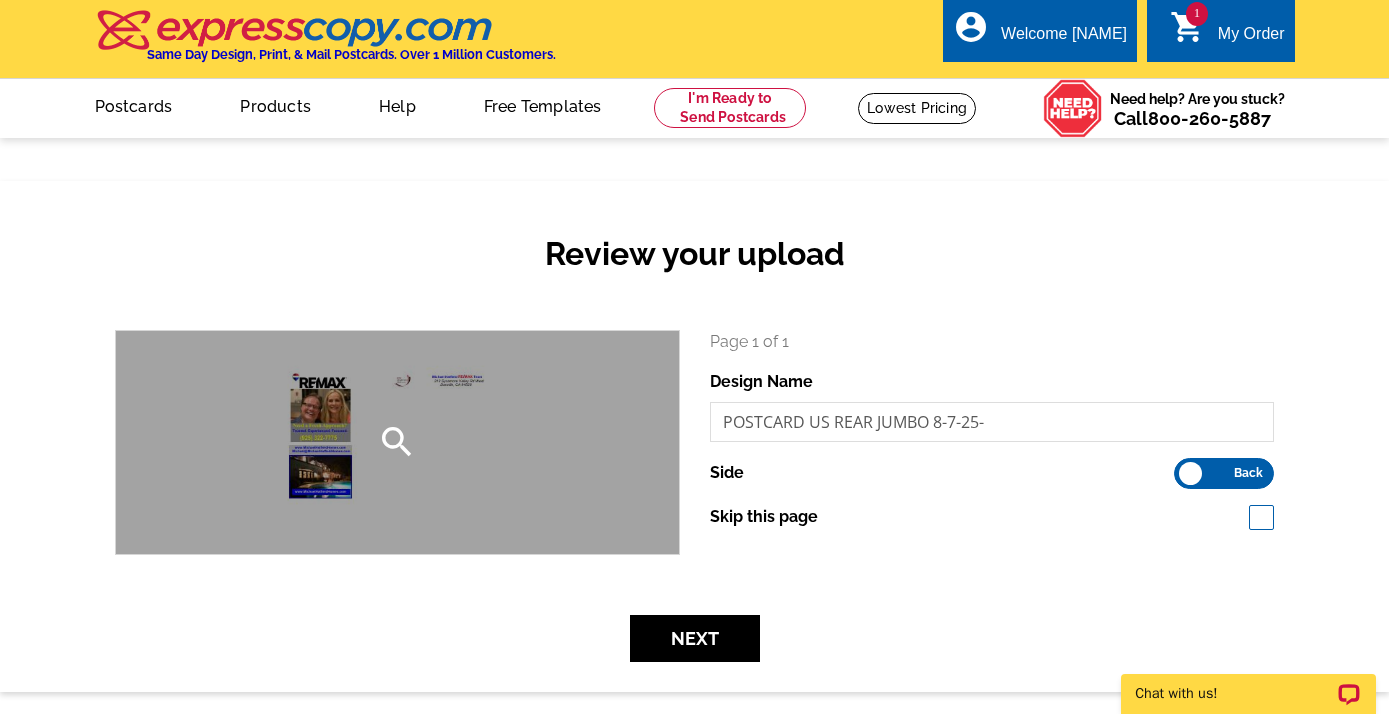 click on "search" at bounding box center (397, 442) 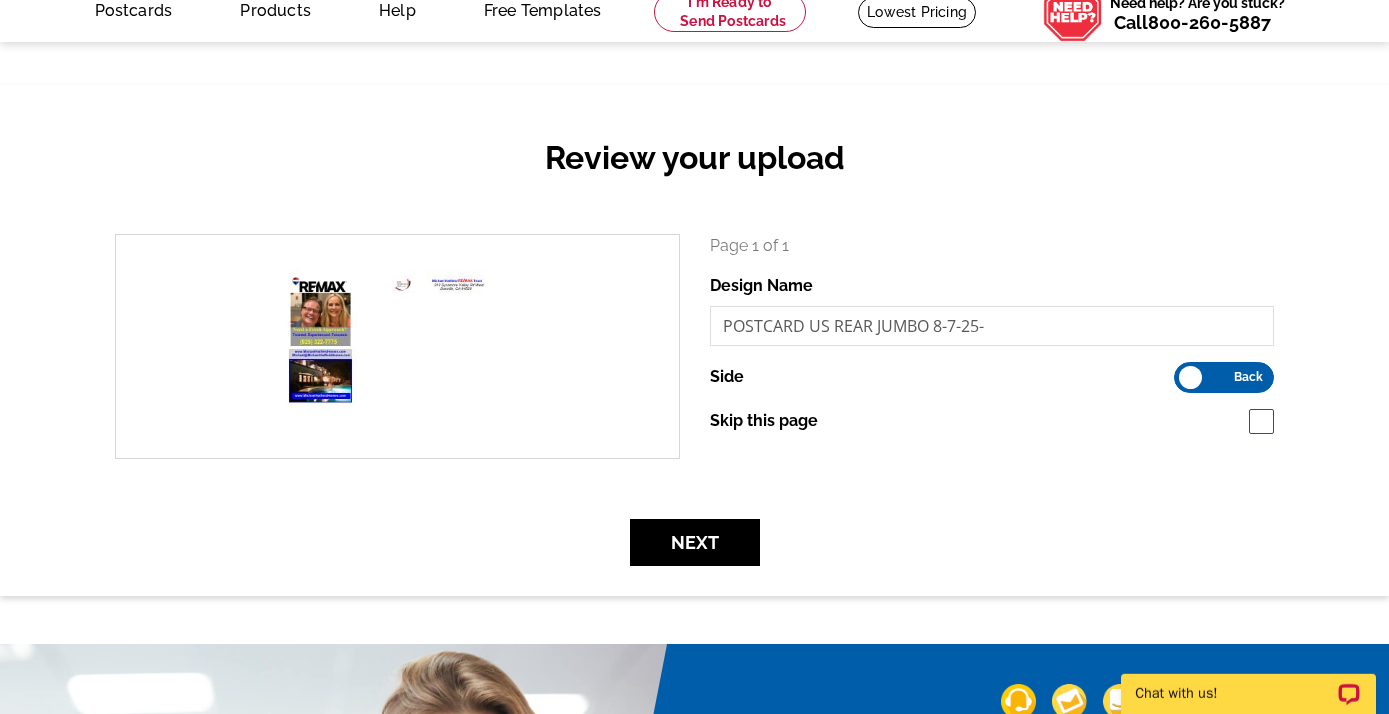 scroll, scrollTop: 95, scrollLeft: 0, axis: vertical 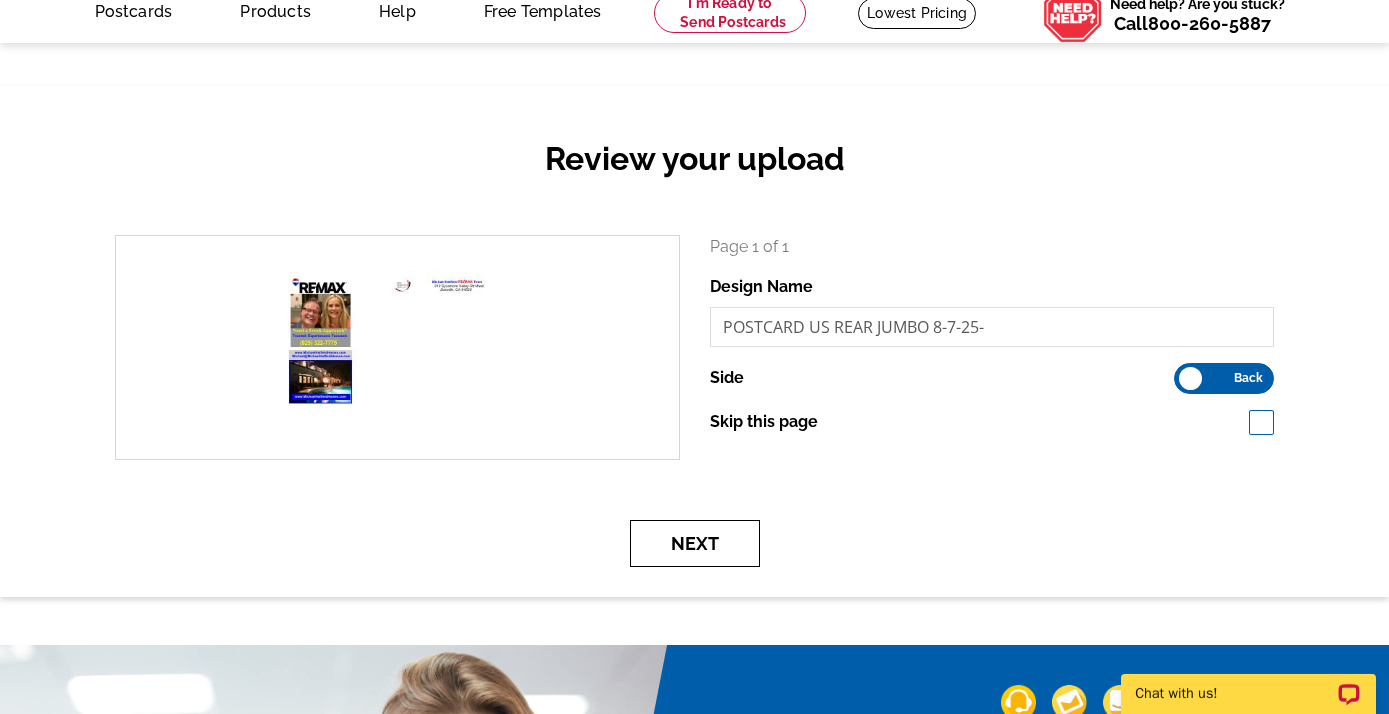 click on "Next" at bounding box center [695, 543] 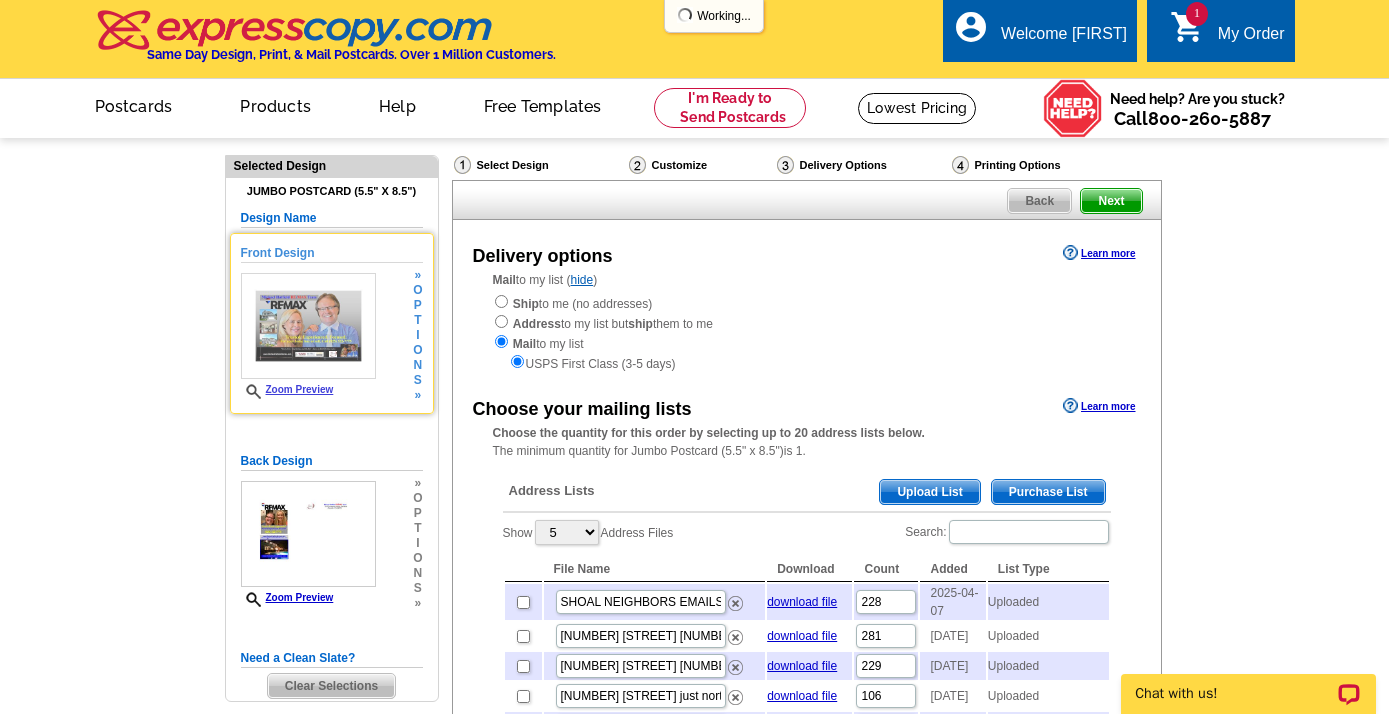 scroll, scrollTop: 0, scrollLeft: 0, axis: both 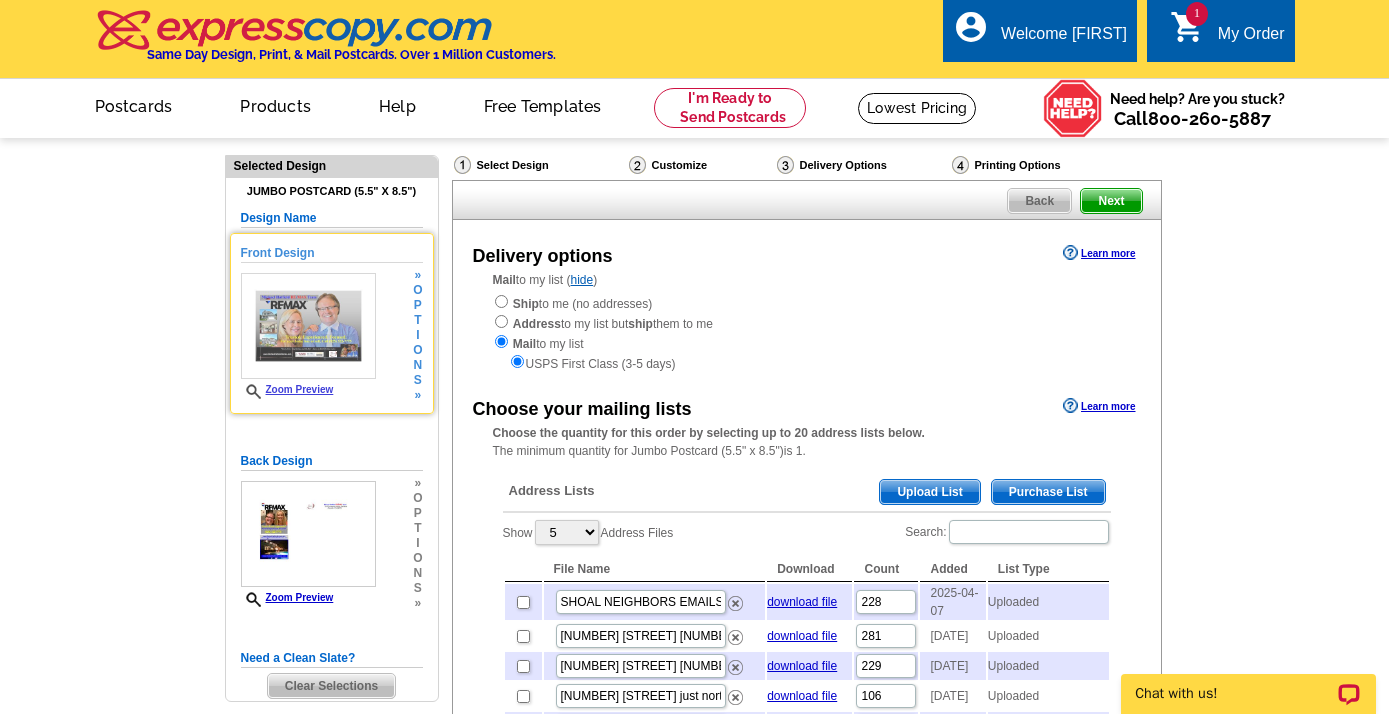 click on "Zoom Preview" at bounding box center [308, 336] 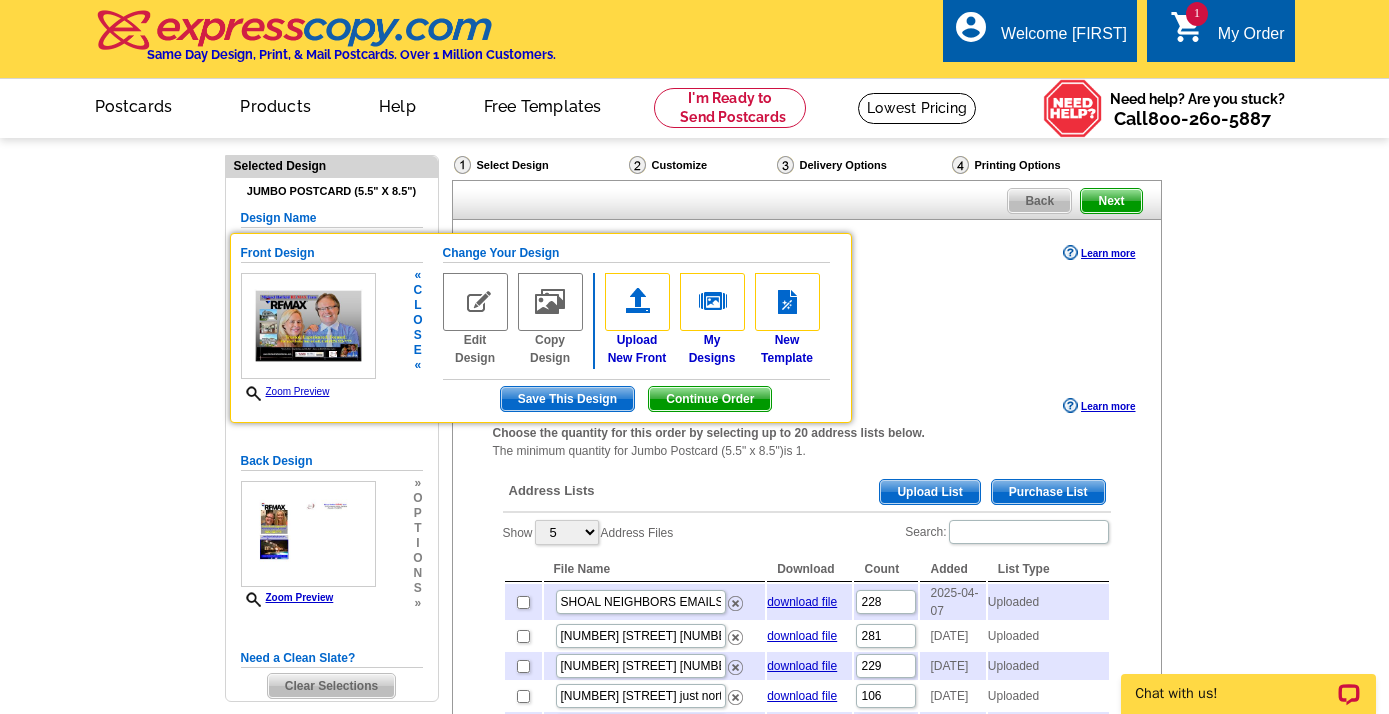 click at bounding box center [308, 326] 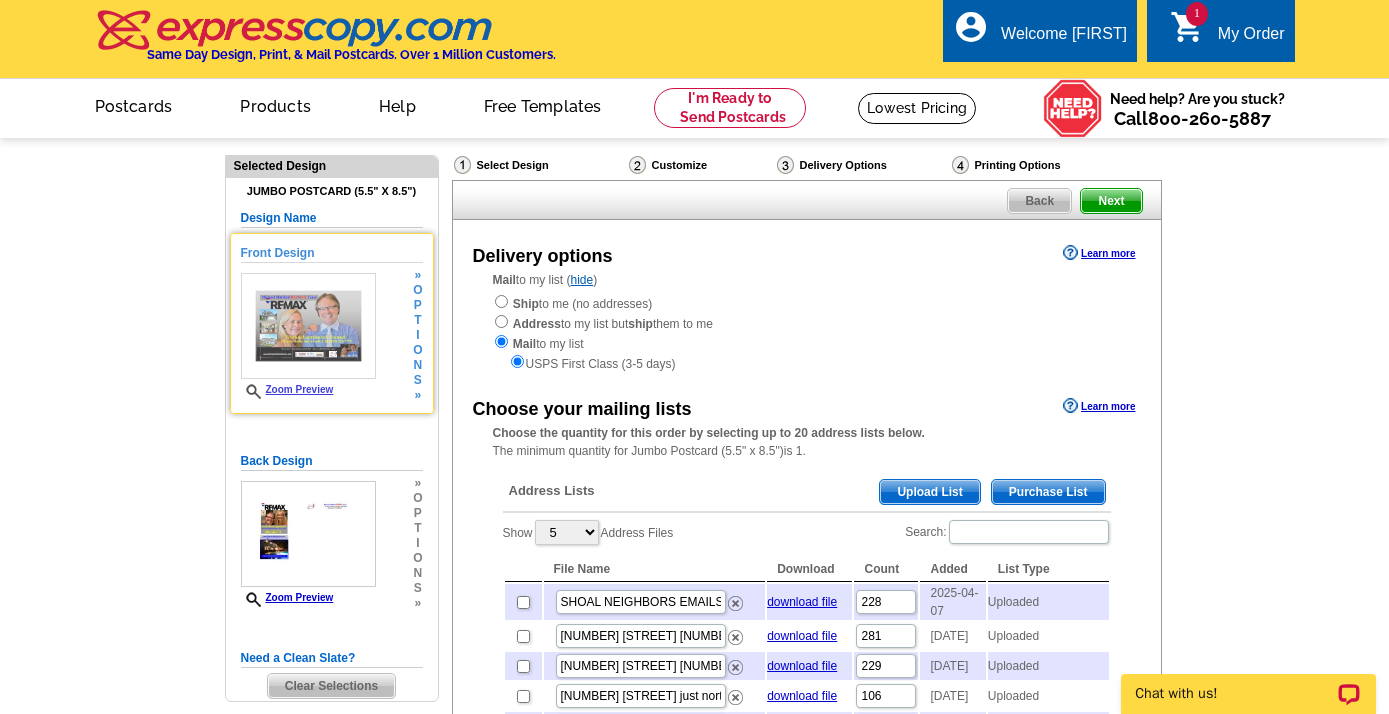 click on "Zoom Preview" at bounding box center (287, 389) 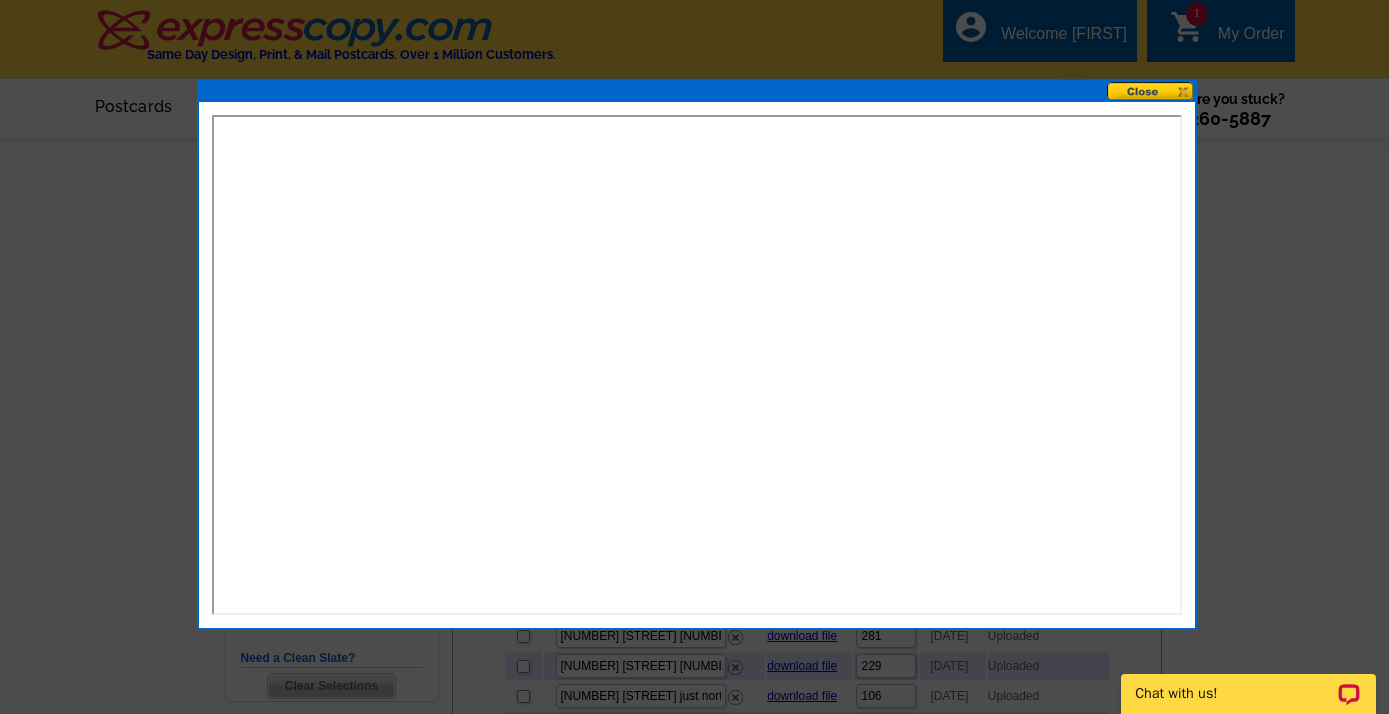 click at bounding box center [1151, 91] 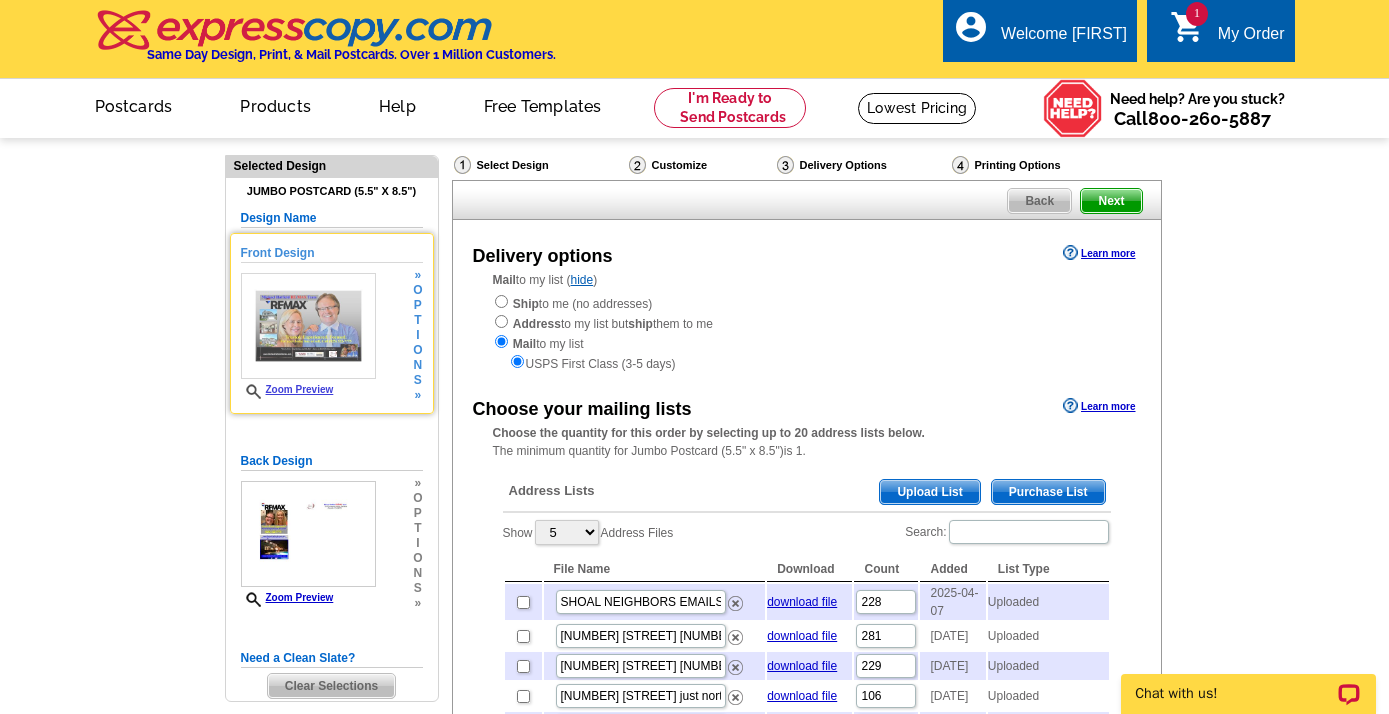 click on "Front Design
Zoom Preview
» o p t i o n s »
Change Your Design
Edit Design
Copy Design
Upload New Front
My Designs" at bounding box center [332, 323] 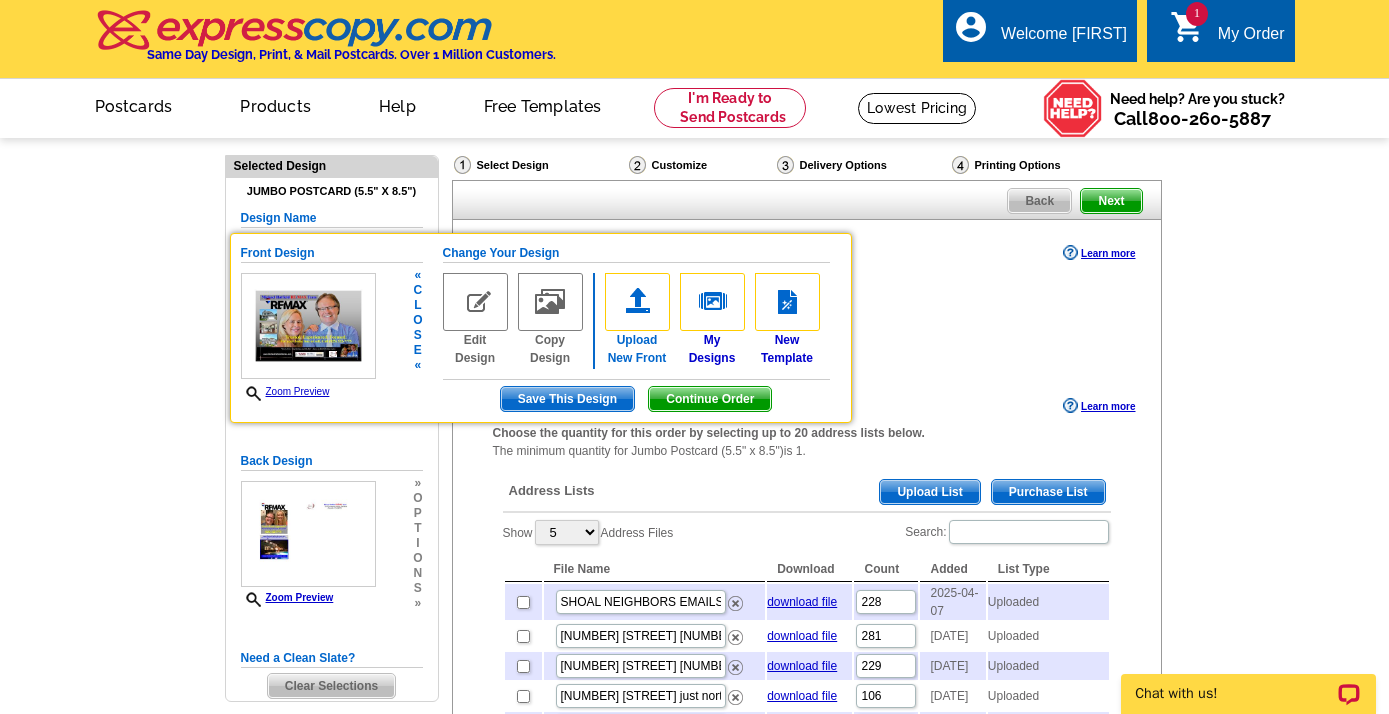 click at bounding box center [637, 302] 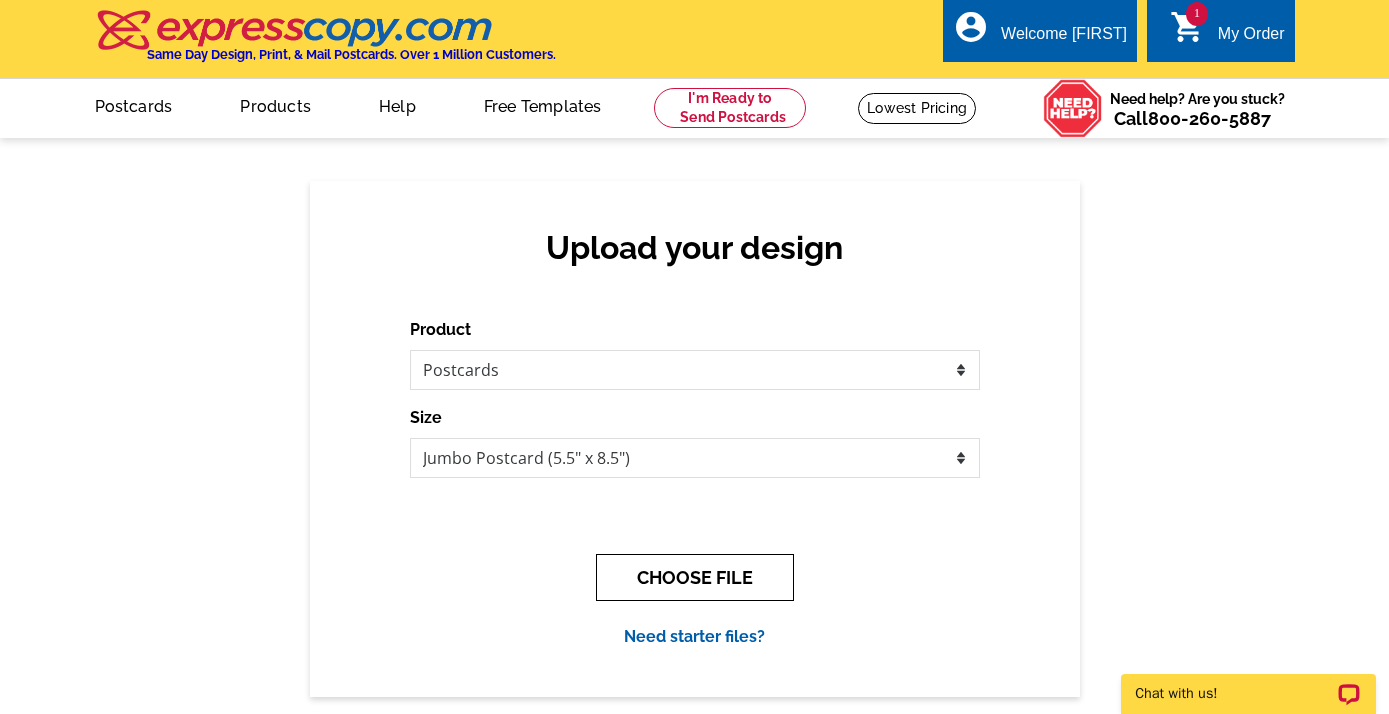 scroll, scrollTop: 0, scrollLeft: 0, axis: both 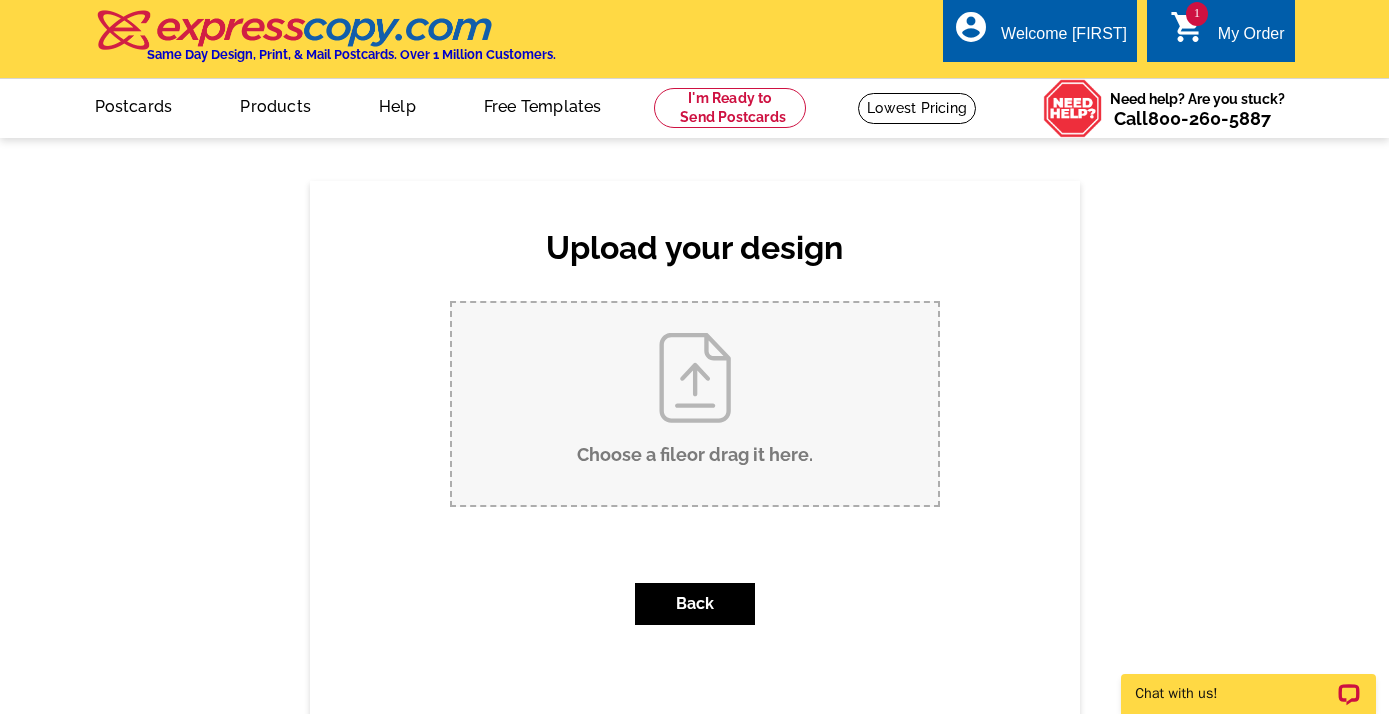click on "Choose a file  or drag it here ." at bounding box center [695, 404] 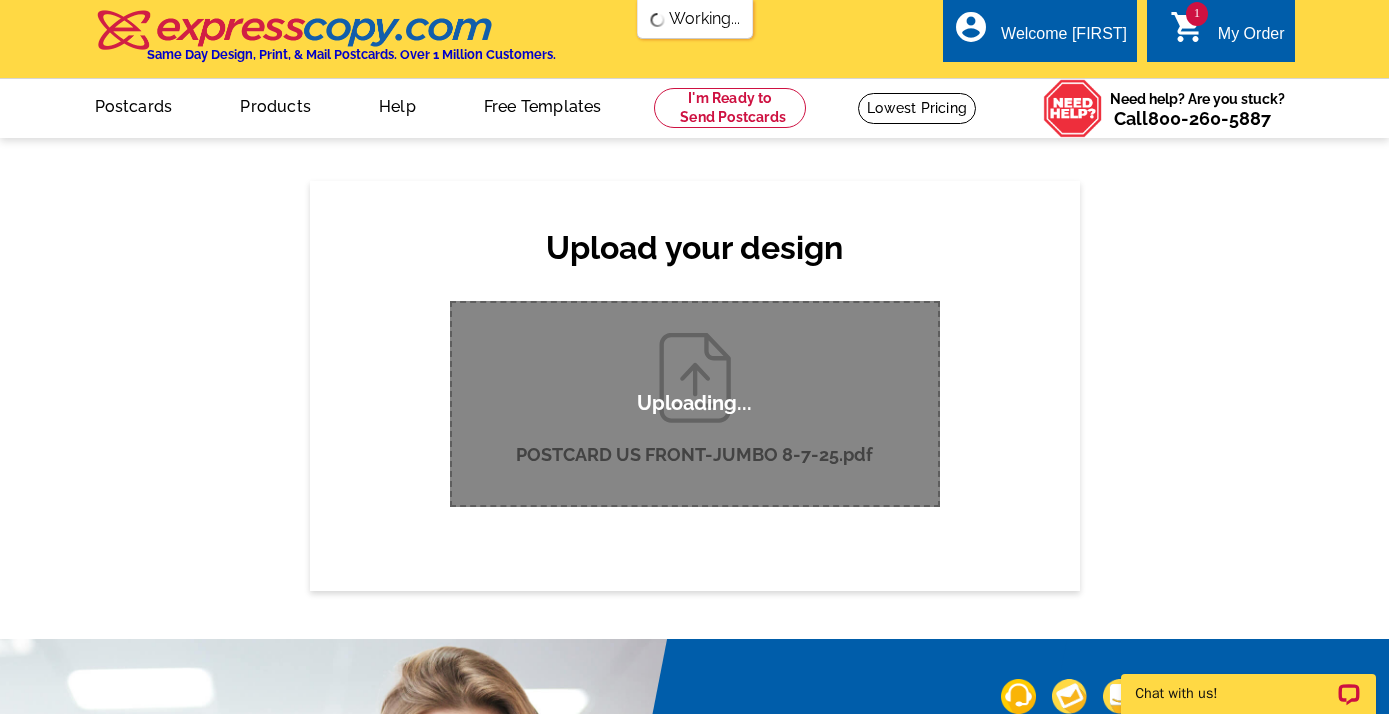 type 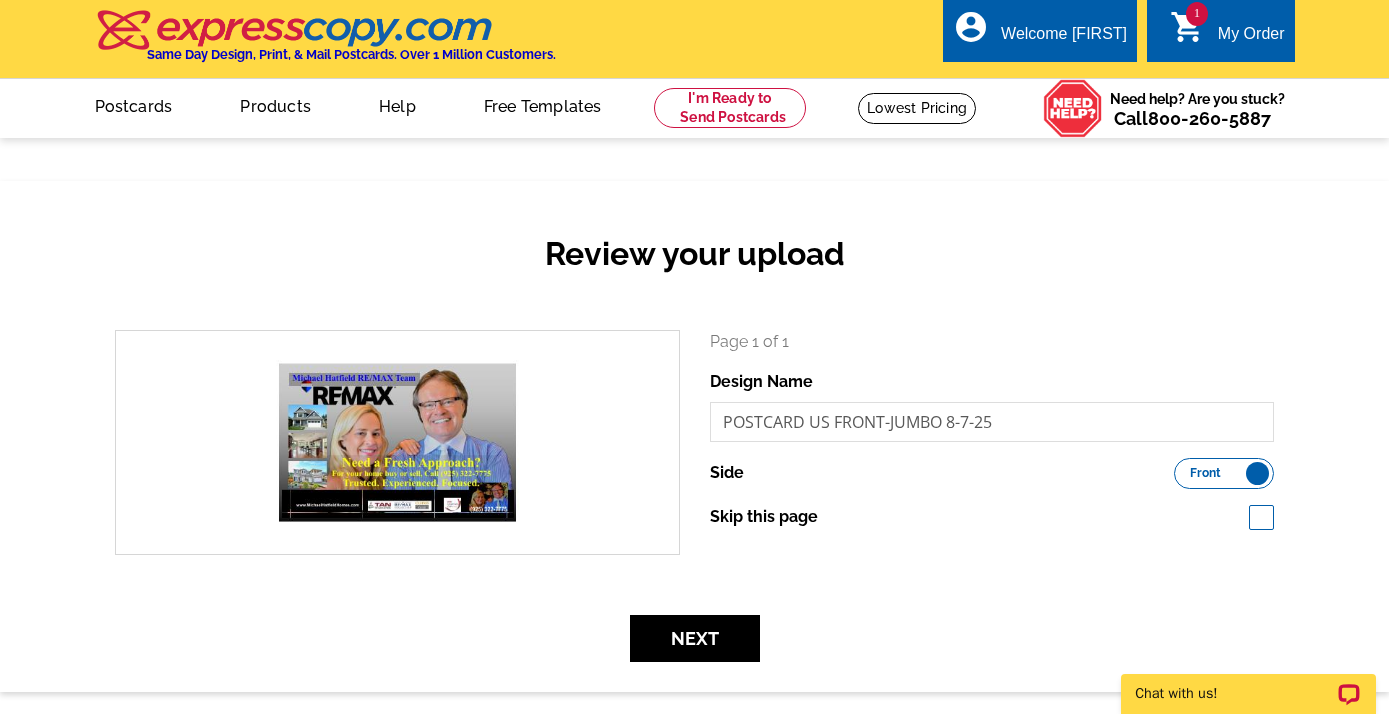 scroll, scrollTop: 0, scrollLeft: 0, axis: both 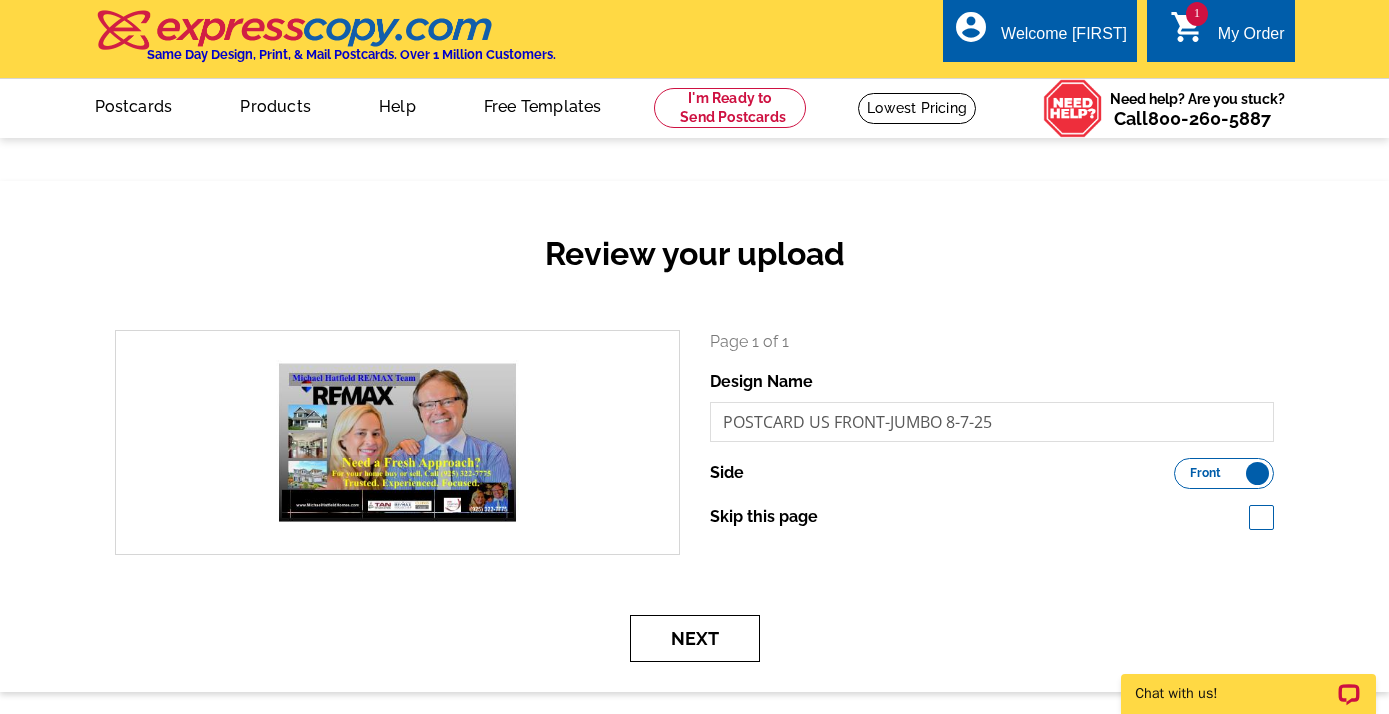 click on "Next" at bounding box center (695, 638) 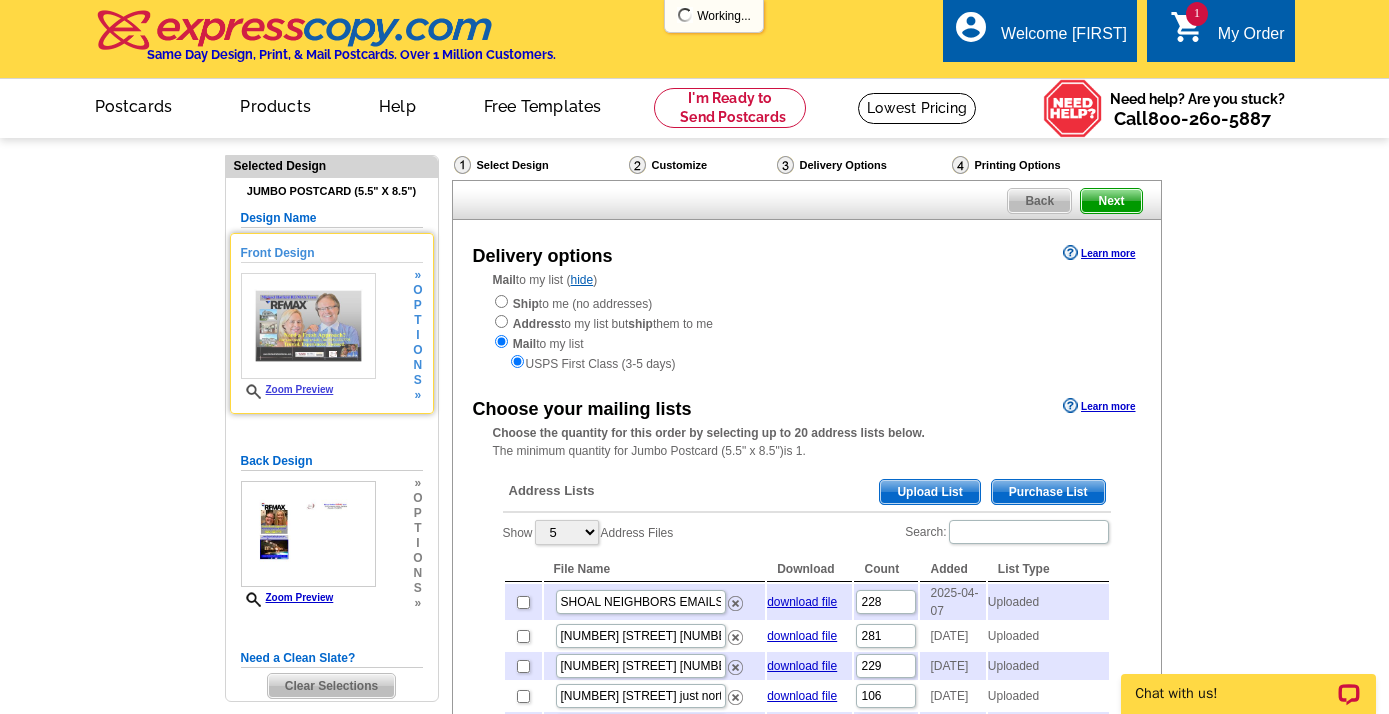 scroll, scrollTop: 0, scrollLeft: 0, axis: both 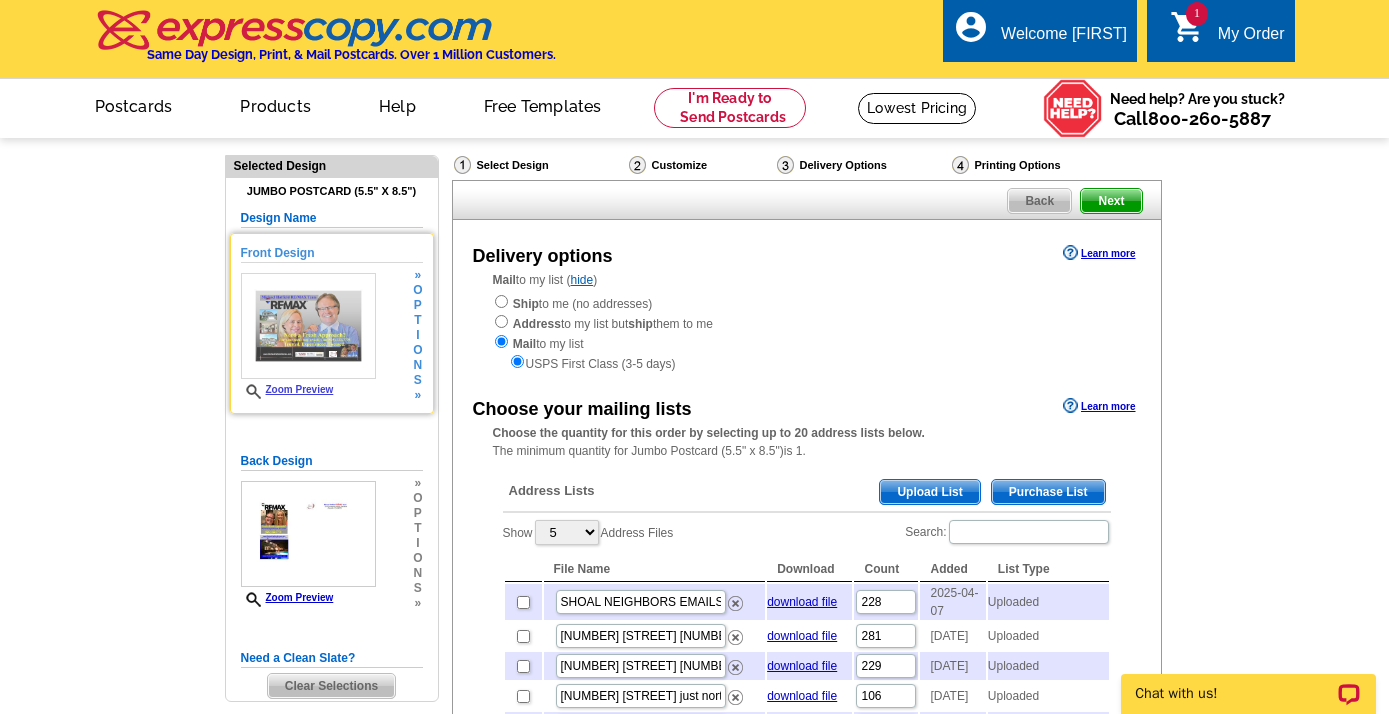 click on "Zoom Preview" at bounding box center [308, 336] 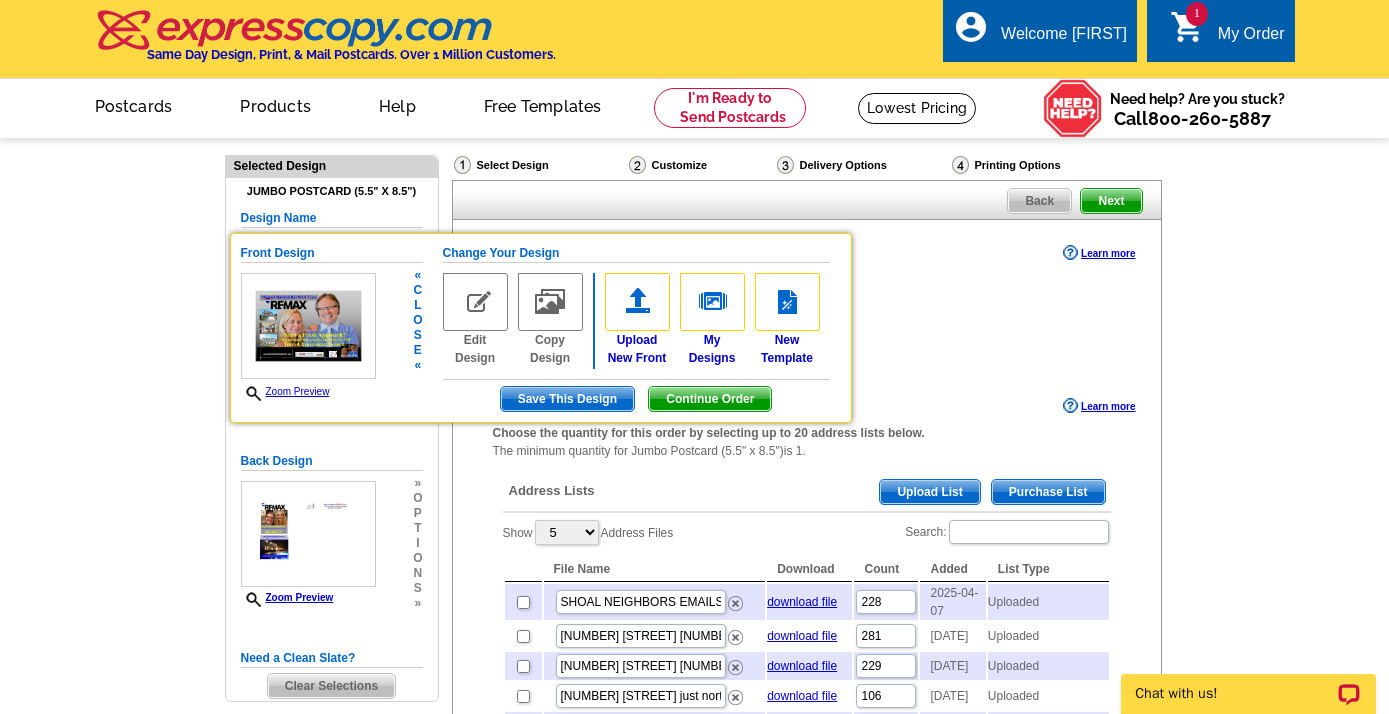 click on "Zoom Preview" at bounding box center (308, 337) 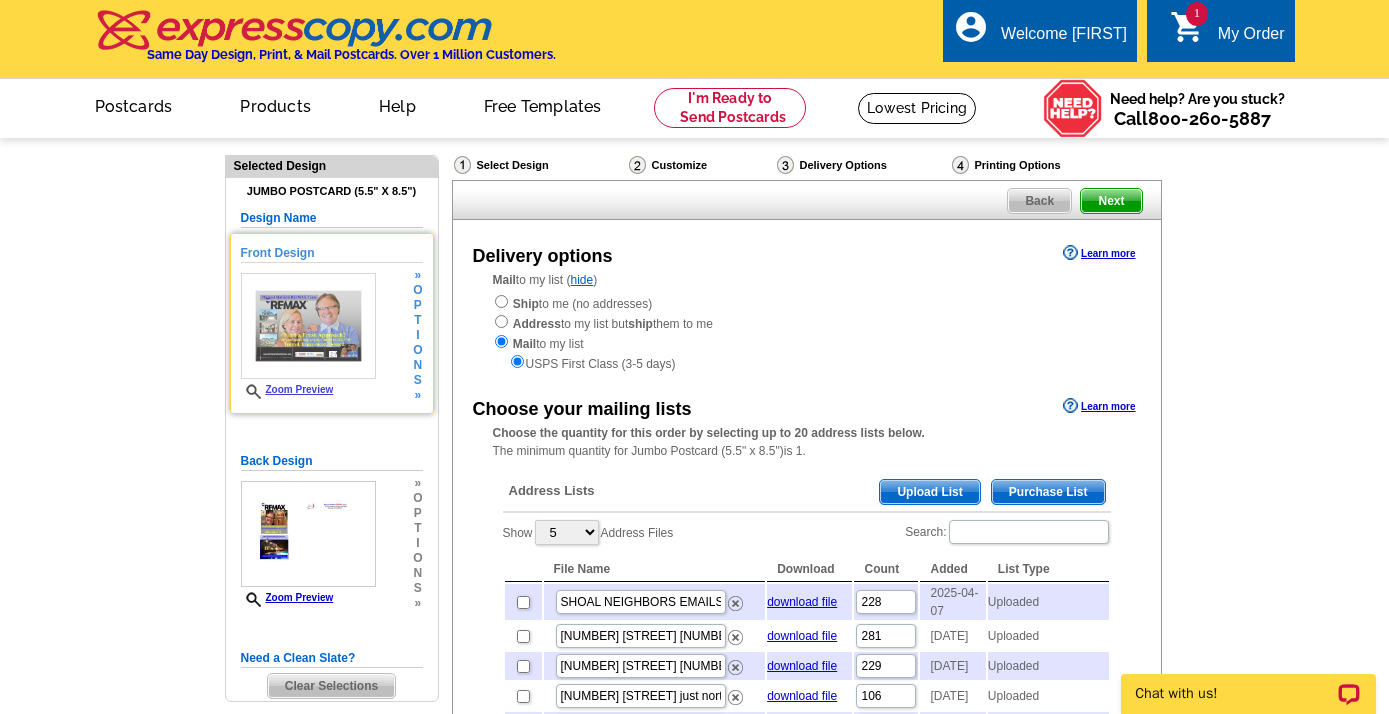 click on "Zoom Preview" at bounding box center (308, 336) 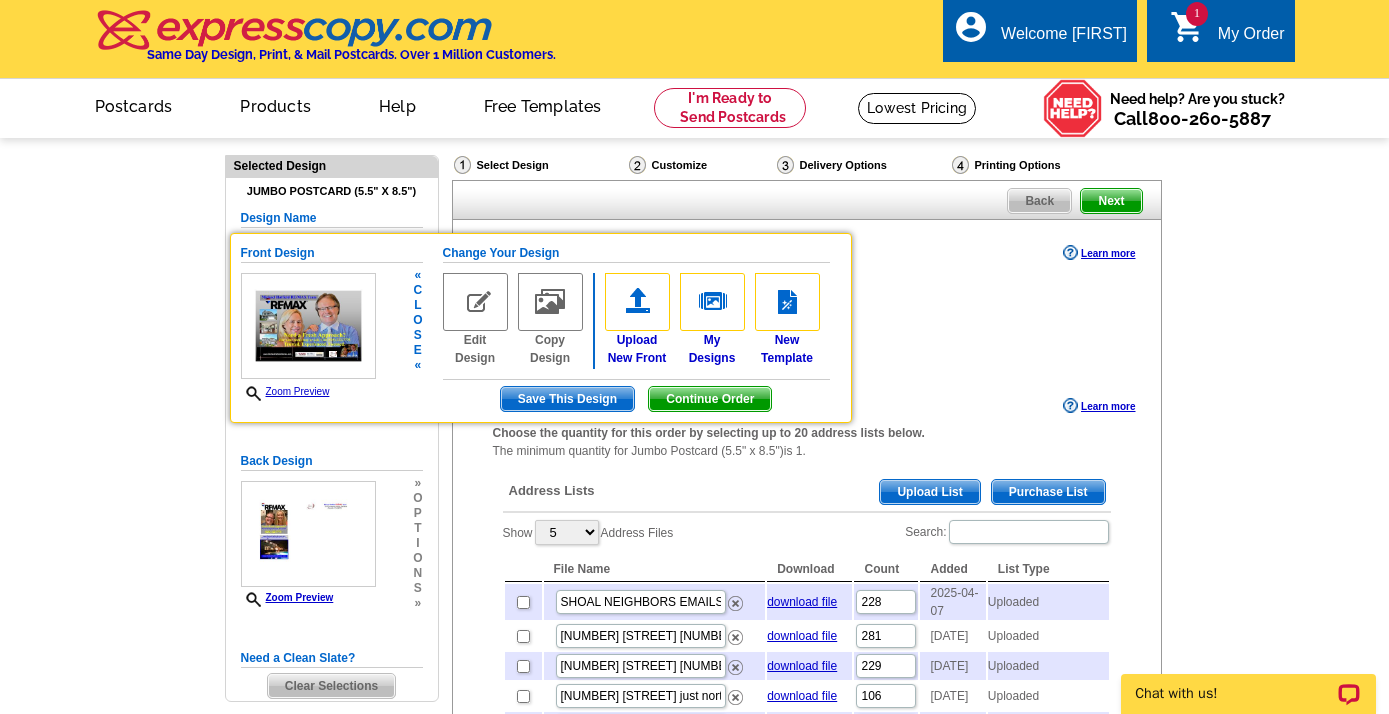 click on "Zoom Preview" at bounding box center (285, 391) 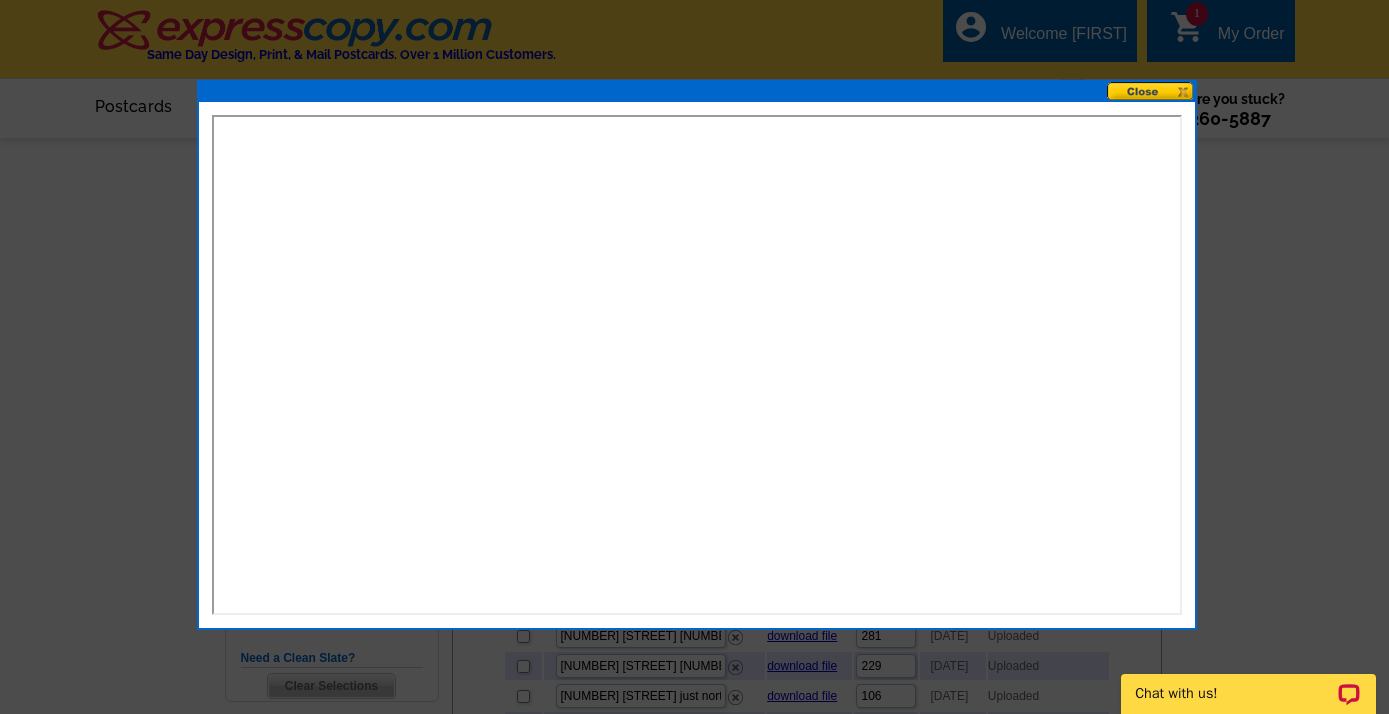 click at bounding box center [1151, 91] 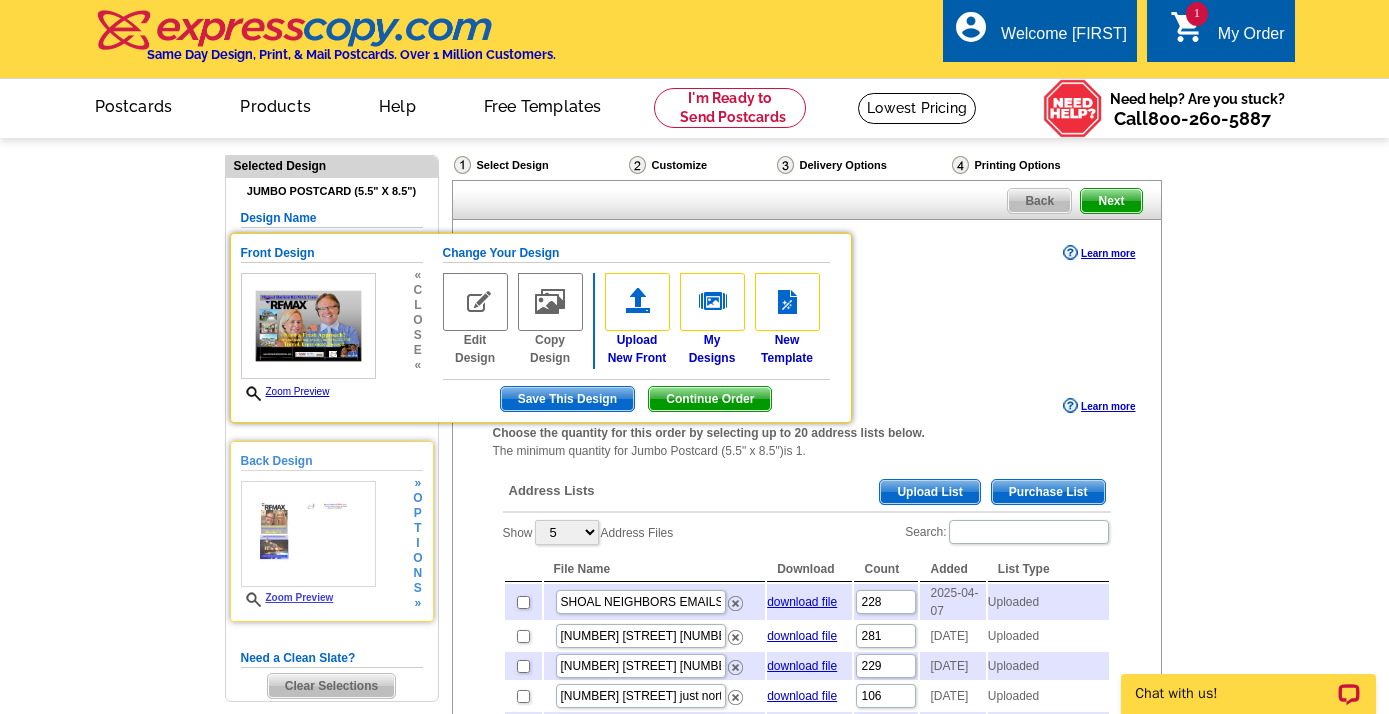 click on "Zoom Preview" at bounding box center (308, 544) 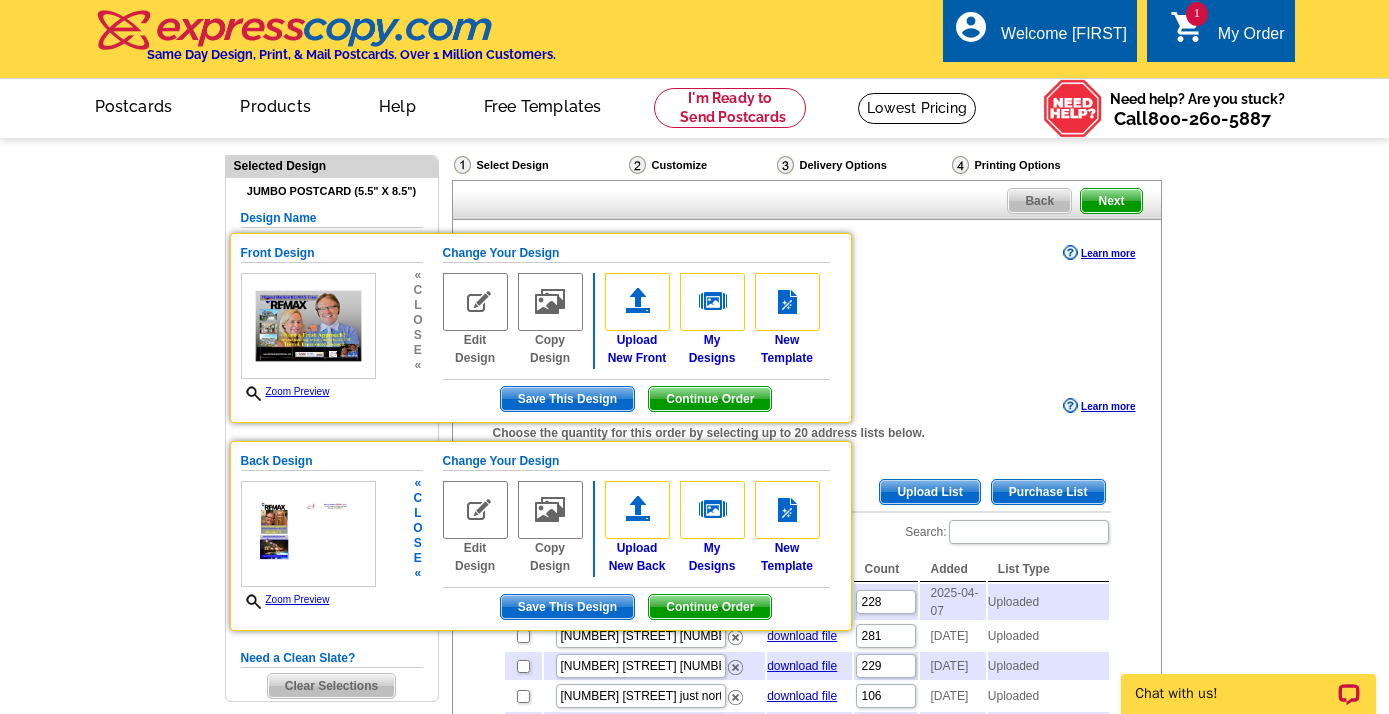 click on "Zoom Preview" at bounding box center [308, 600] 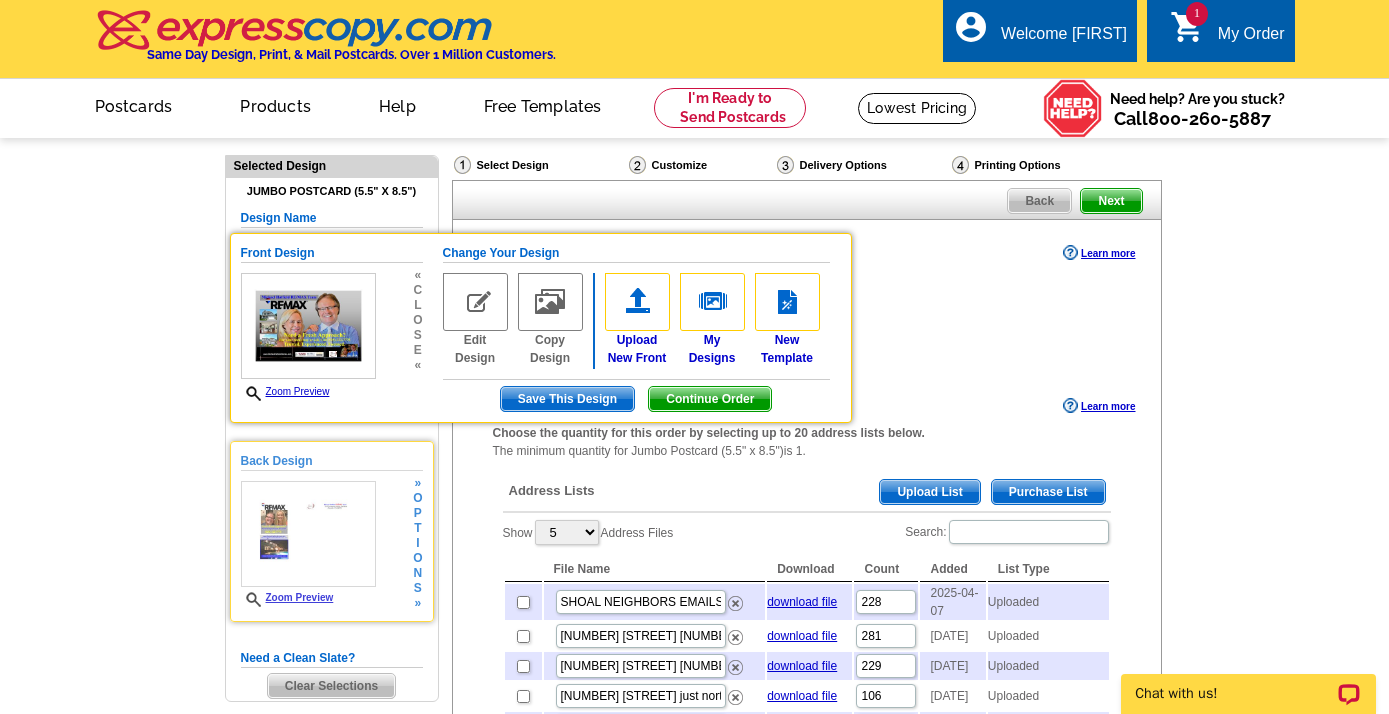 click on "Zoom Preview" at bounding box center [287, 597] 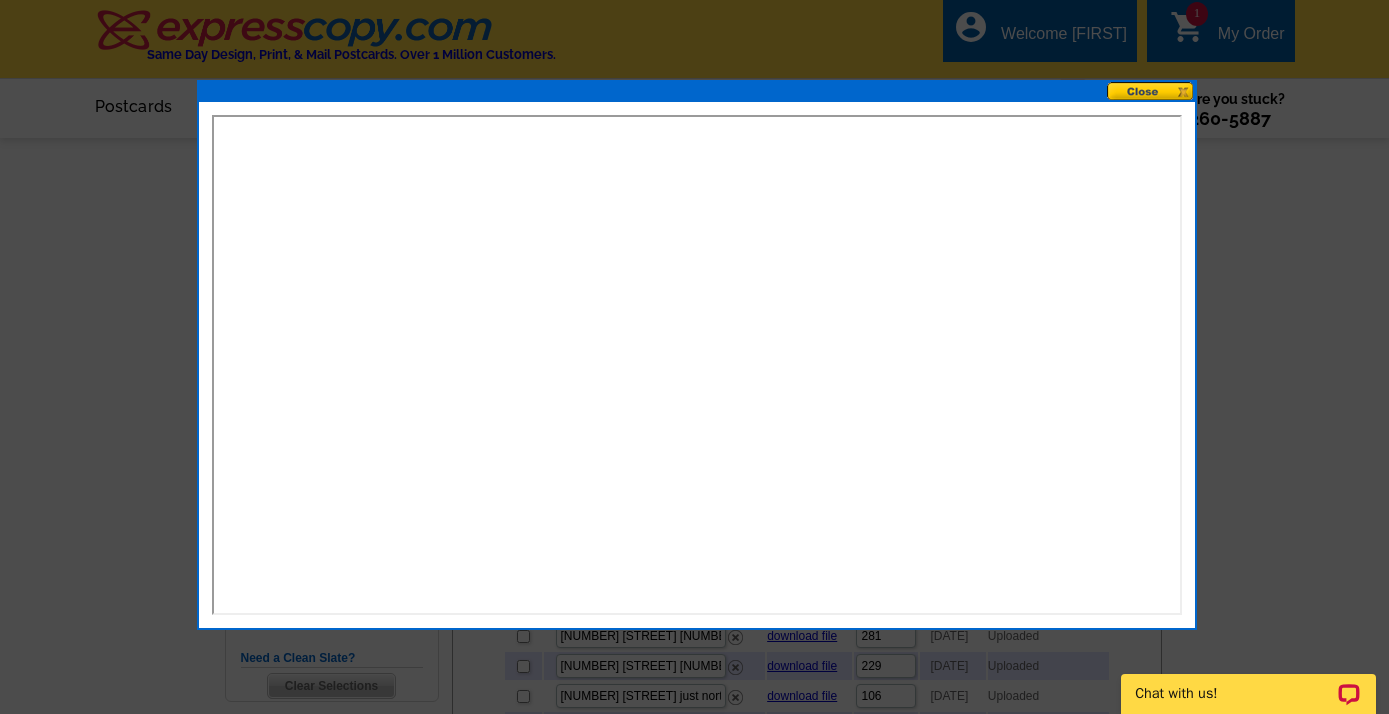click at bounding box center (1151, 91) 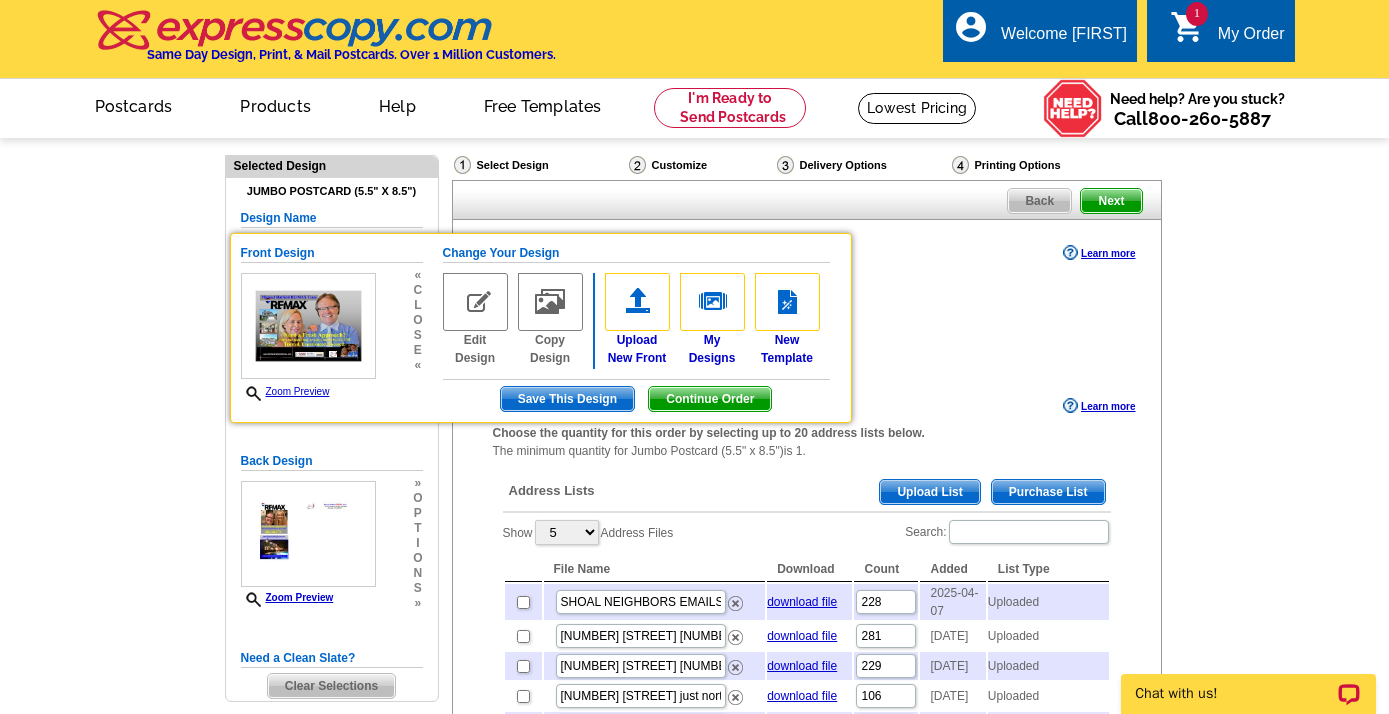 click on "Ship  to me (no addresses)
Address  to my list but  ship  them to me
Mail  to my list
USPS First Class                                                    (3-5 days)" at bounding box center [807, 333] 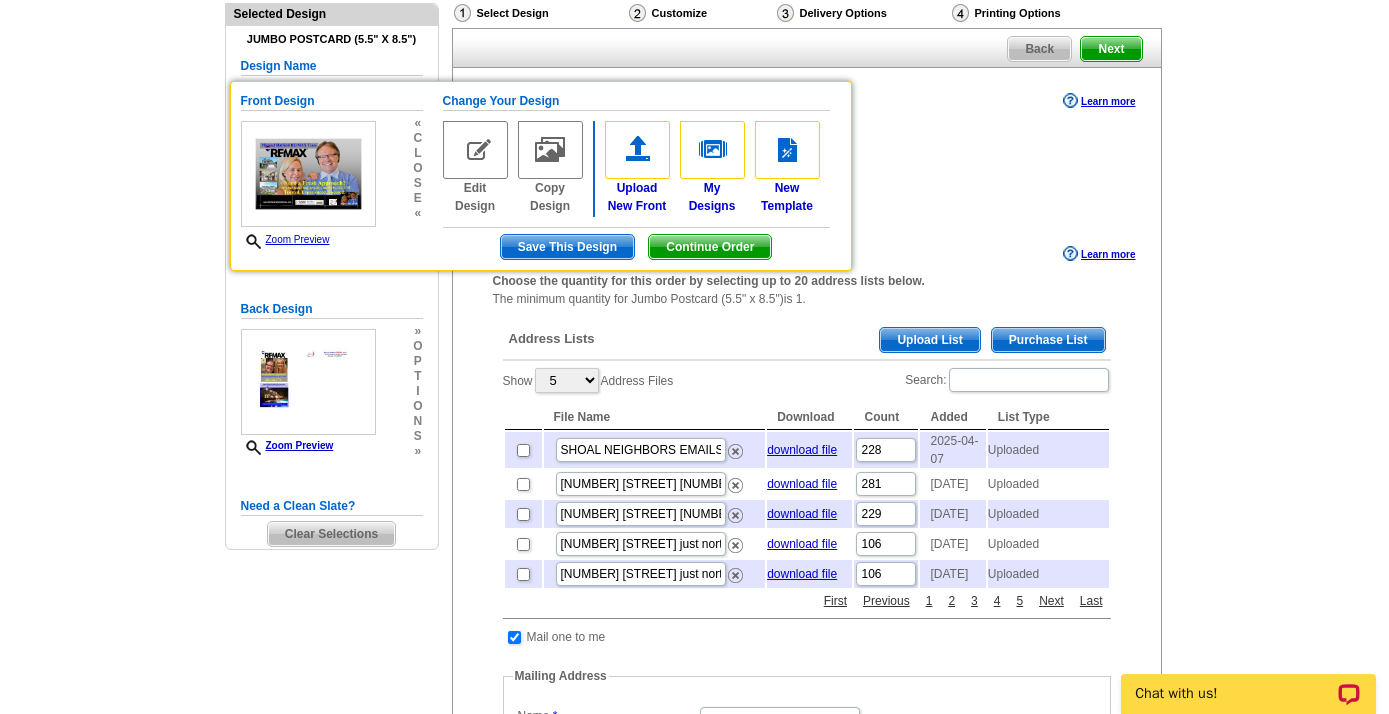scroll, scrollTop: 154, scrollLeft: 0, axis: vertical 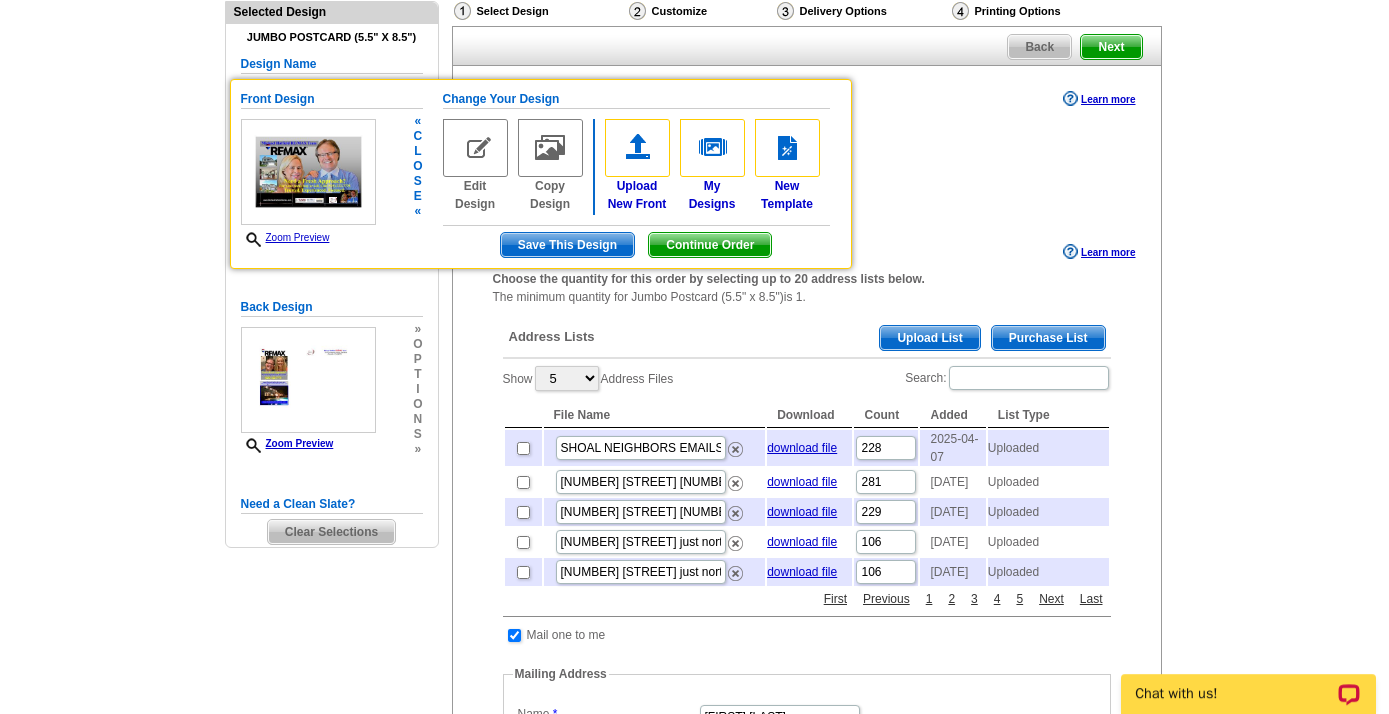 click on "Continue Order" at bounding box center (710, 245) 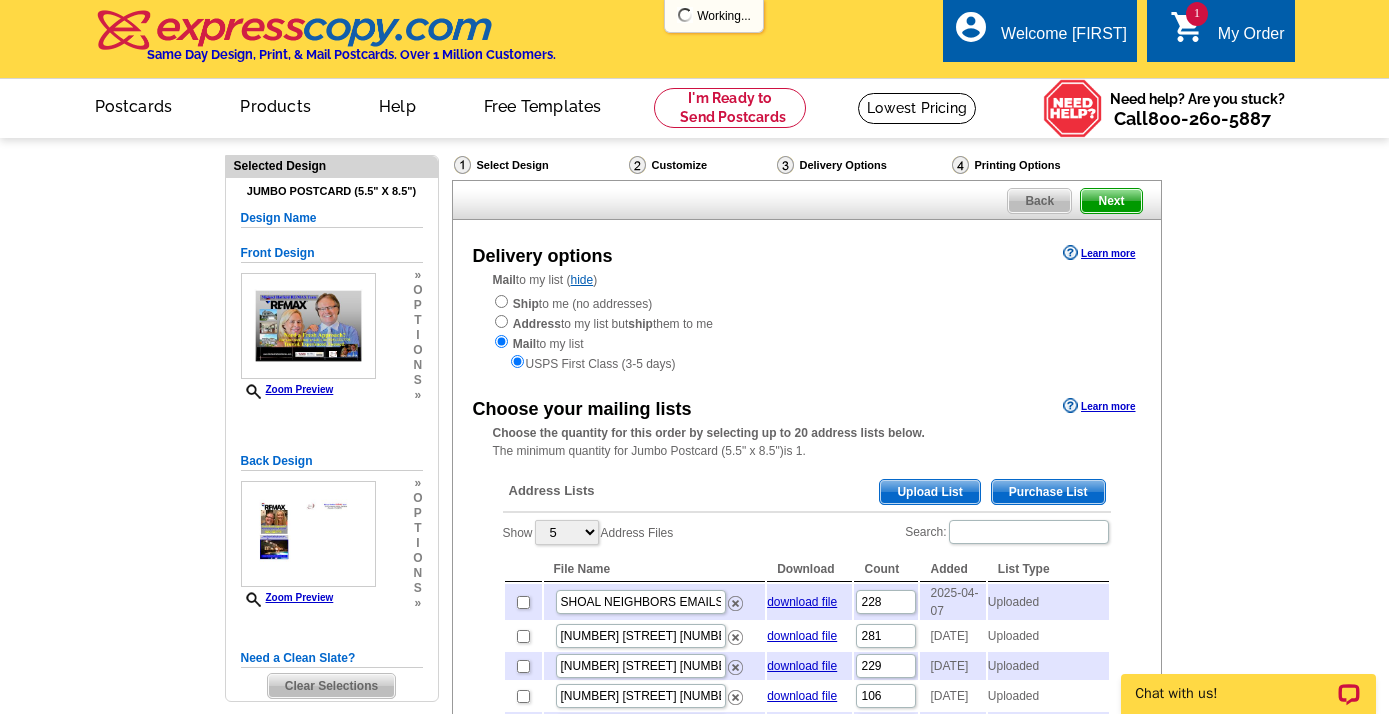 scroll, scrollTop: 0, scrollLeft: 0, axis: both 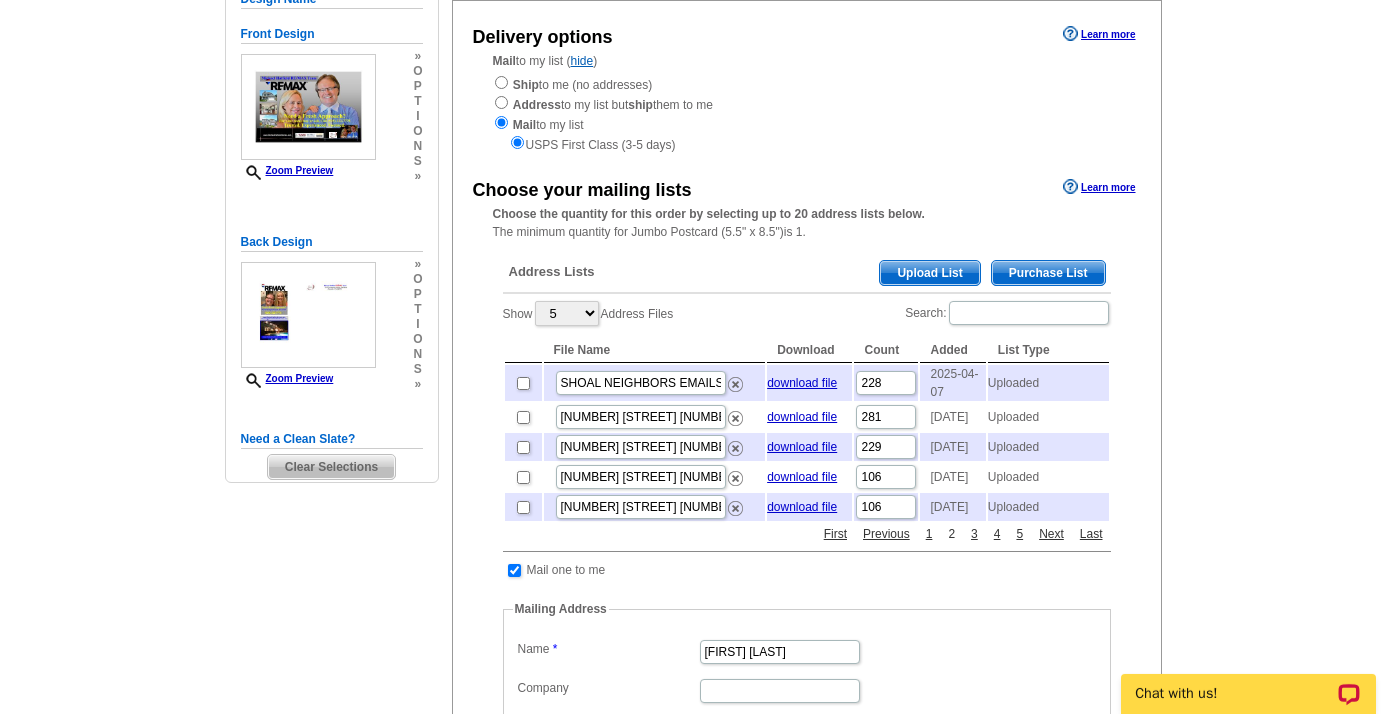 click on "2" at bounding box center [951, 534] 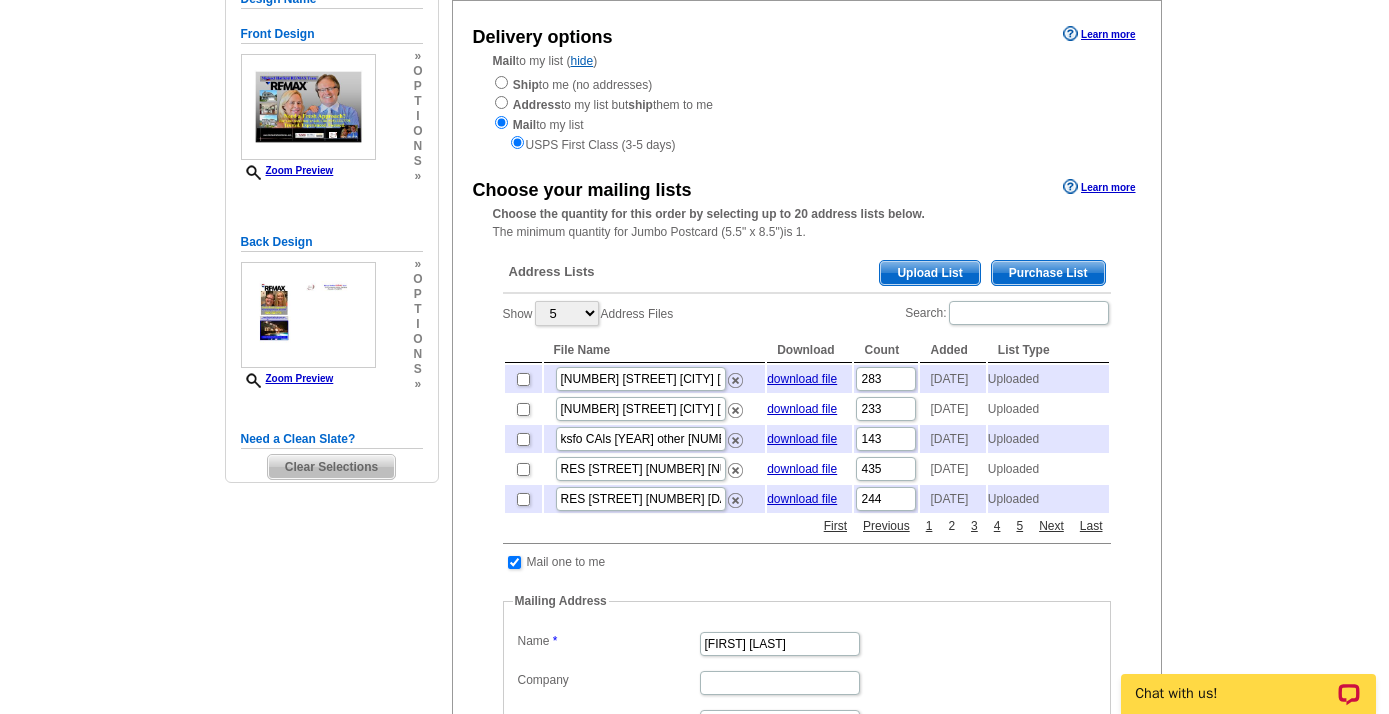 click on "2" at bounding box center [951, 526] 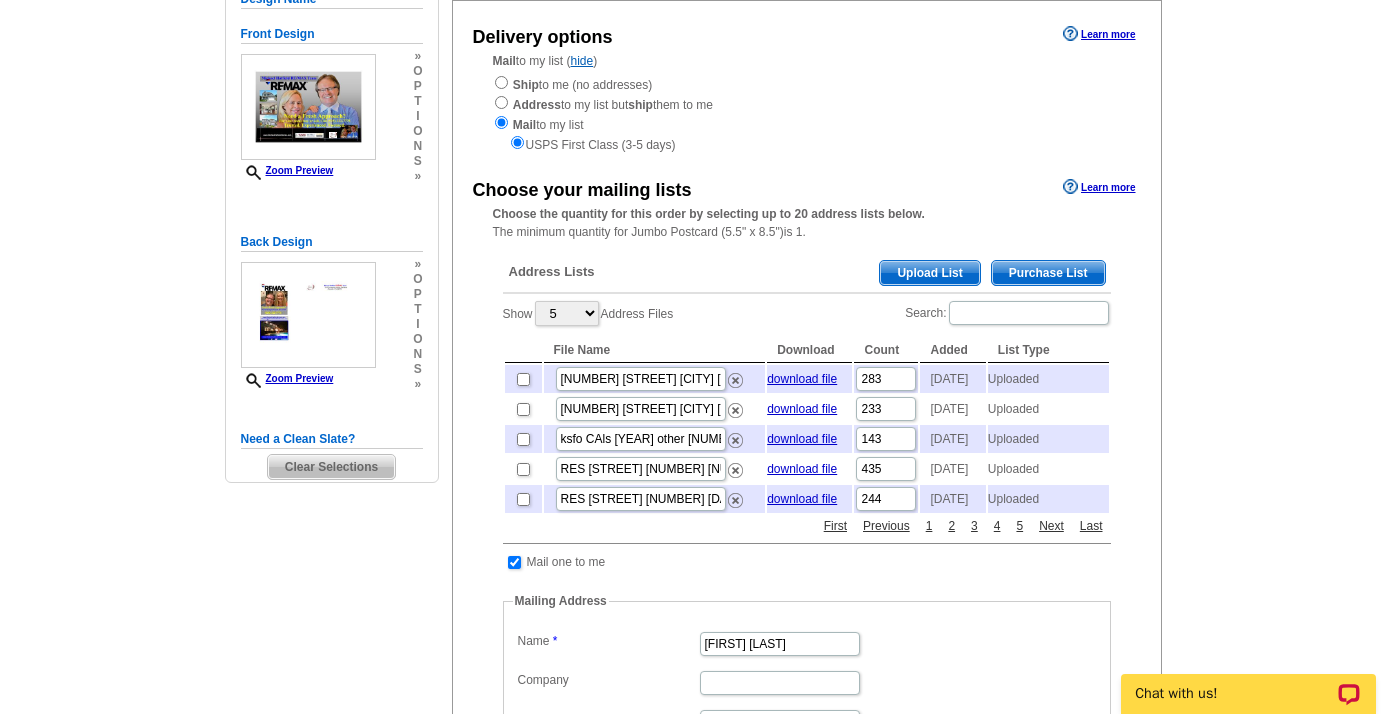 click on "3" at bounding box center [974, 526] 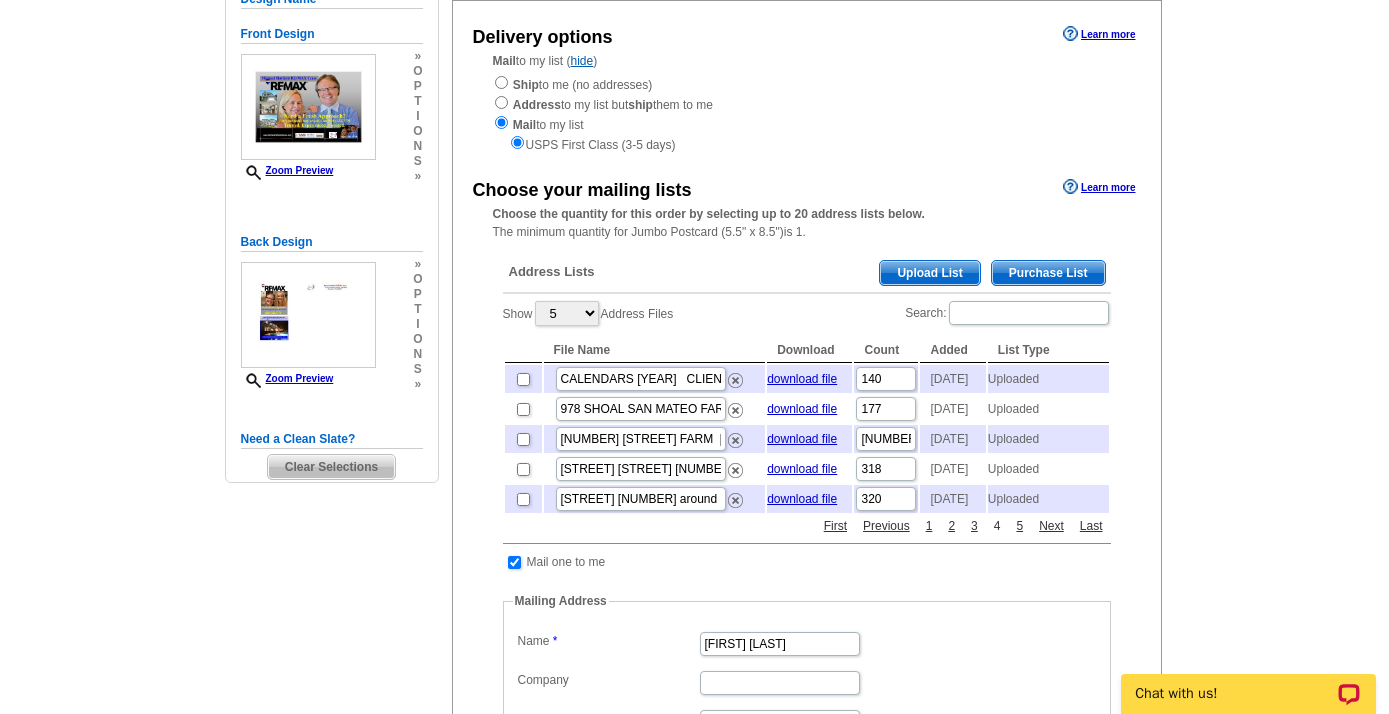 click on "4" at bounding box center [997, 526] 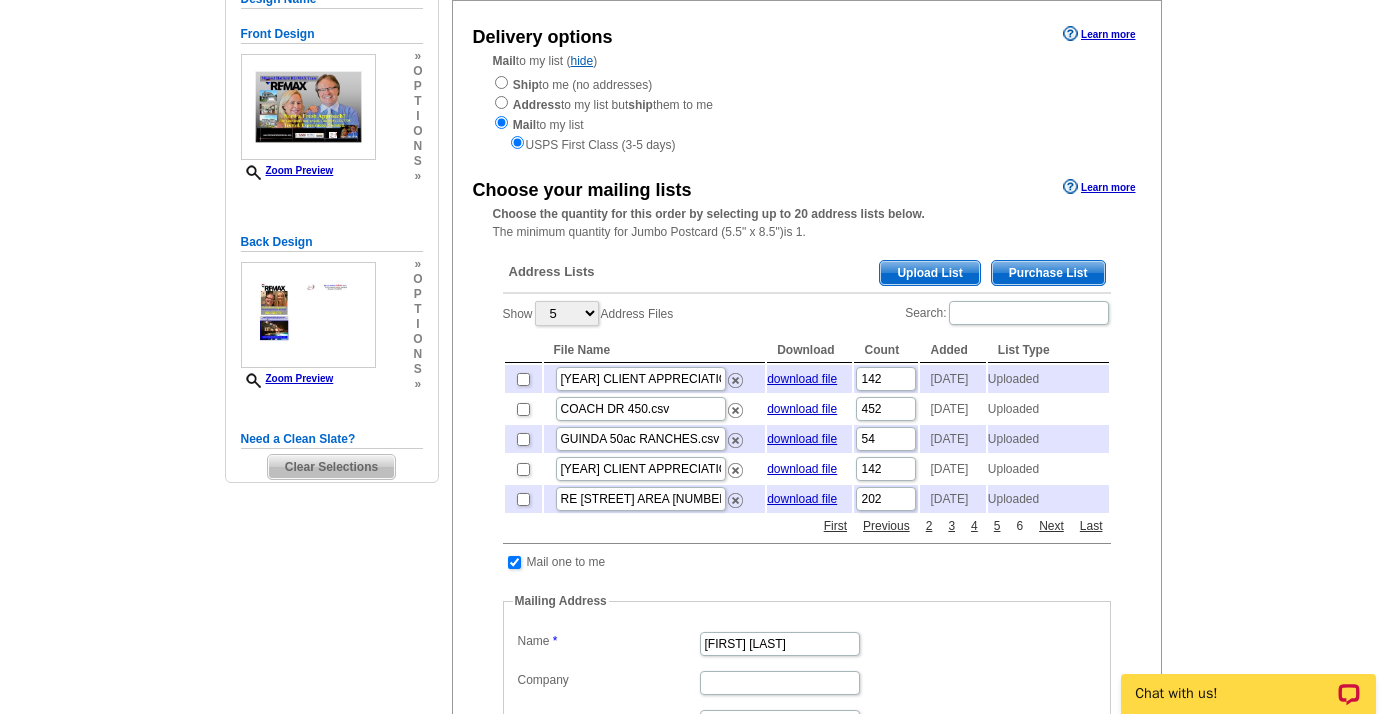 click on "6" at bounding box center [1019, 526] 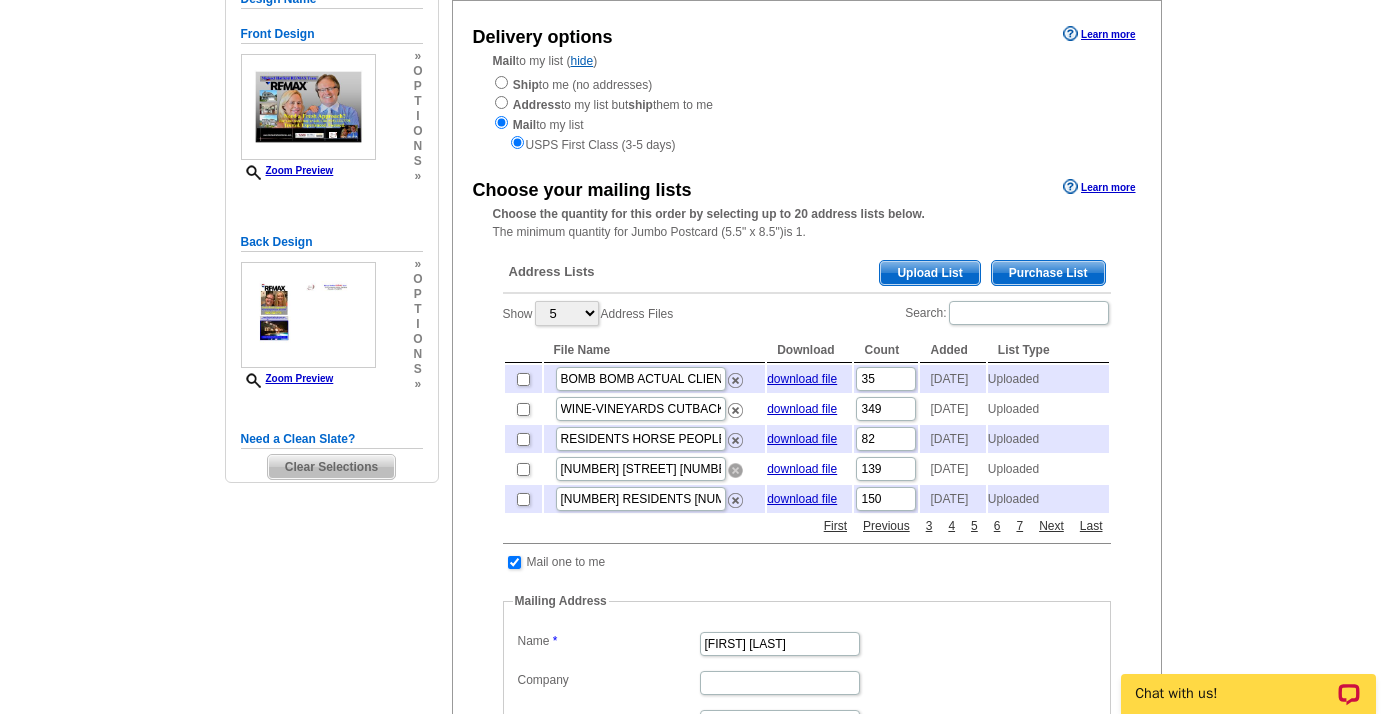 click at bounding box center (735, 470) 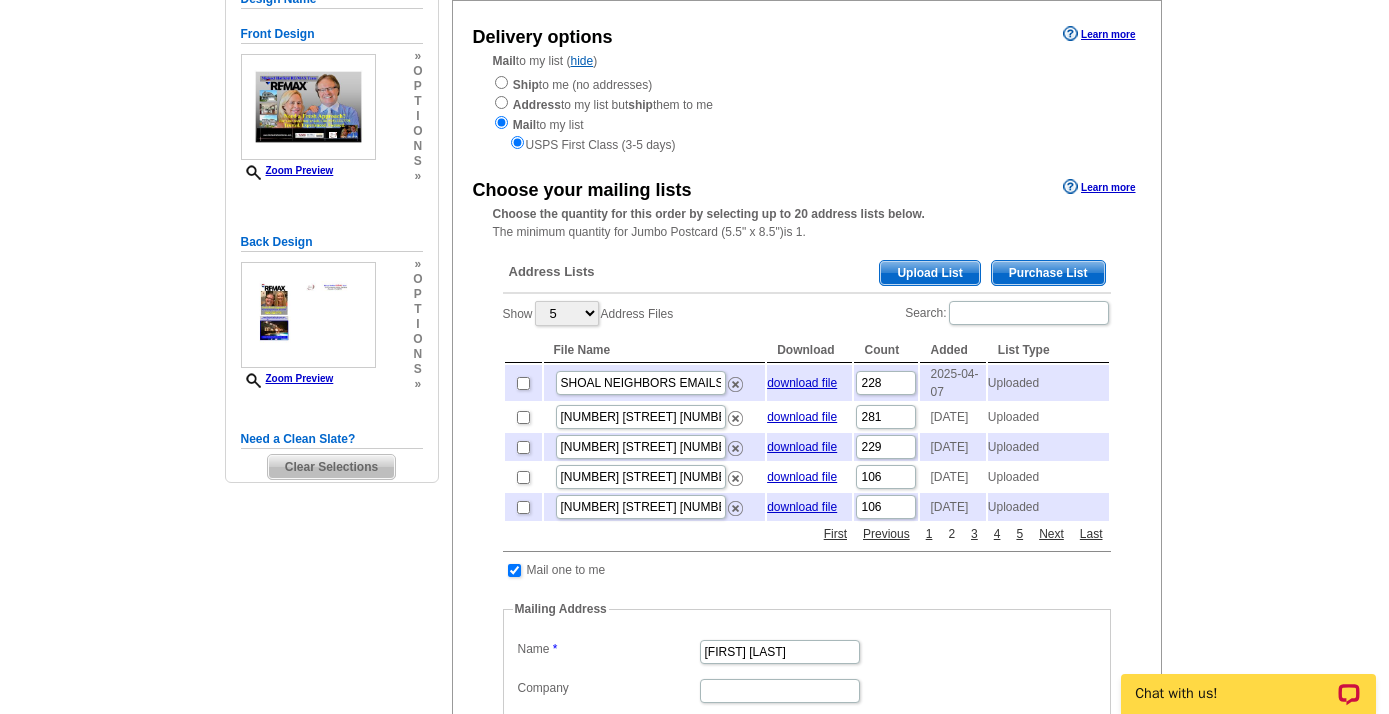 click on "2" at bounding box center [951, 534] 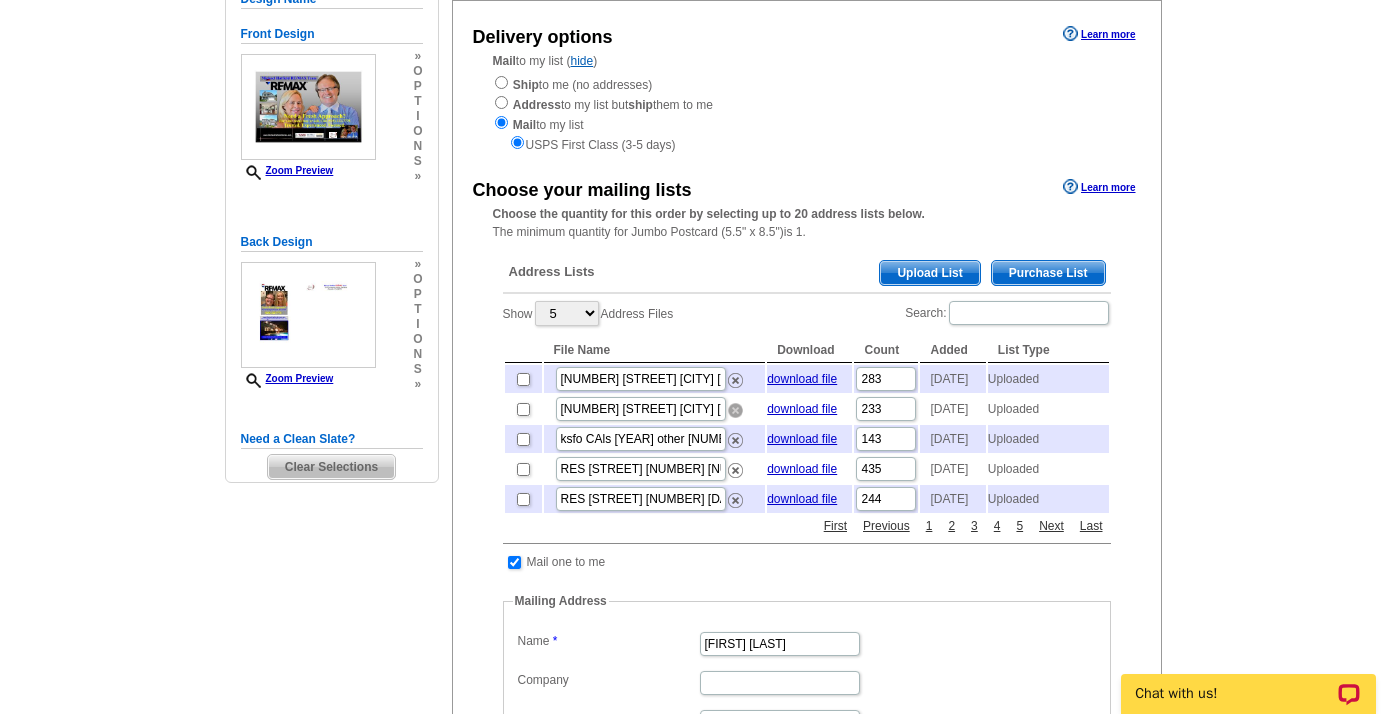 click at bounding box center [735, 410] 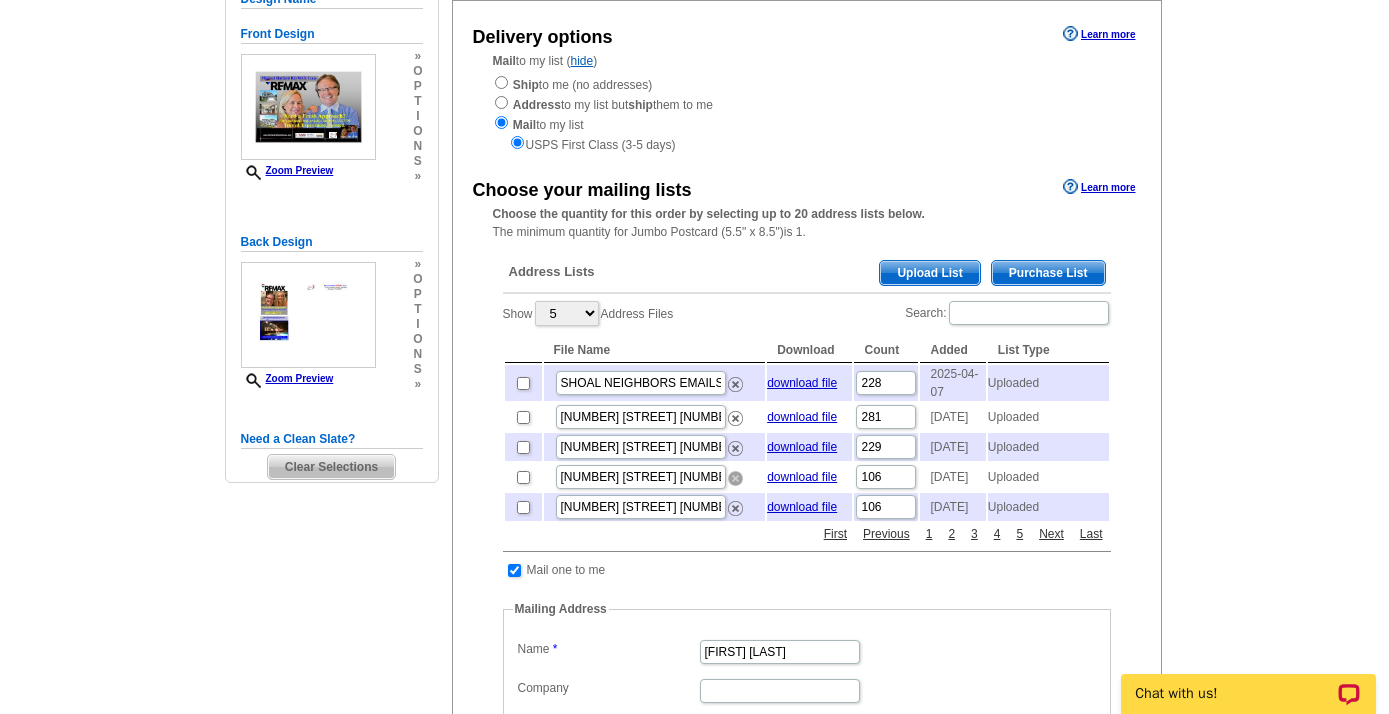click at bounding box center (735, 478) 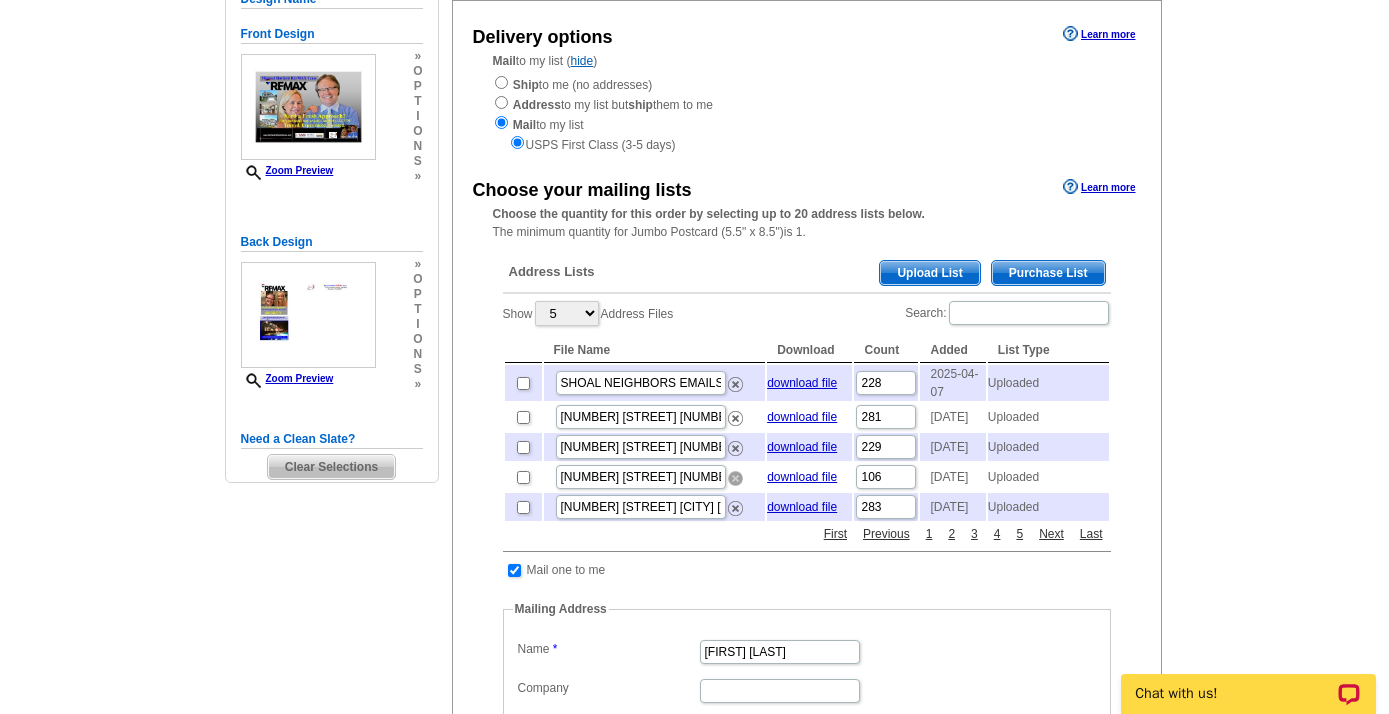 click at bounding box center [735, 478] 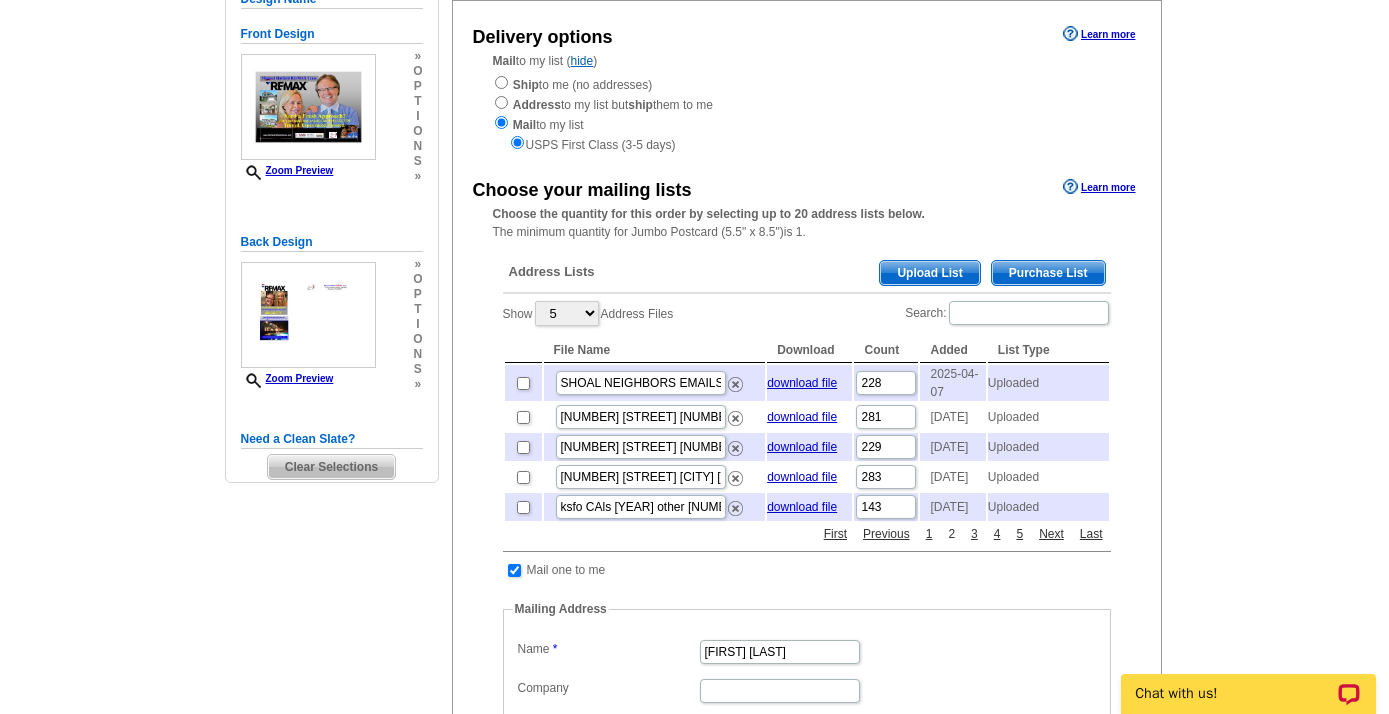 click on "2" at bounding box center [951, 534] 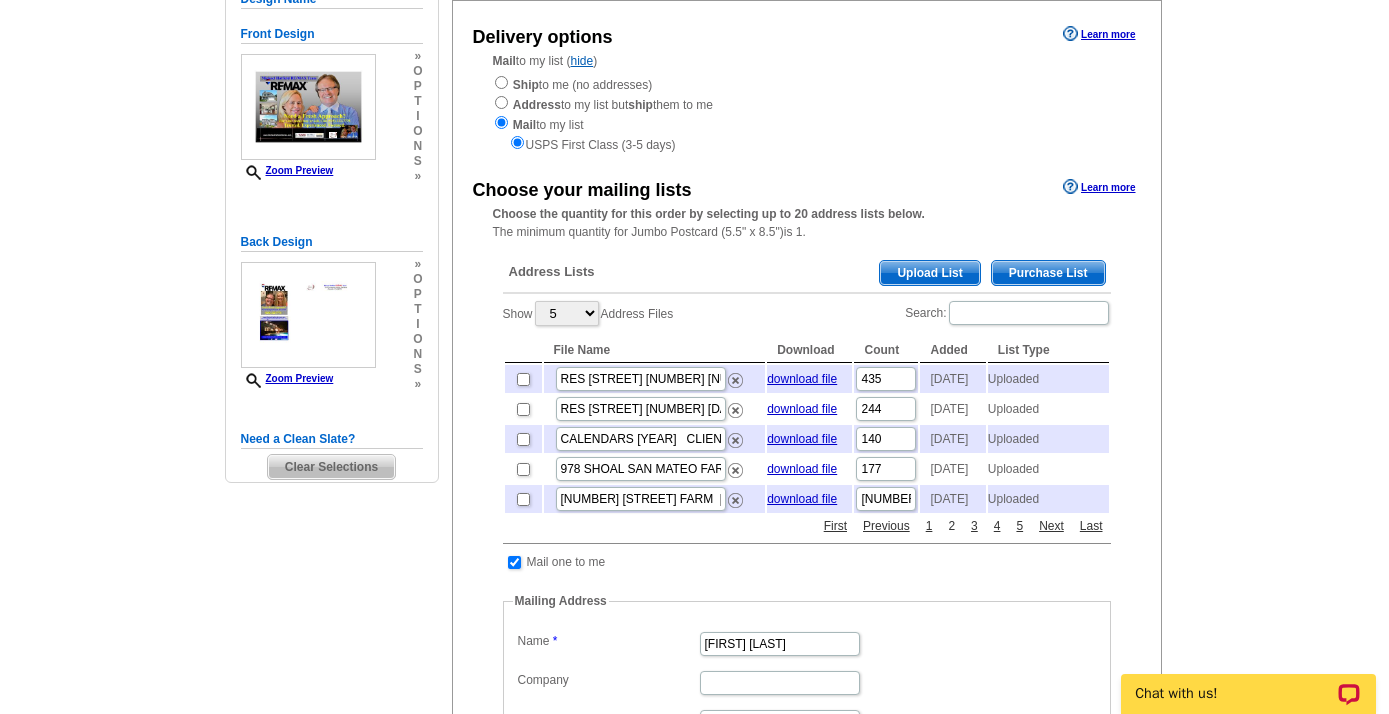 click on "2" at bounding box center (951, 526) 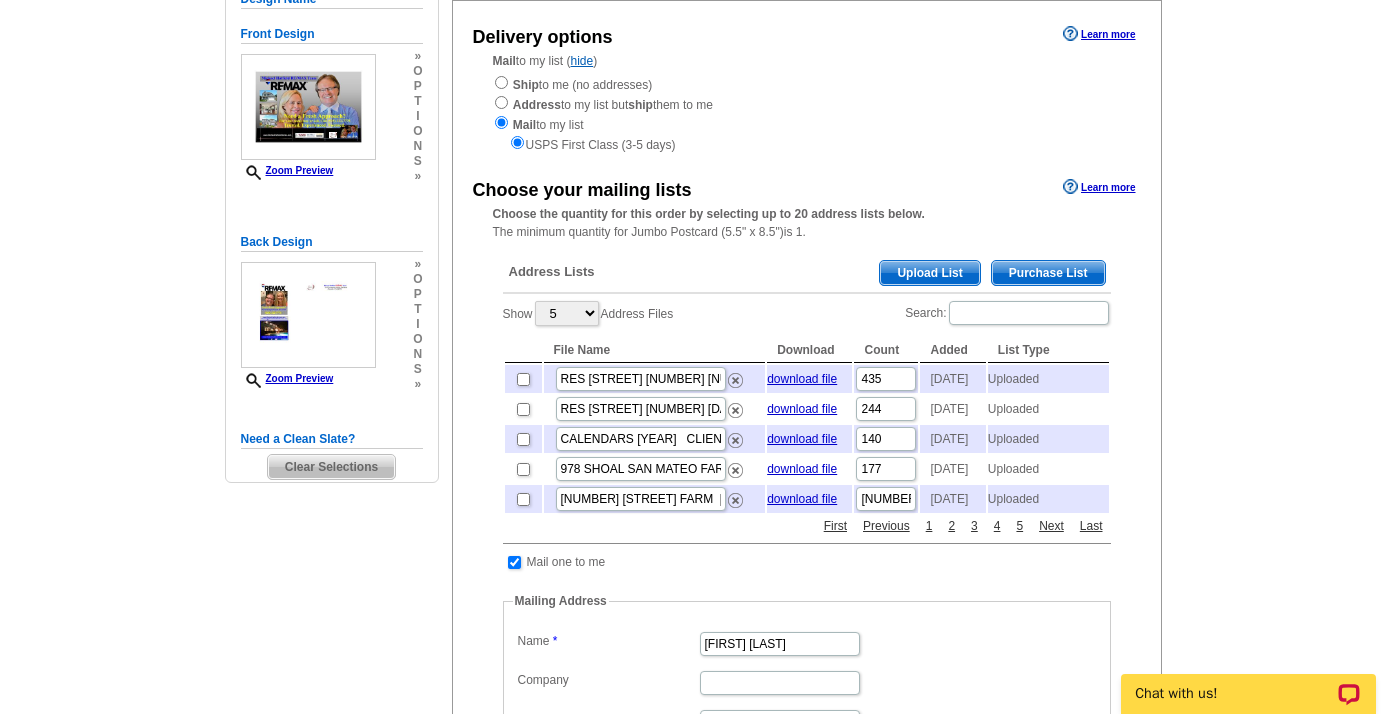 click on "2" at bounding box center (951, 526) 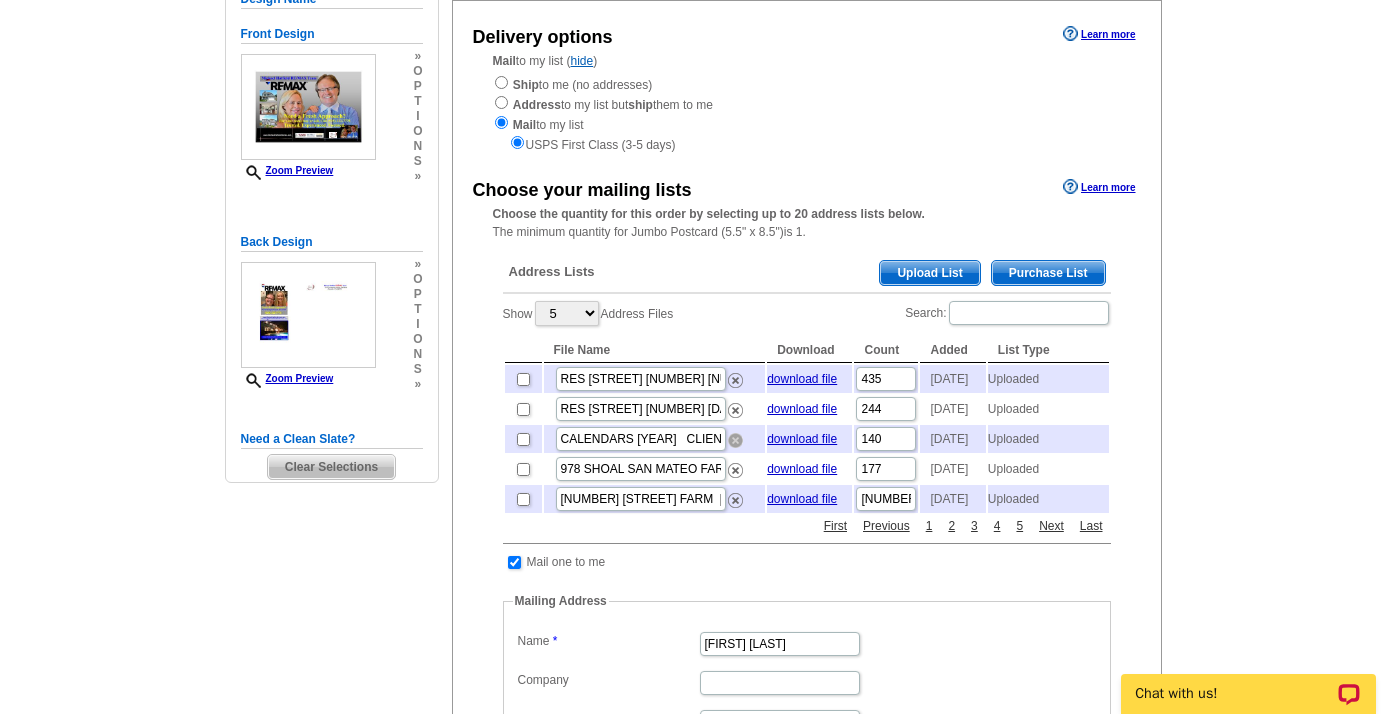 click at bounding box center [735, 440] 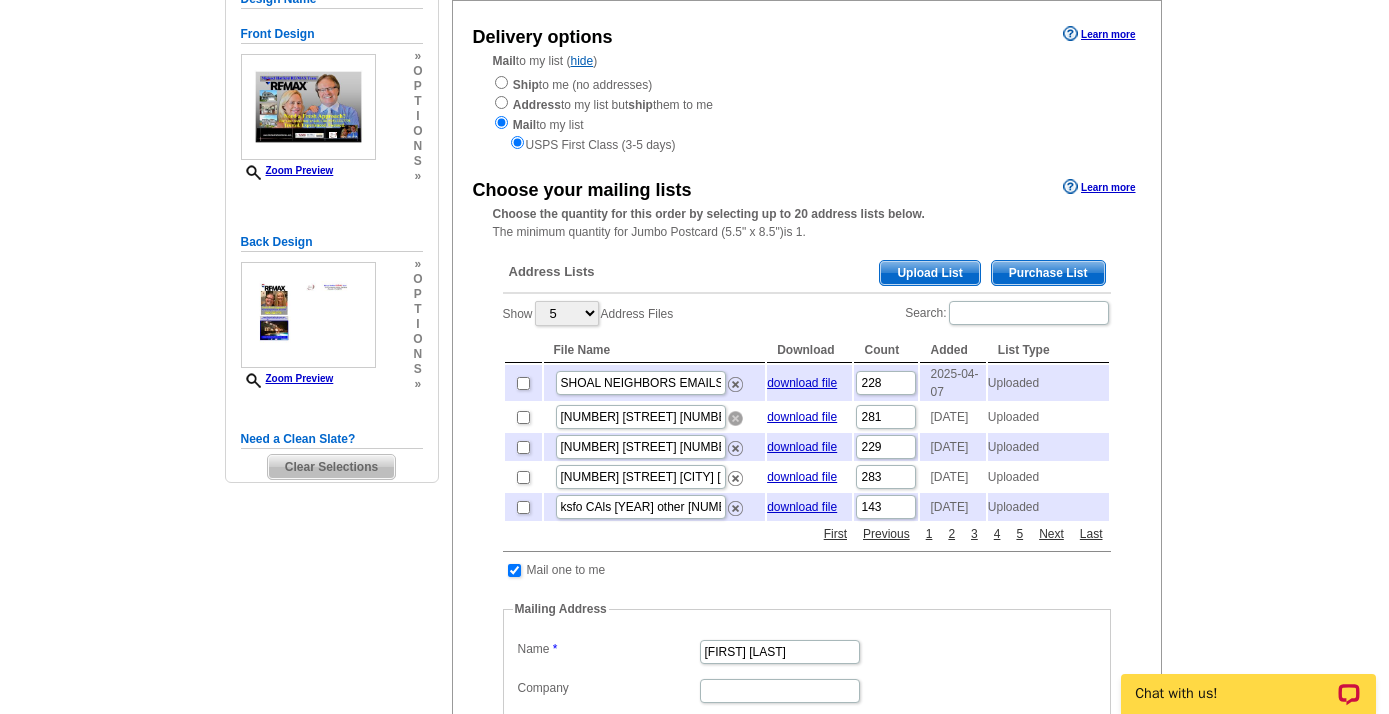 click at bounding box center (735, 418) 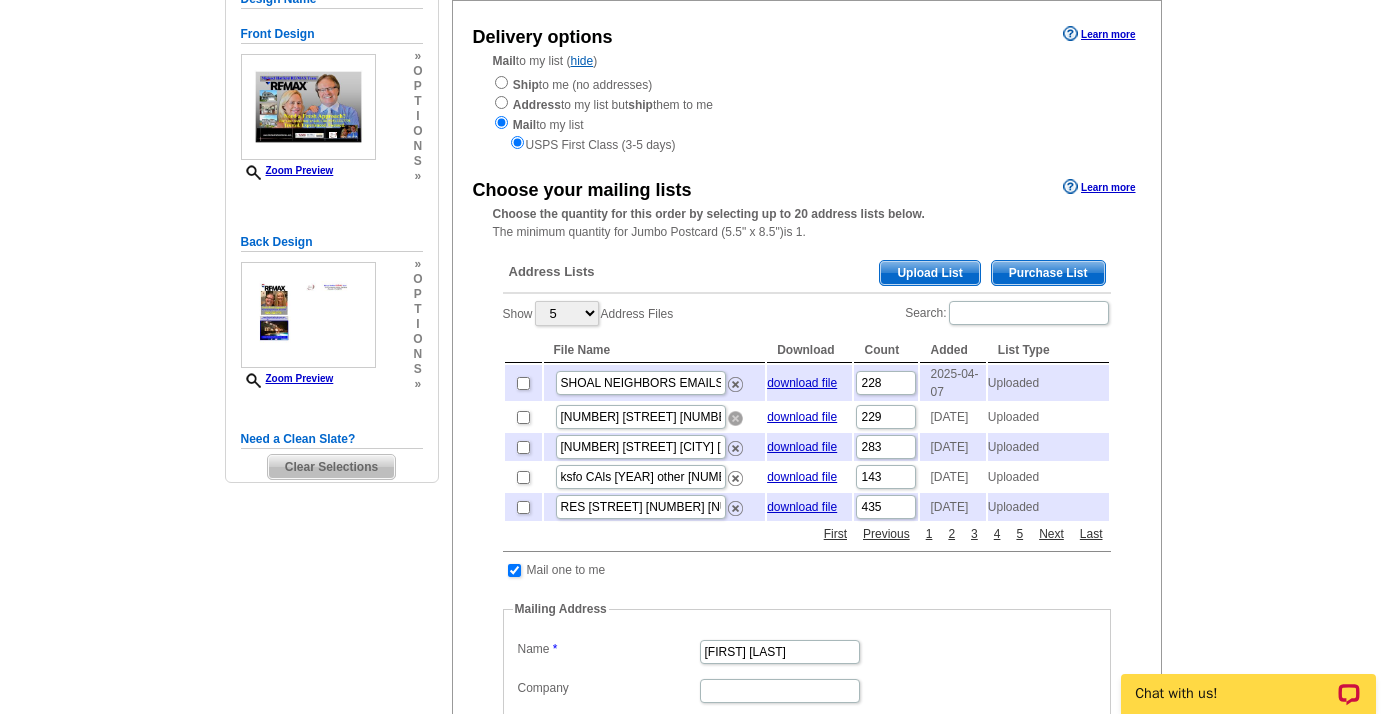 click at bounding box center (735, 418) 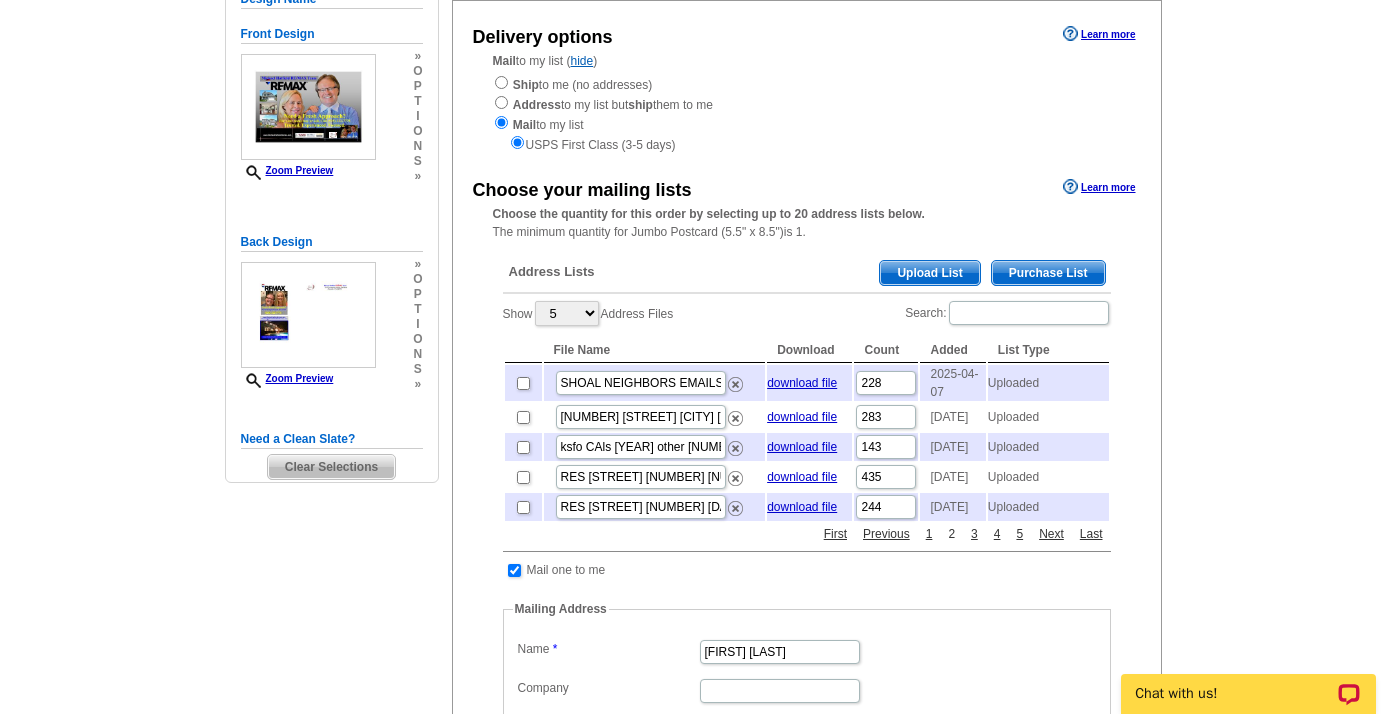 click on "2" at bounding box center [951, 534] 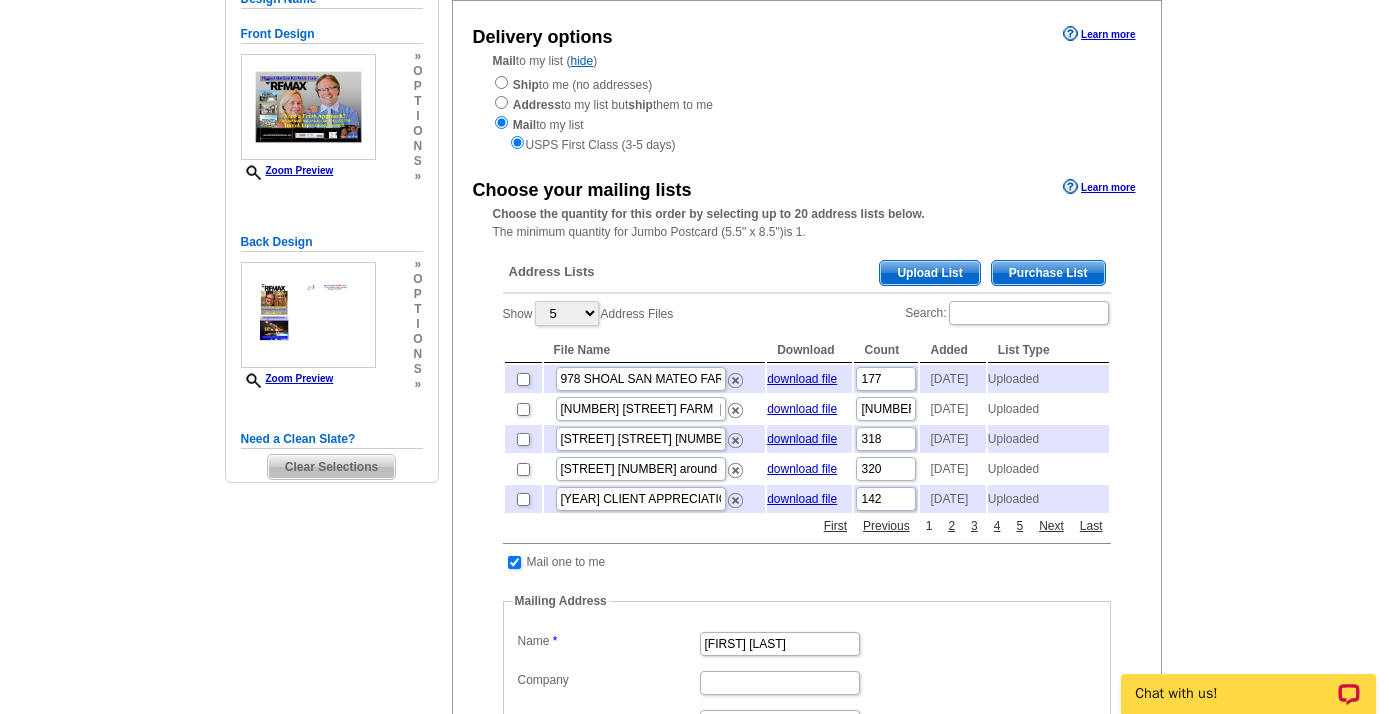 click on "1" at bounding box center (929, 526) 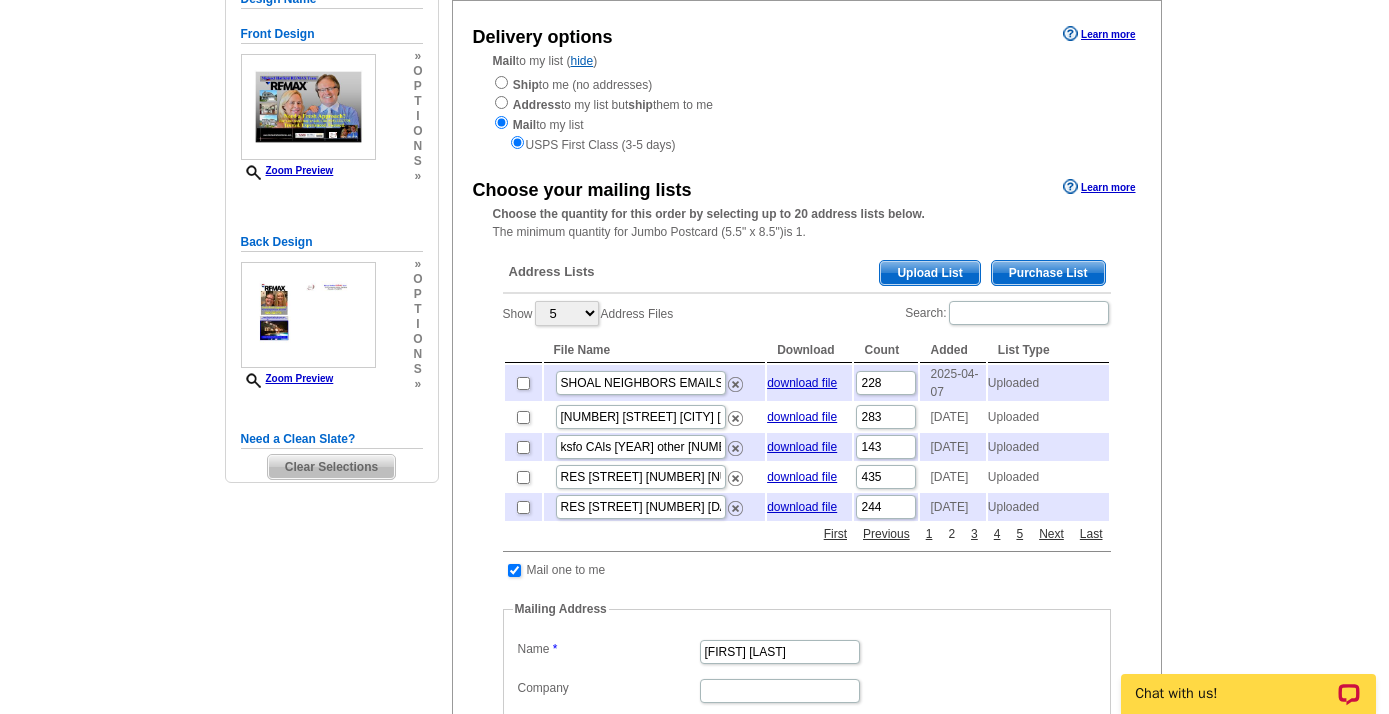 click on "2" at bounding box center [951, 534] 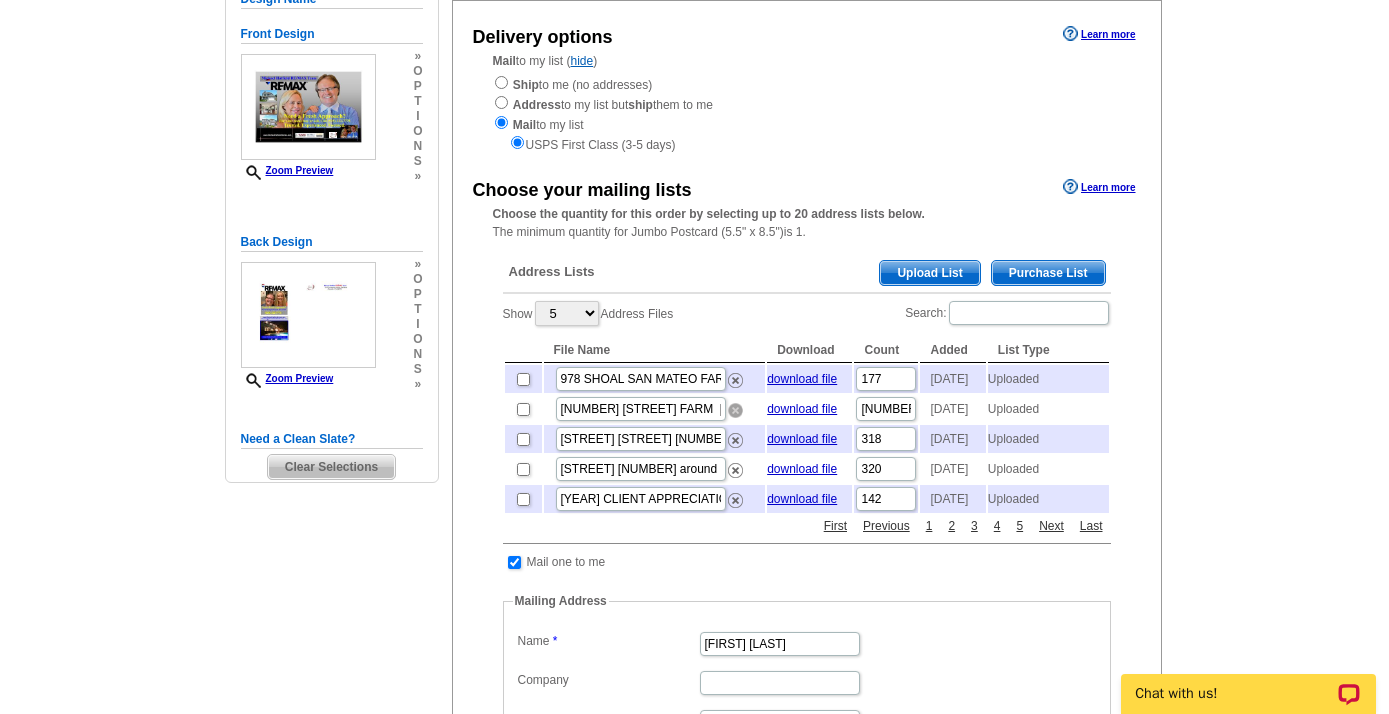 click at bounding box center [735, 410] 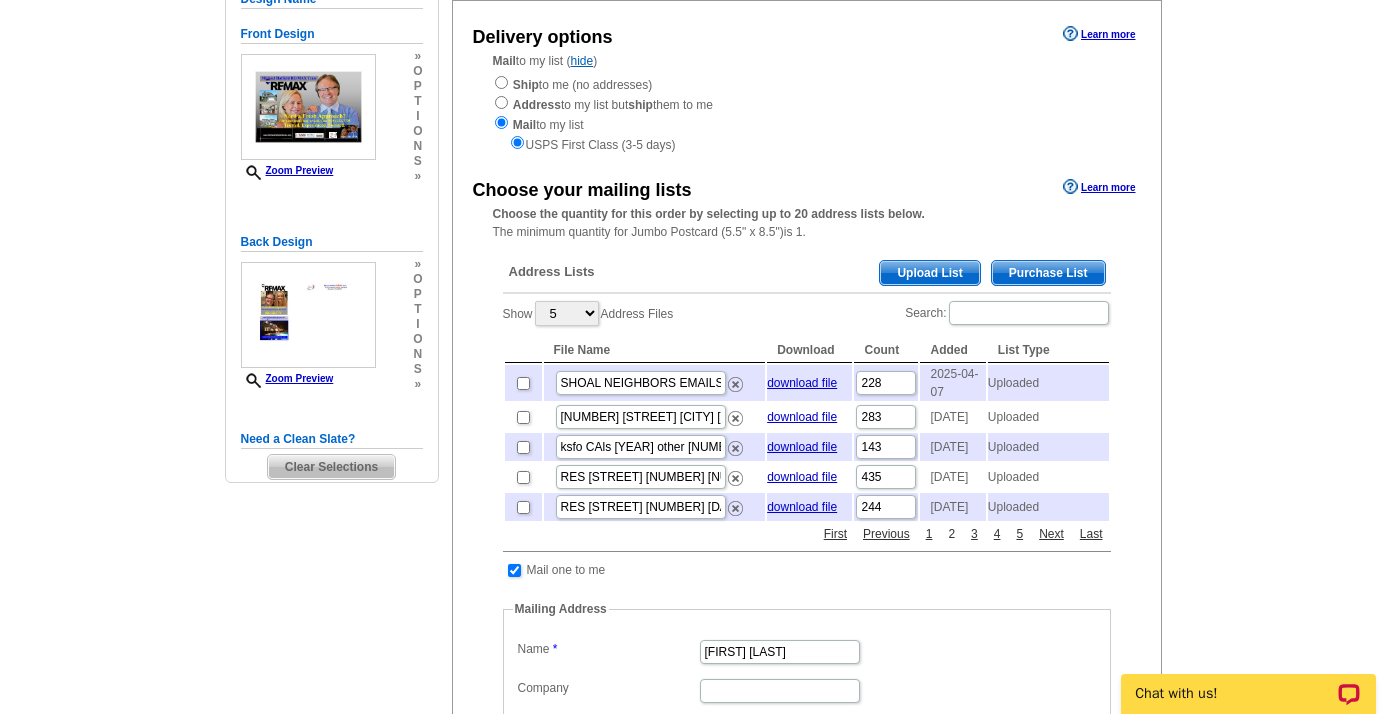 click on "2" at bounding box center (951, 534) 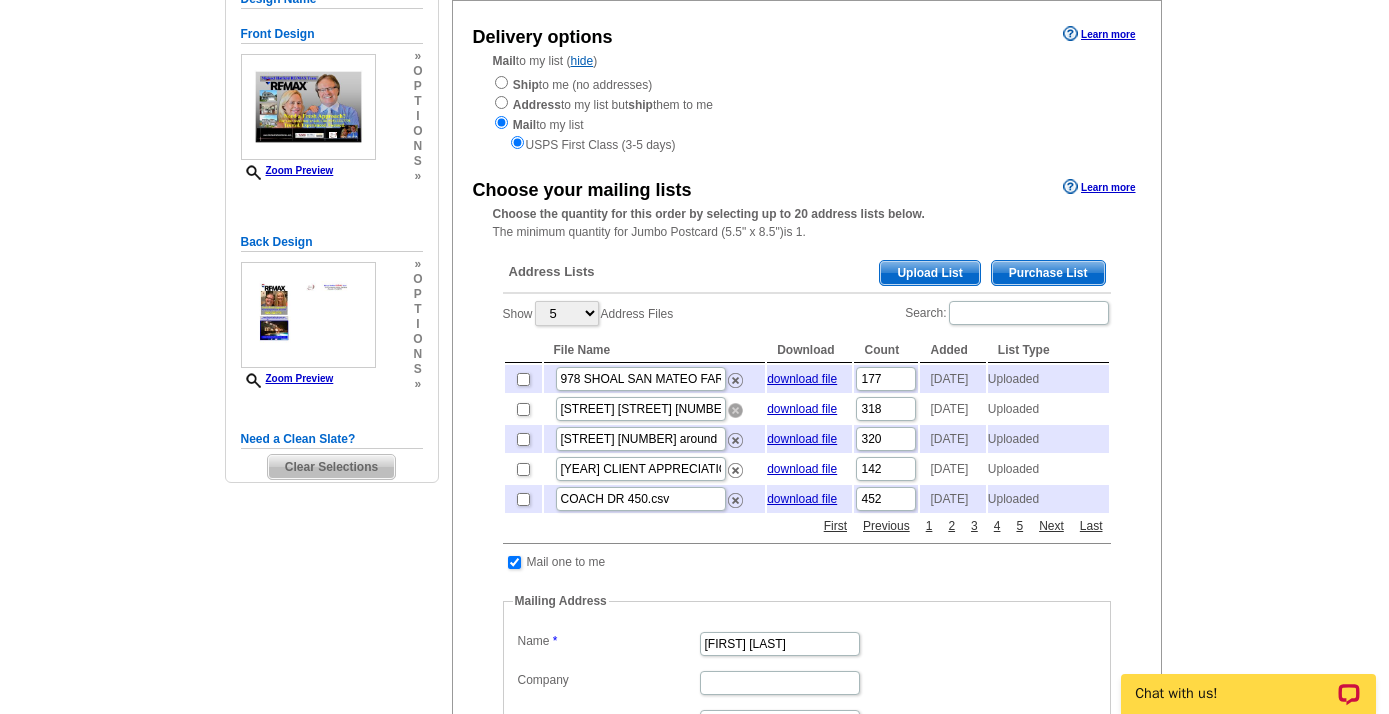 click at bounding box center [735, 410] 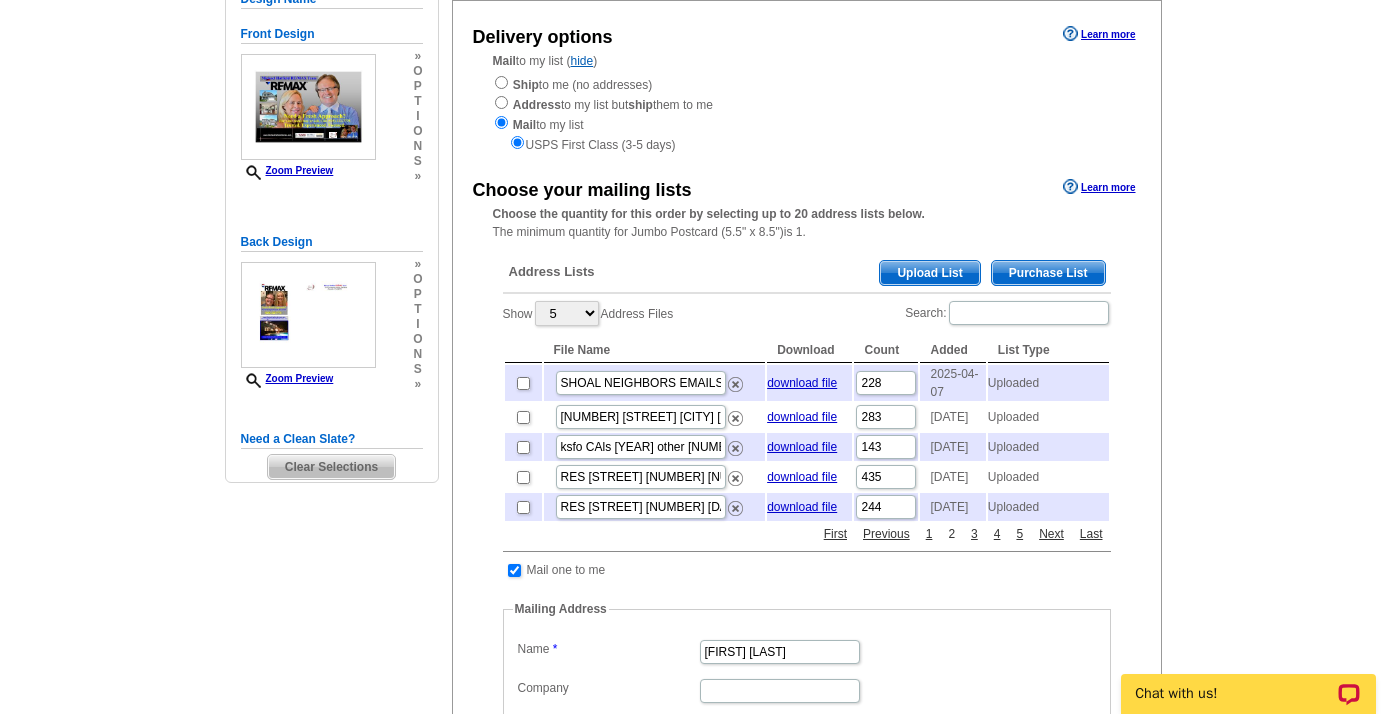 click on "2" at bounding box center (951, 534) 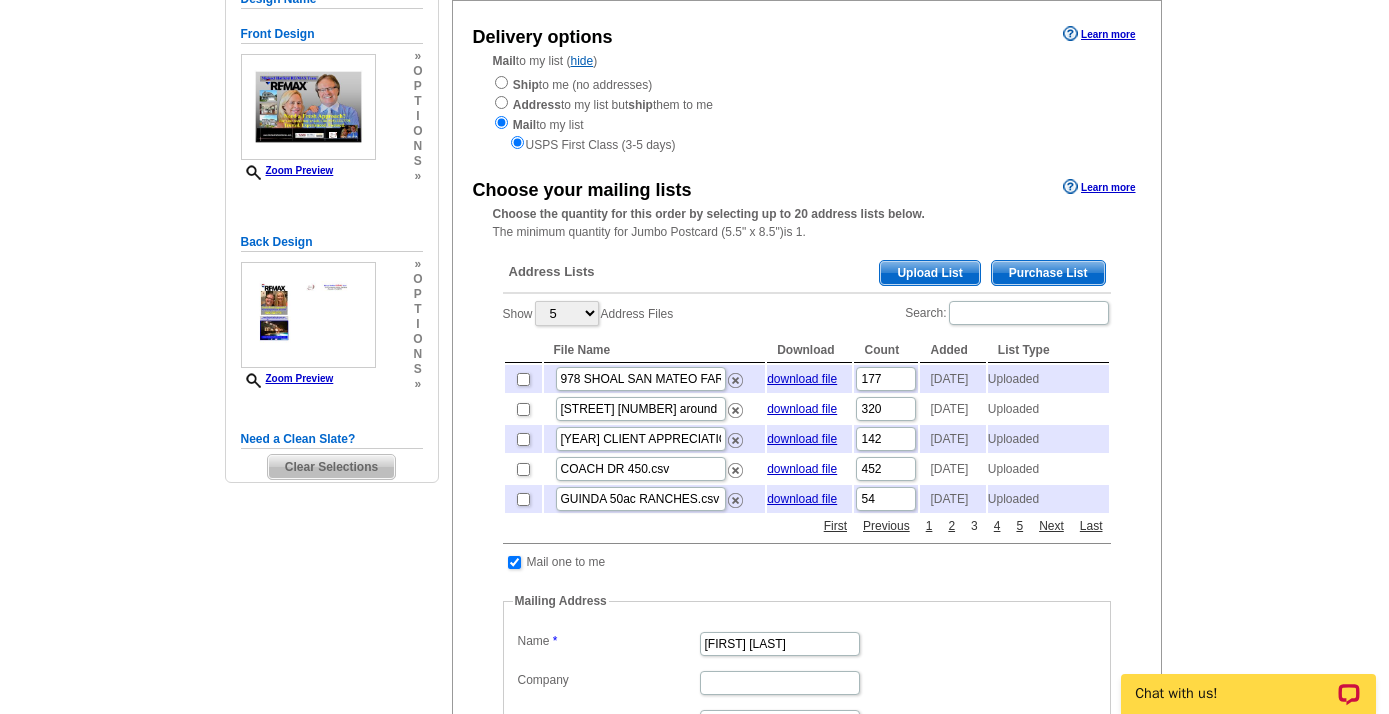 click on "3" at bounding box center [974, 526] 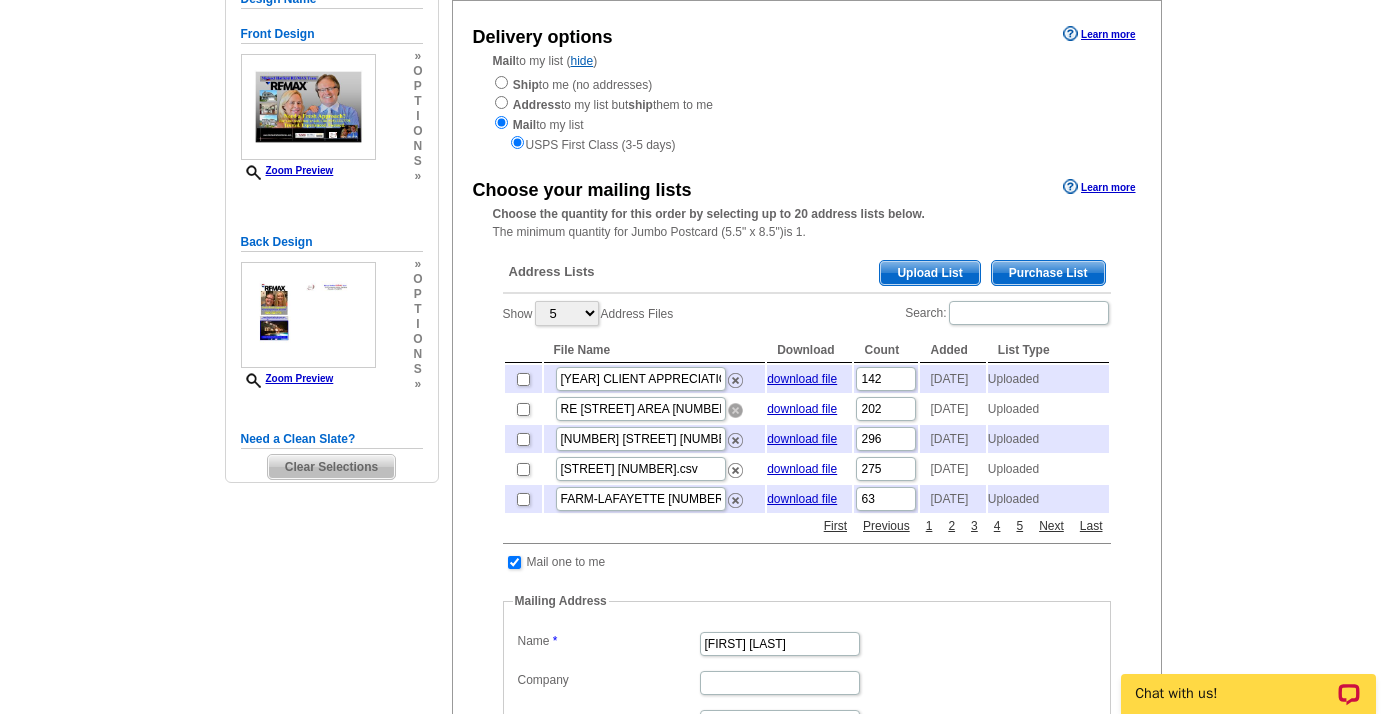 click at bounding box center (735, 410) 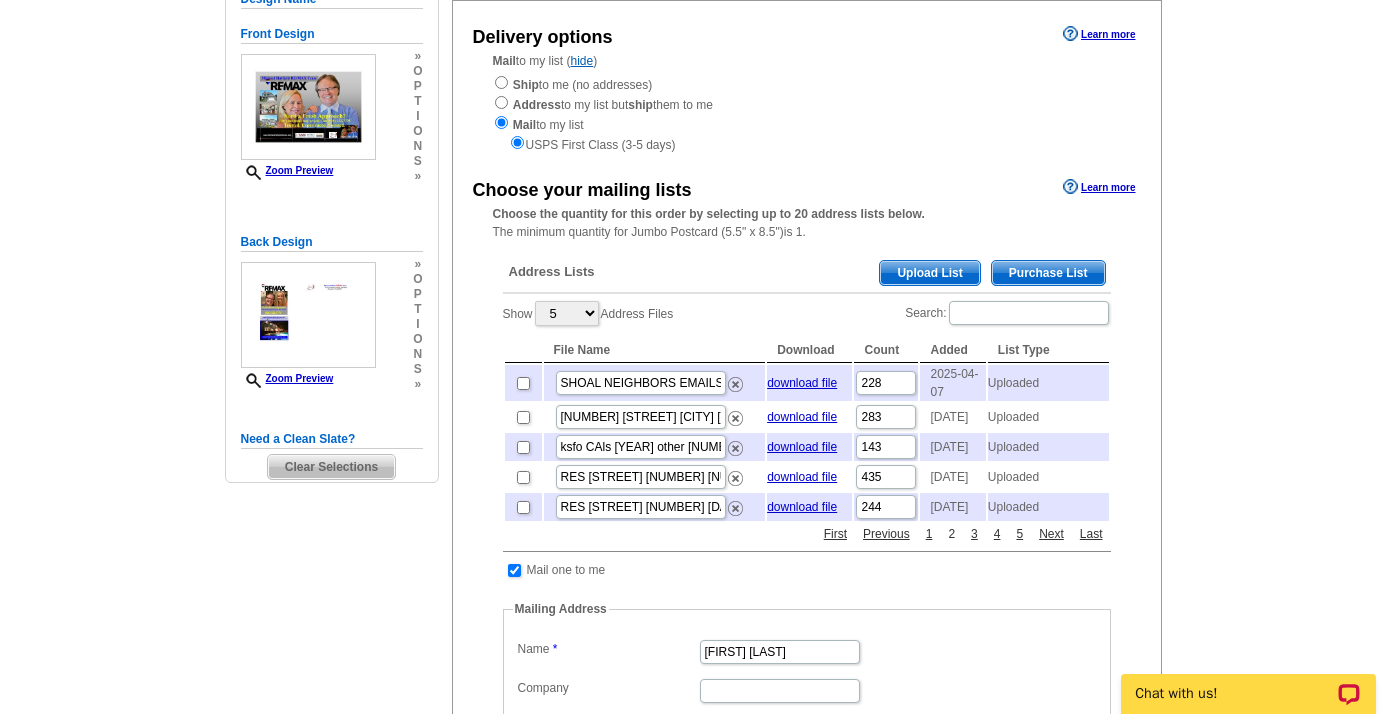 click on "2" at bounding box center (951, 534) 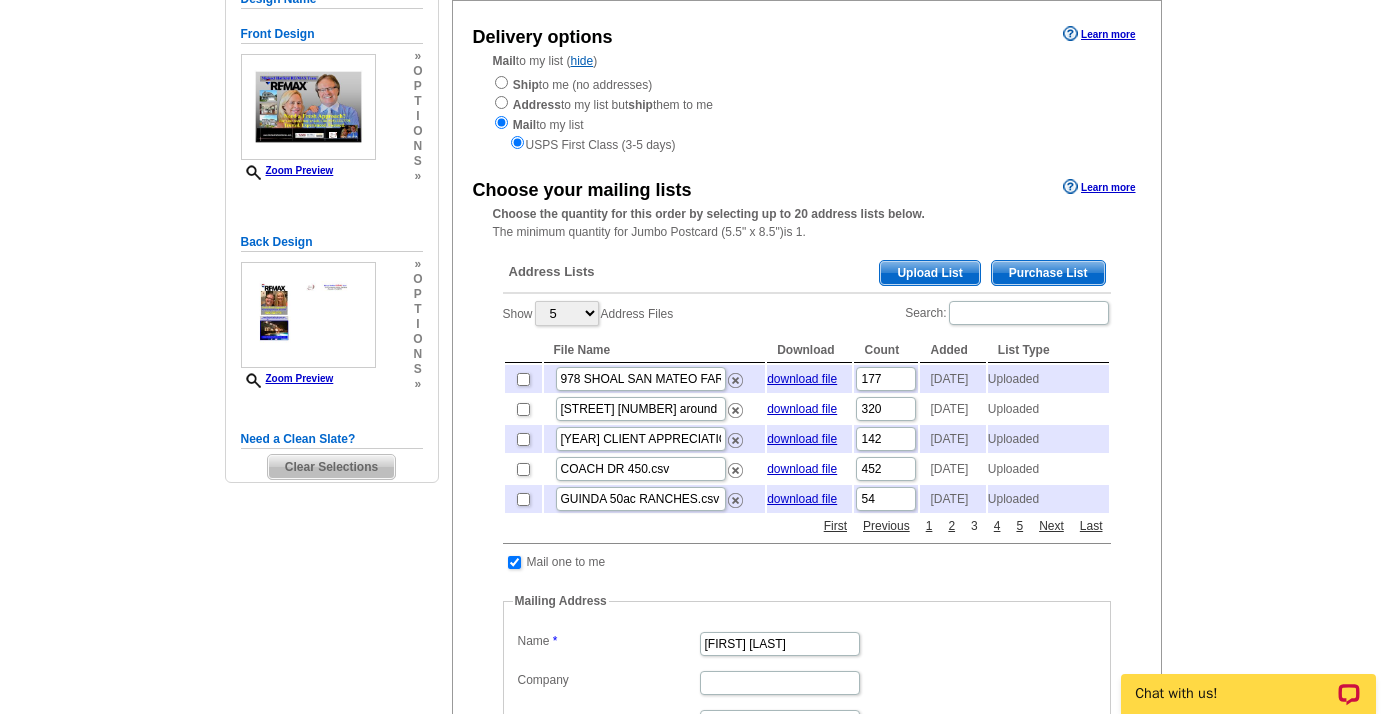 click on "3" at bounding box center (974, 526) 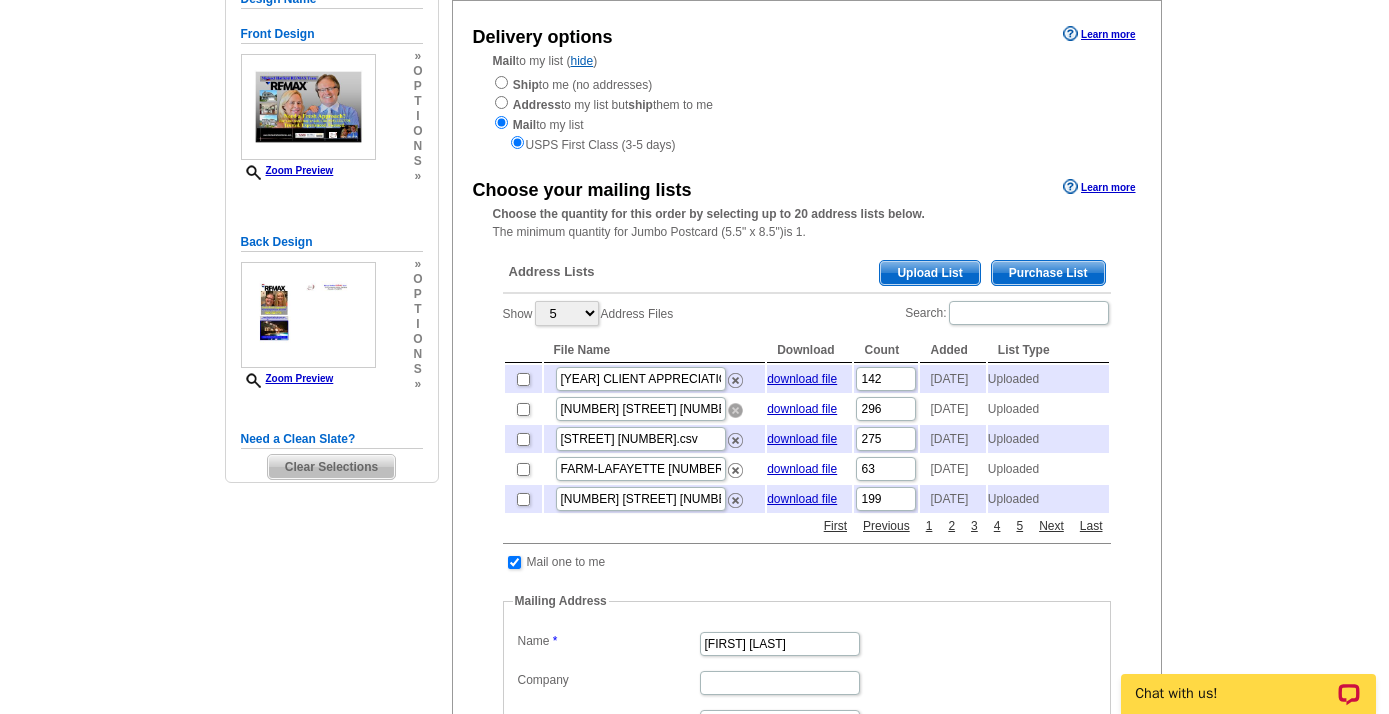 click at bounding box center (735, 410) 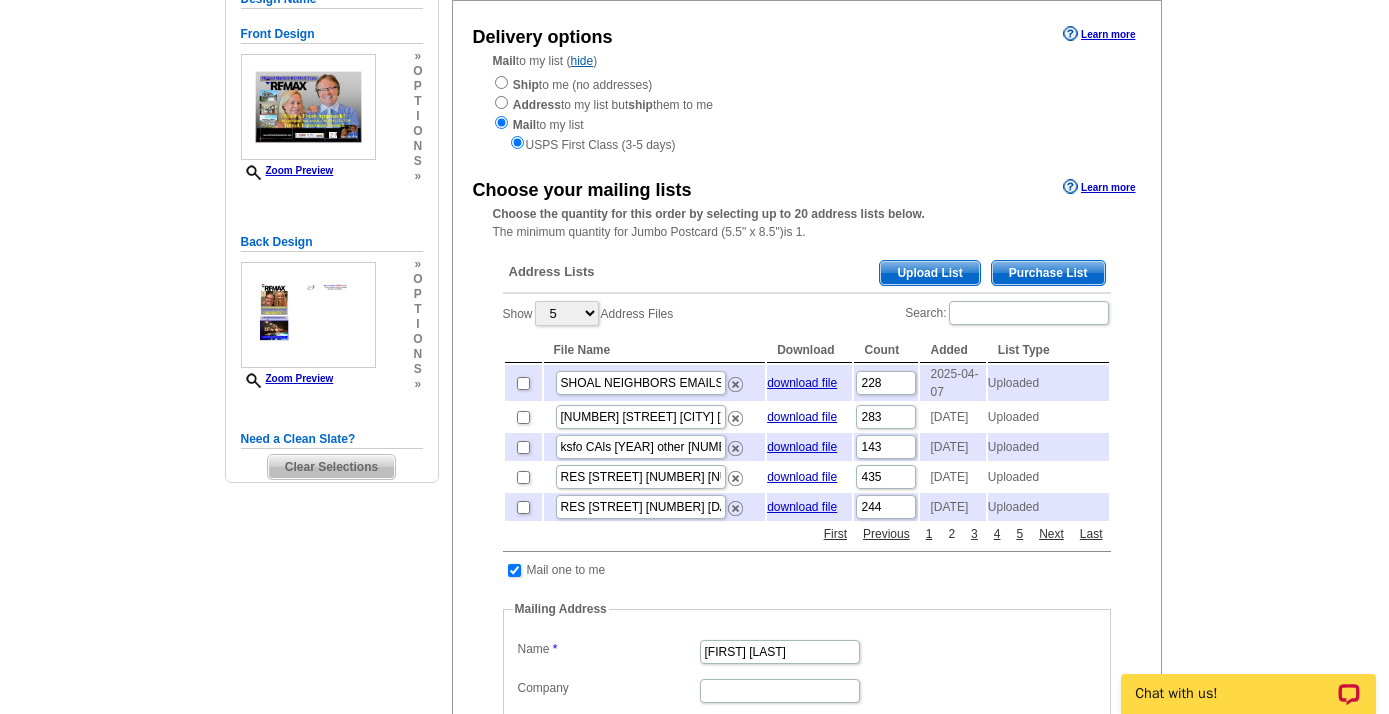 click on "2" at bounding box center [951, 534] 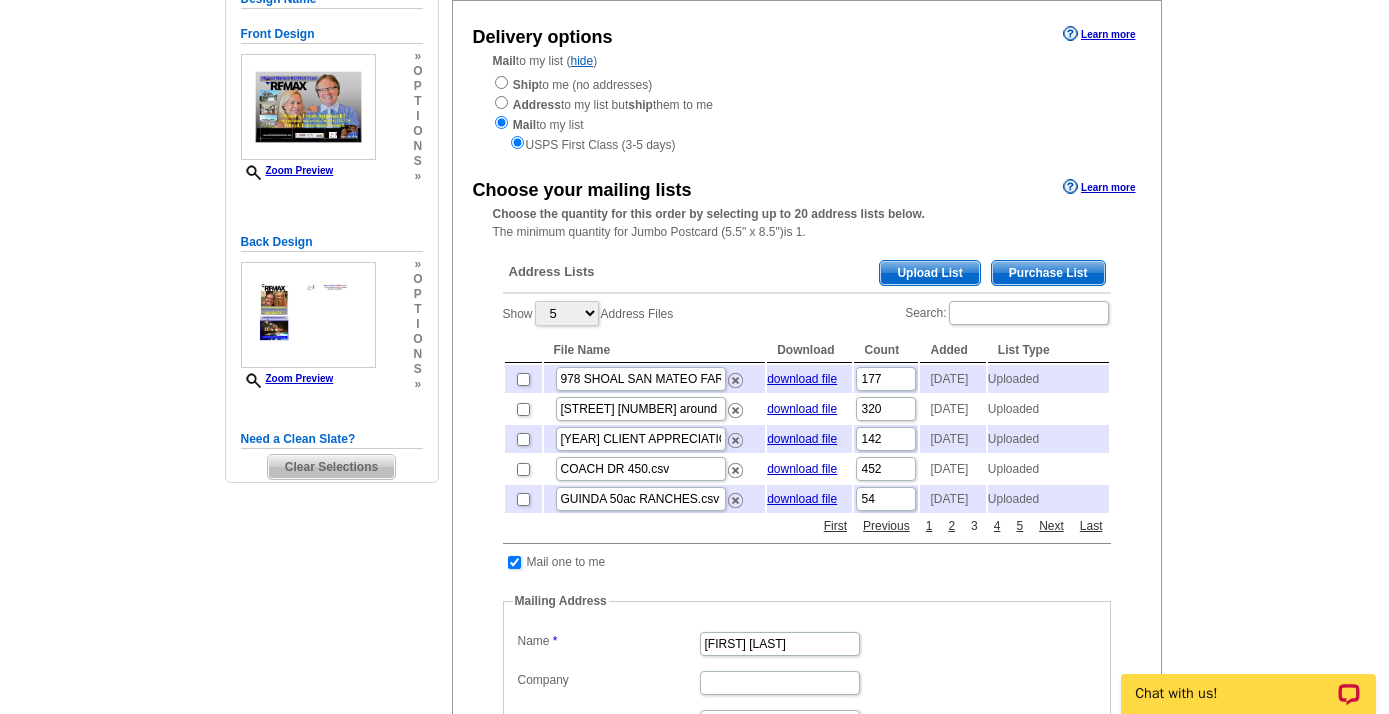 click on "3" at bounding box center (974, 526) 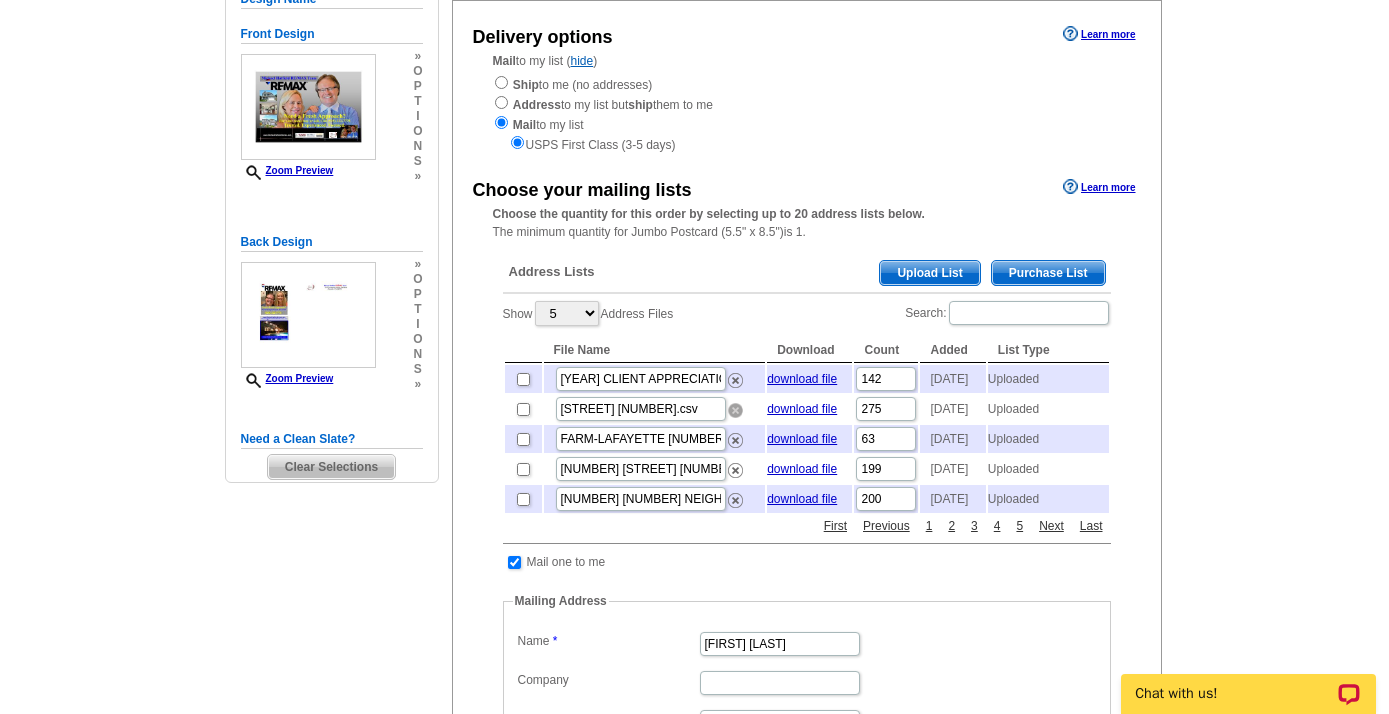 click at bounding box center (735, 410) 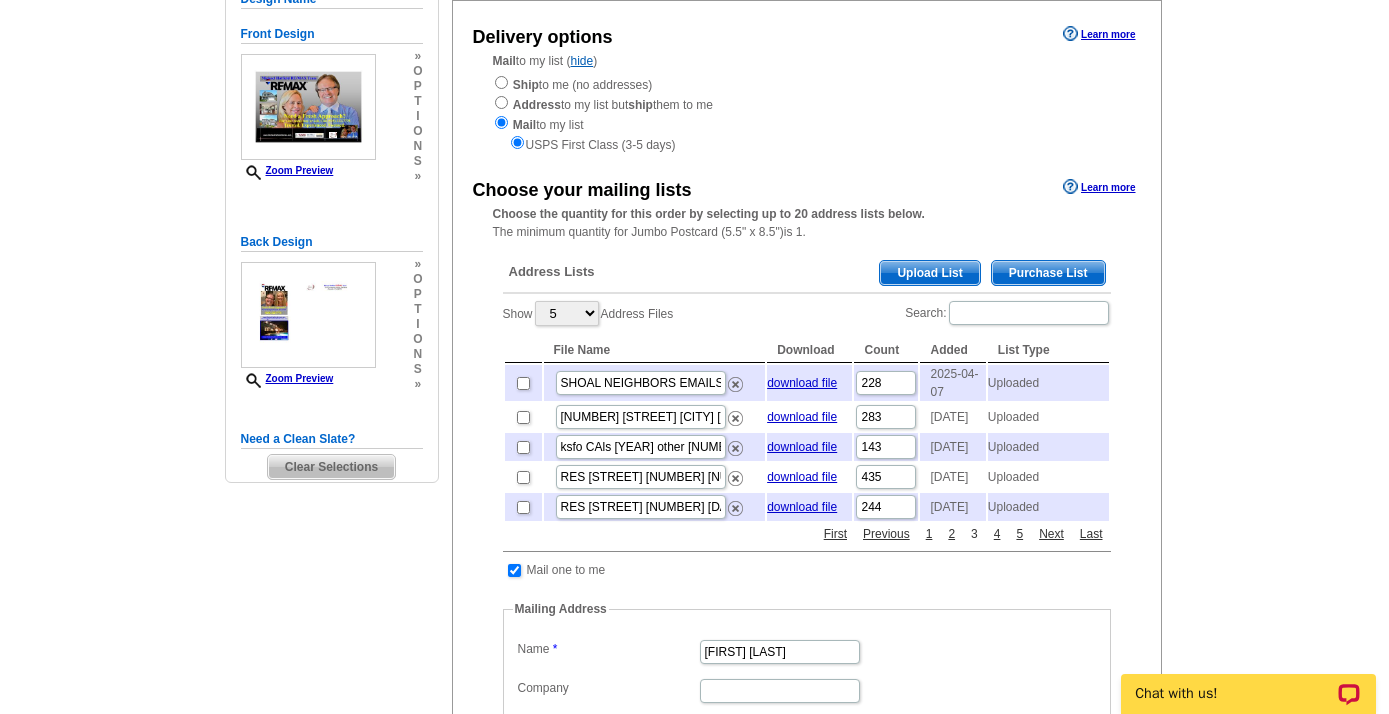 click on "3" at bounding box center (974, 534) 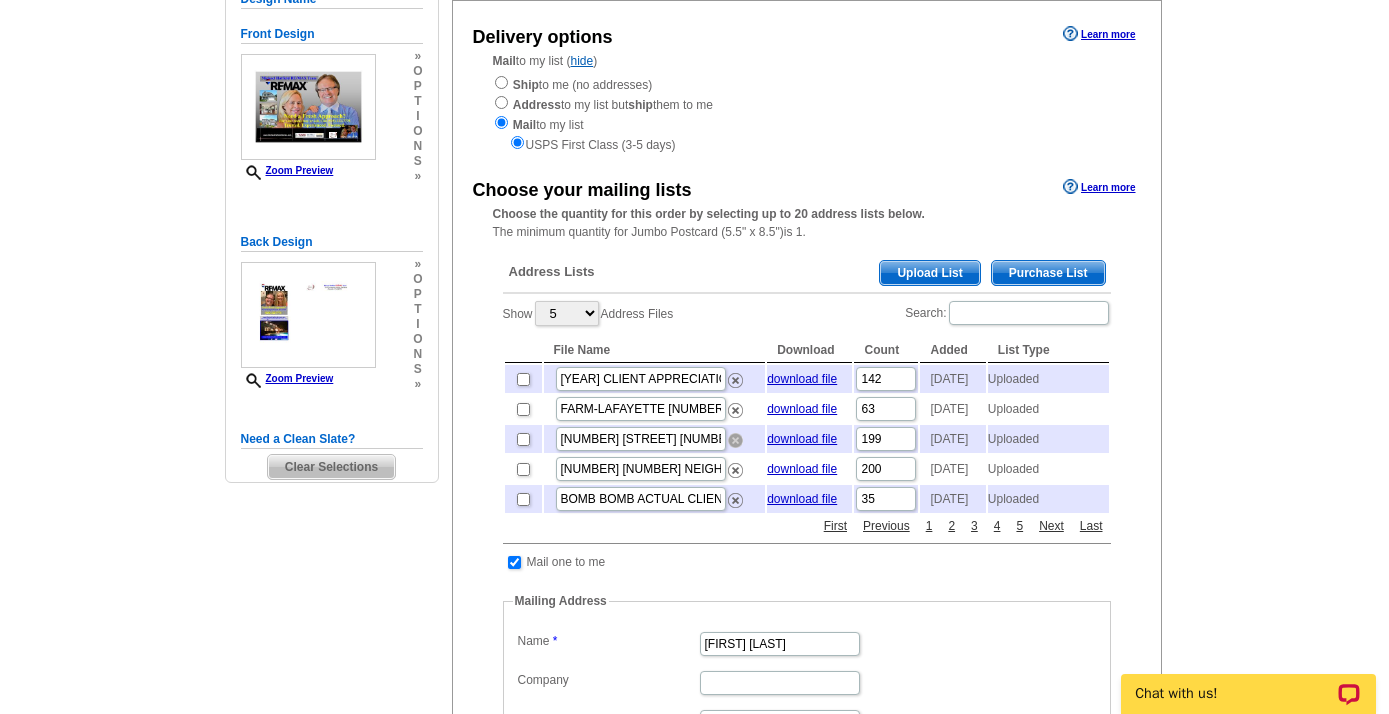 click at bounding box center [735, 440] 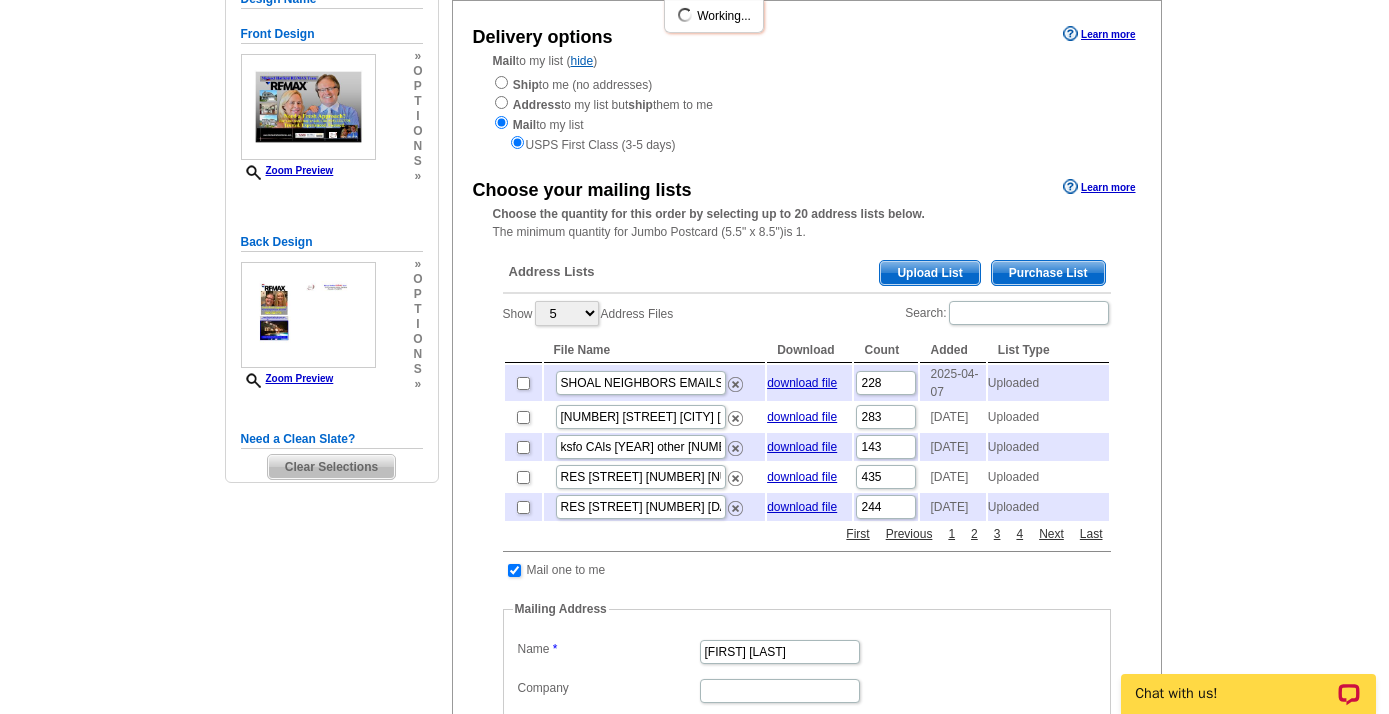 click on "2" at bounding box center (974, 534) 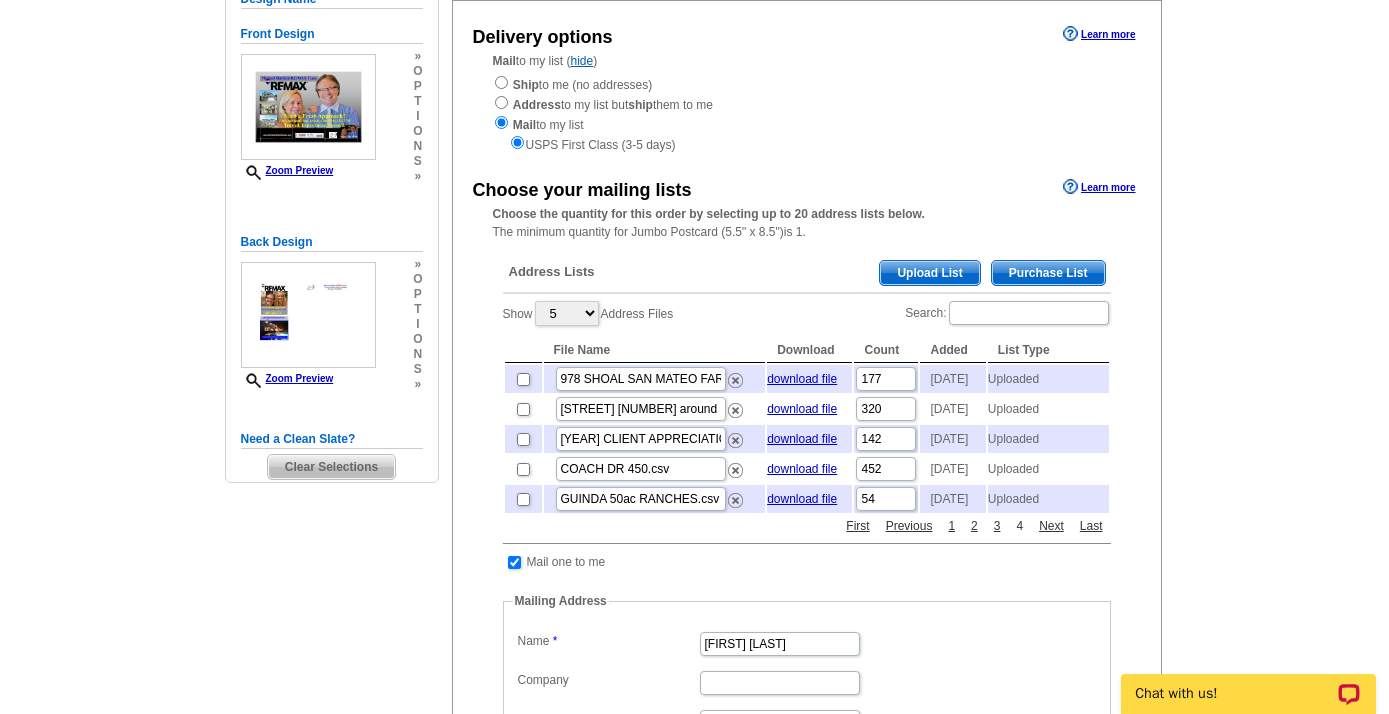 click on "4" at bounding box center (1019, 526) 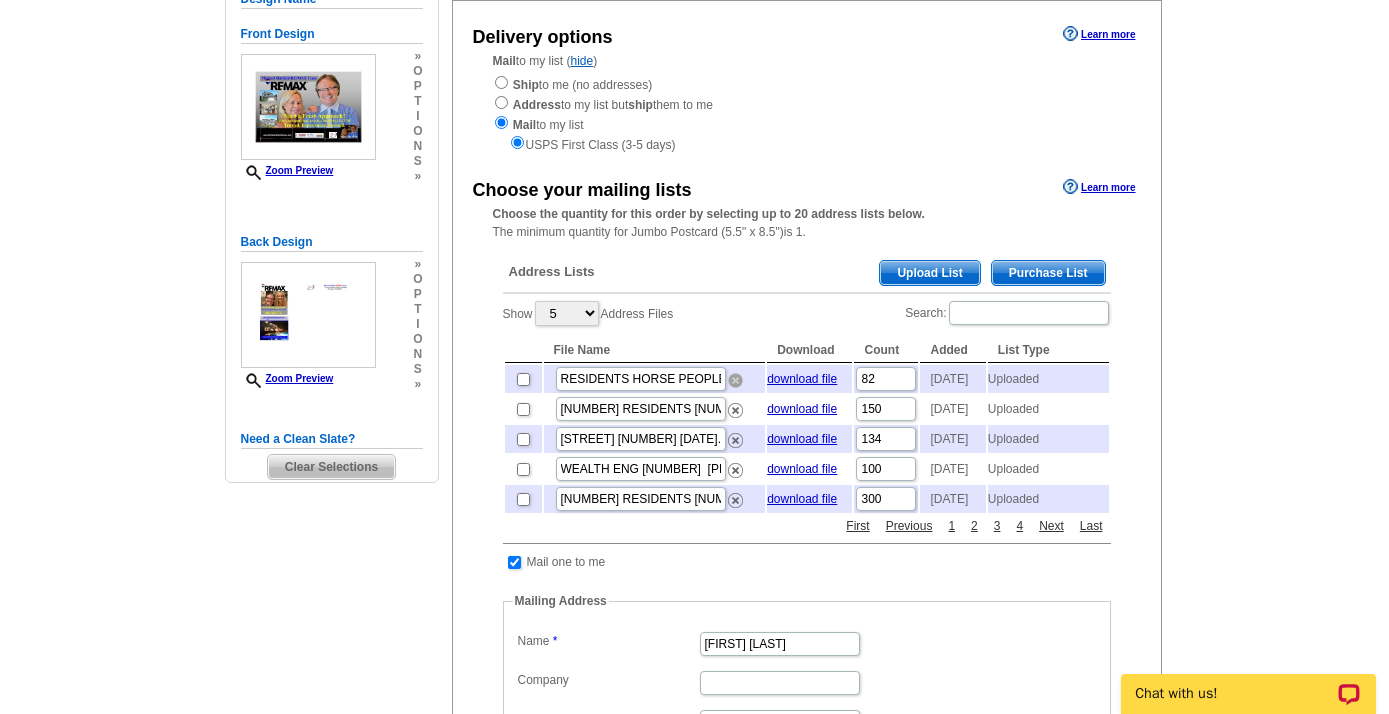 click at bounding box center [735, 380] 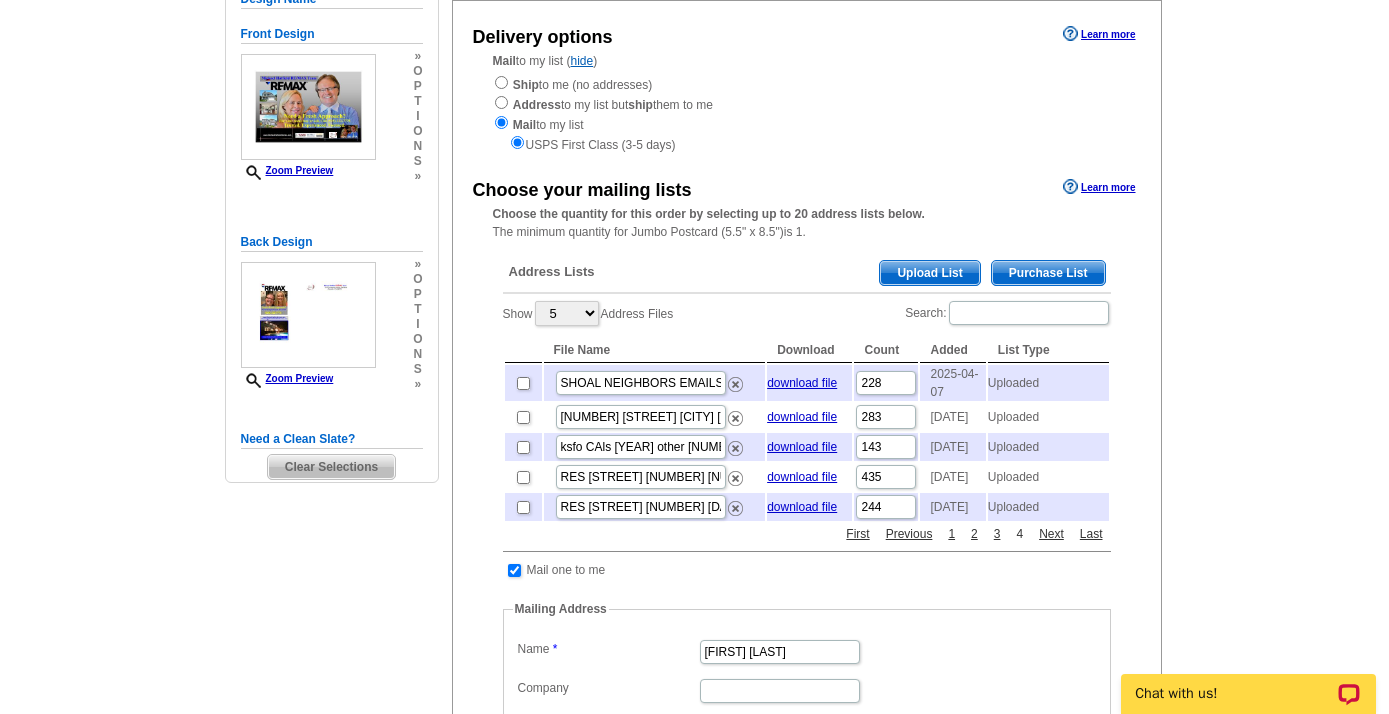 click on "4" at bounding box center [1019, 534] 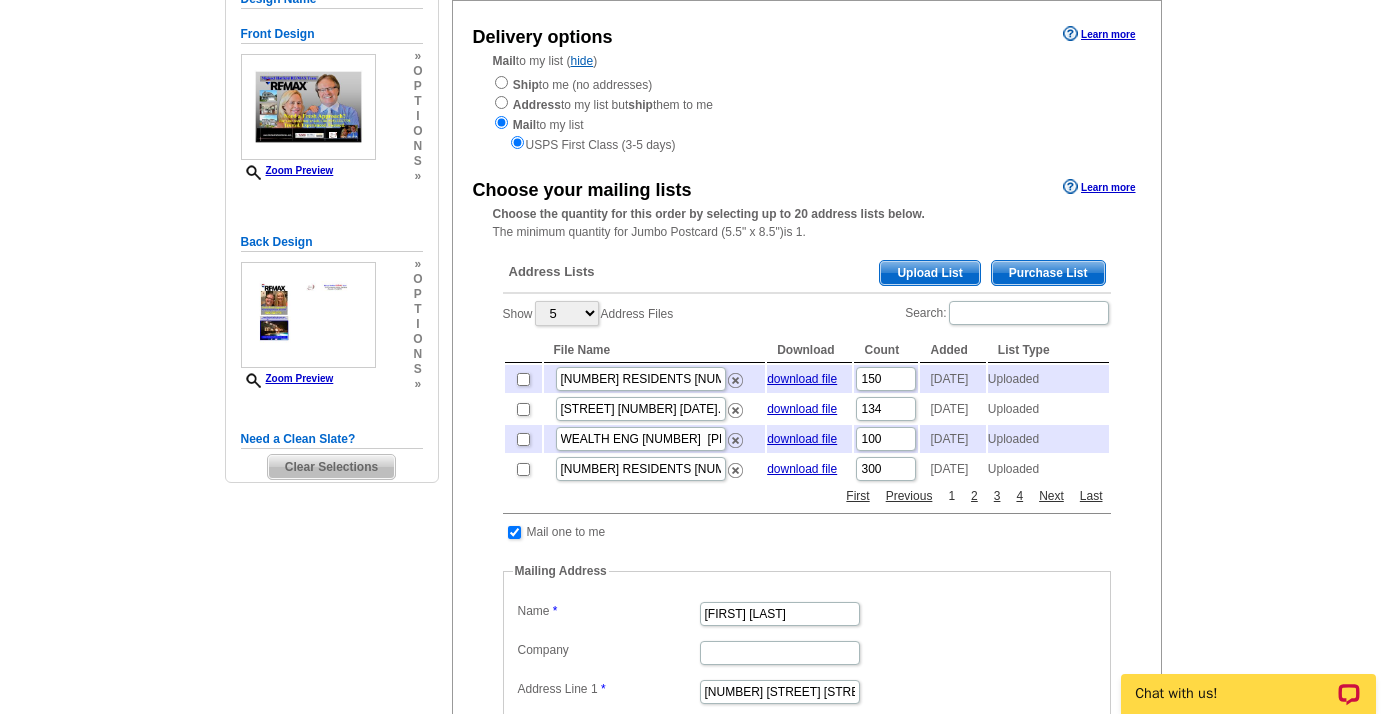 click on "1" at bounding box center [951, 496] 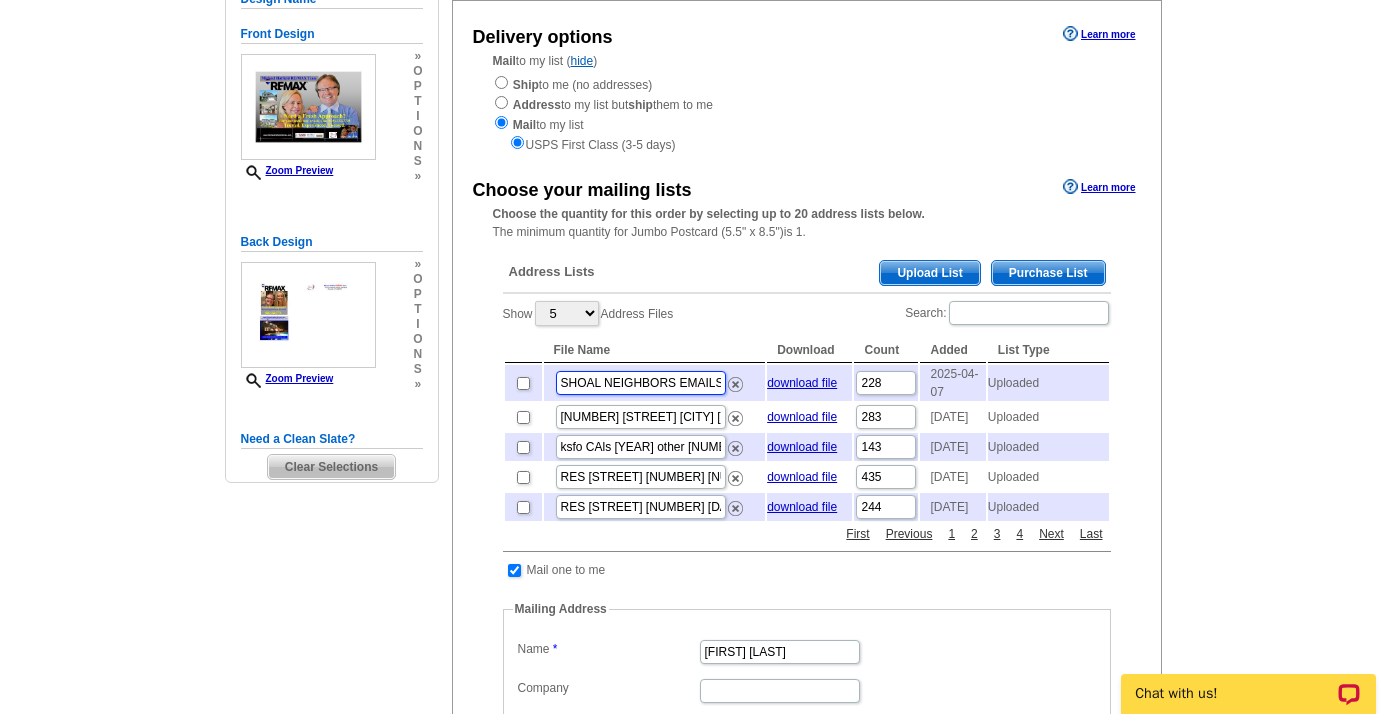 click on "SHOAL NEIGHBORS EMAILS 2 of 2 228.csv" at bounding box center (641, 383) 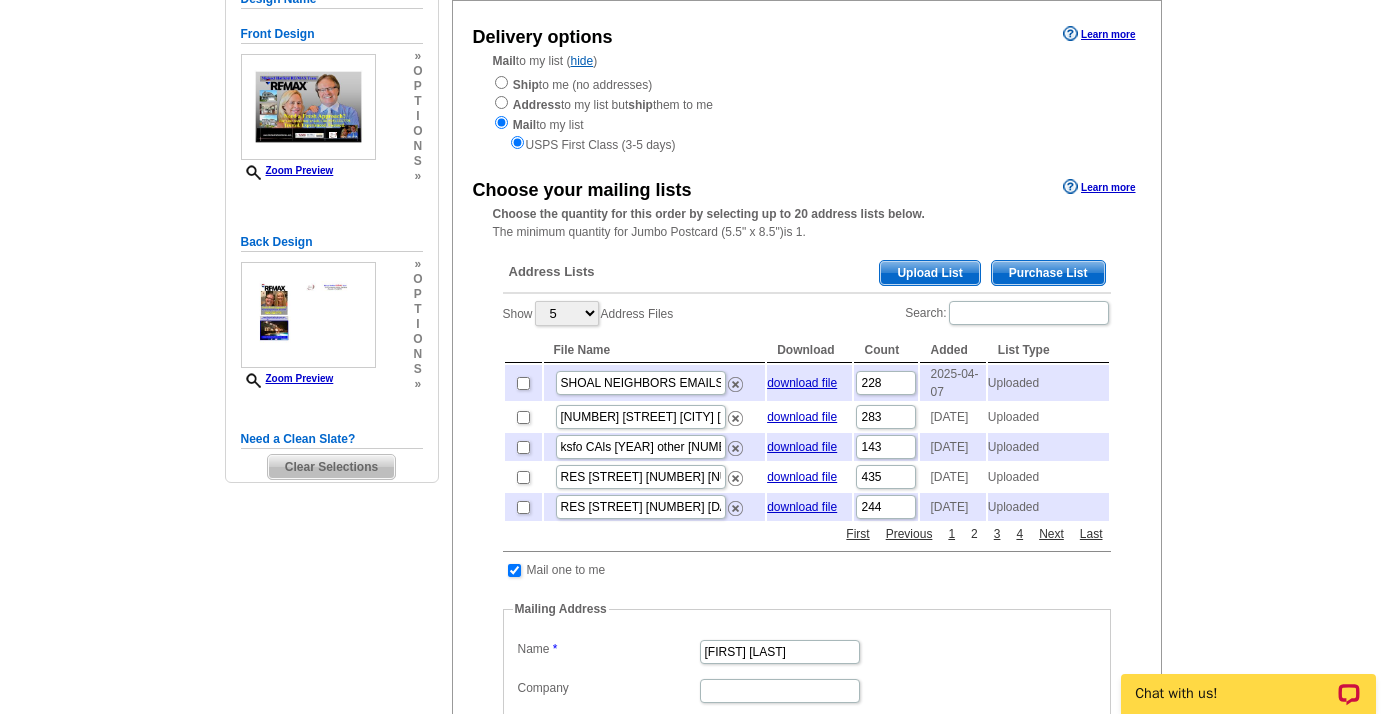 click on "2" at bounding box center (974, 534) 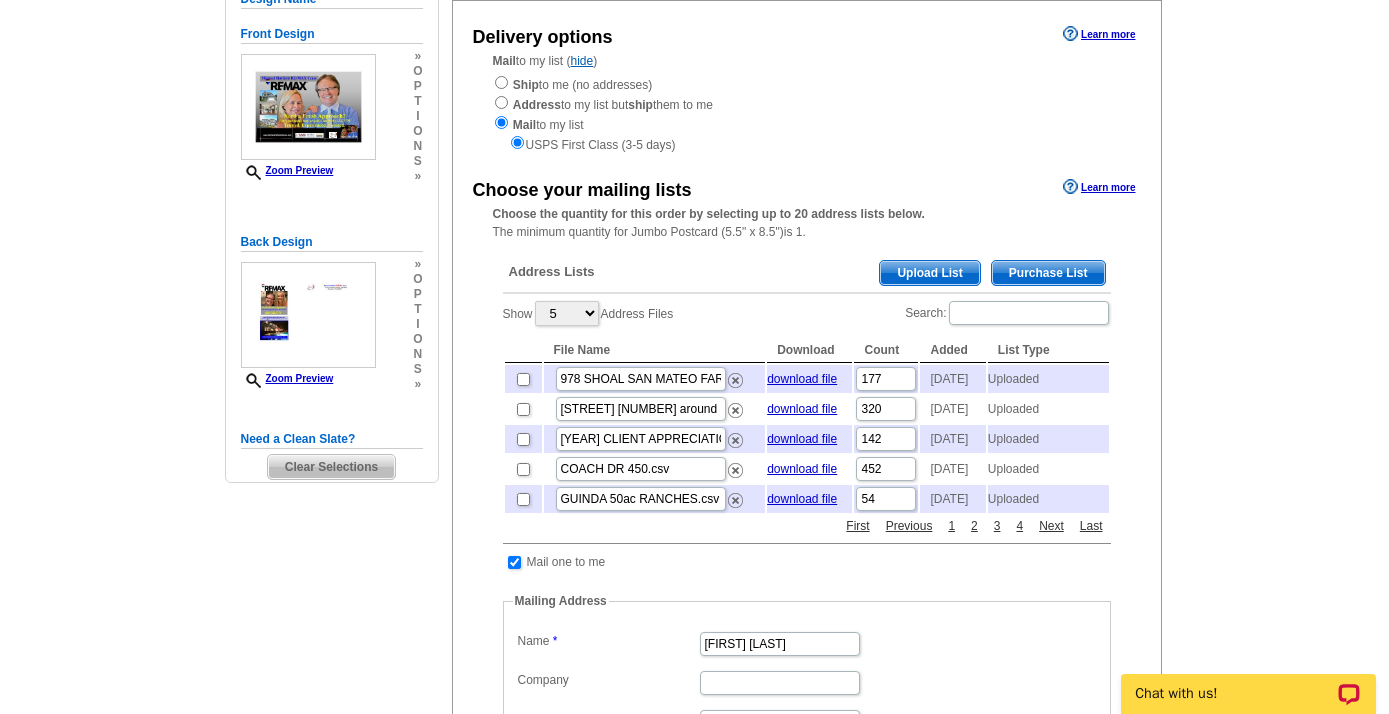 click on "File Name" at bounding box center [655, 350] 